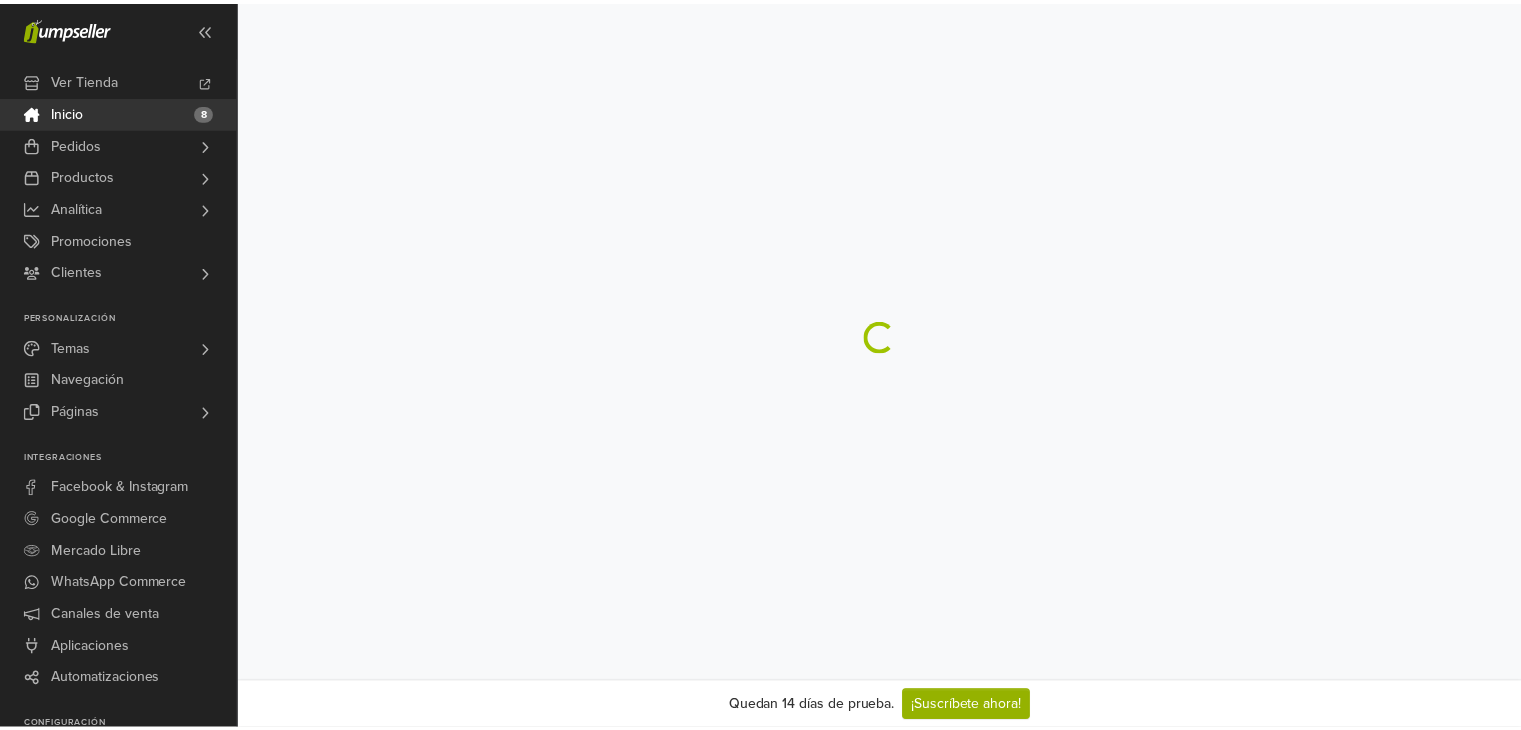 scroll, scrollTop: 0, scrollLeft: 0, axis: both 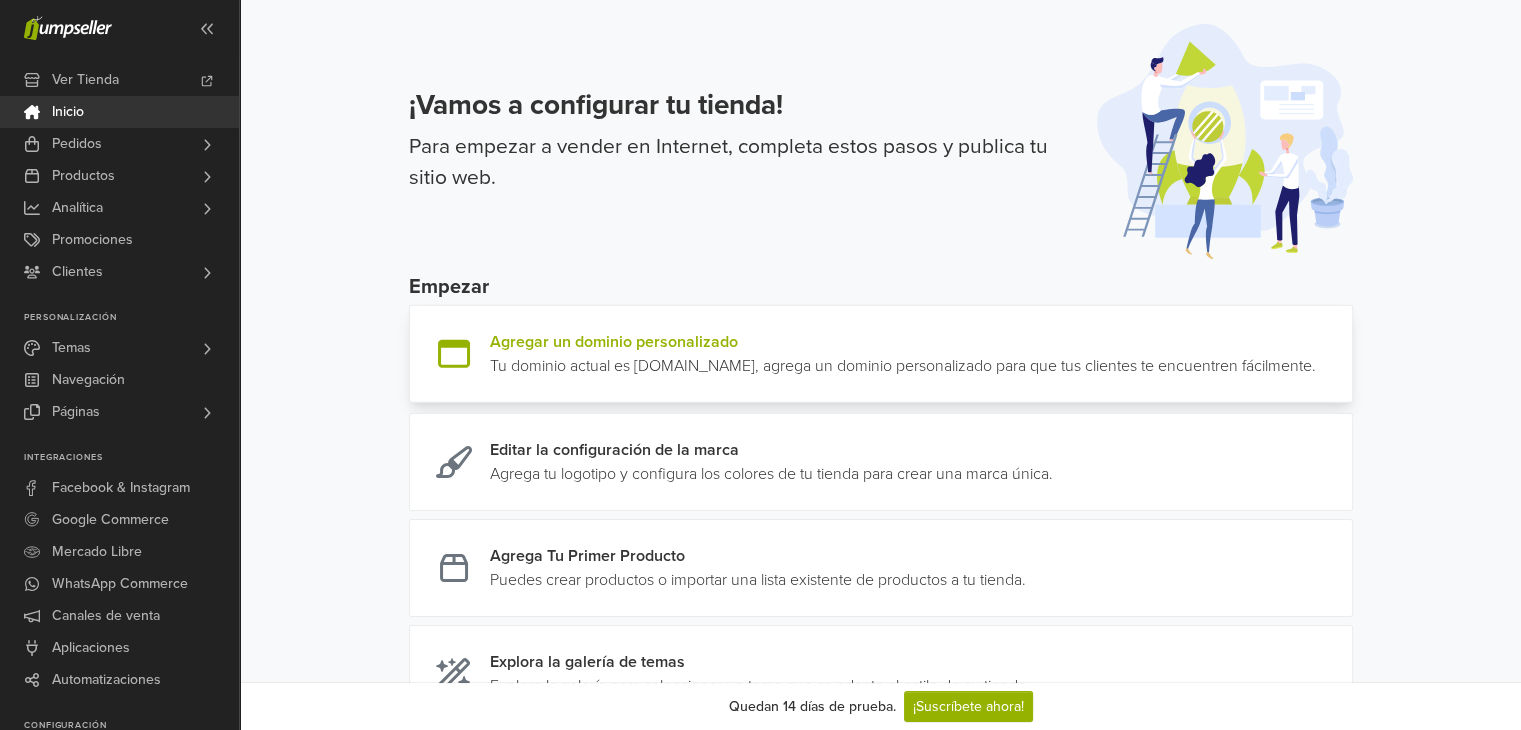 click at bounding box center [1316, 354] 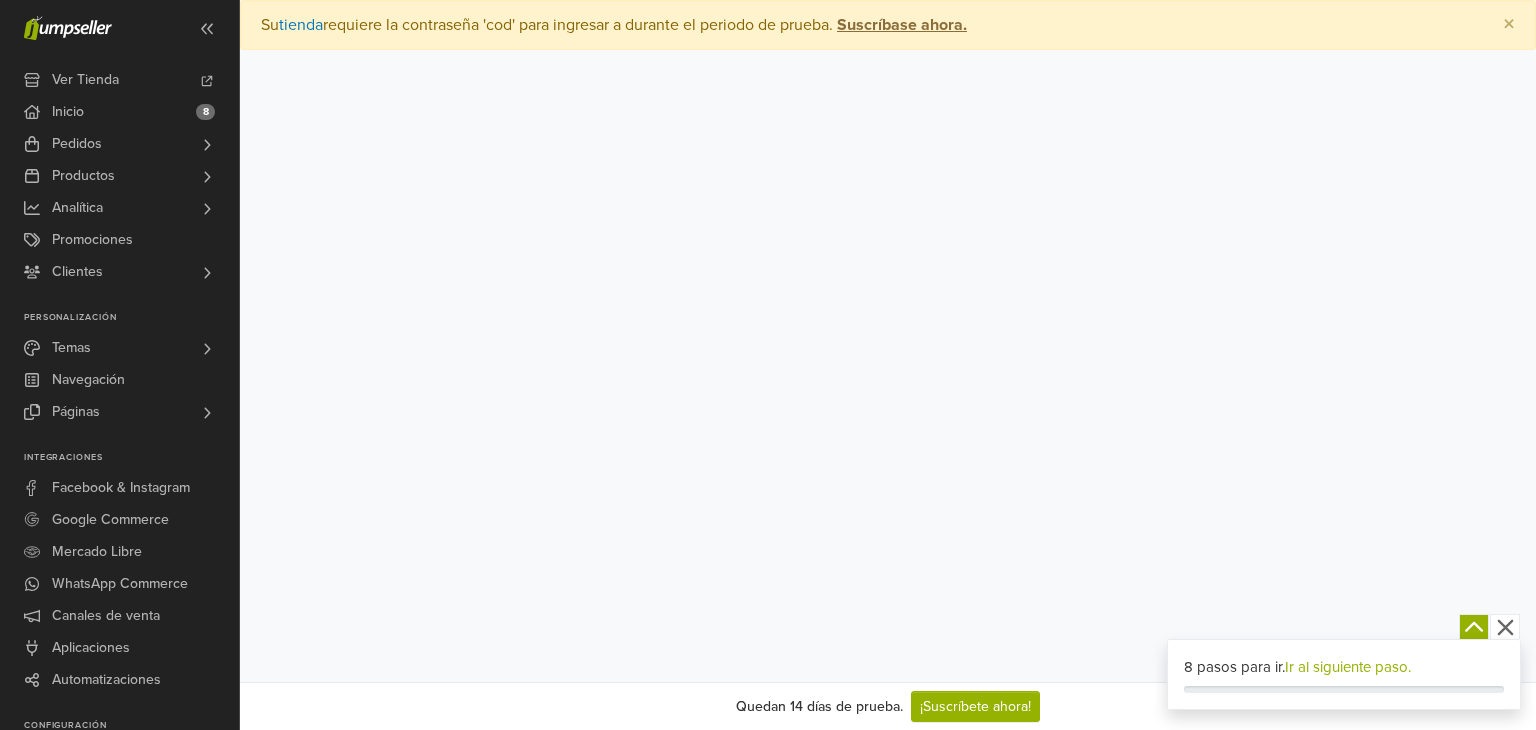 scroll, scrollTop: 0, scrollLeft: 0, axis: both 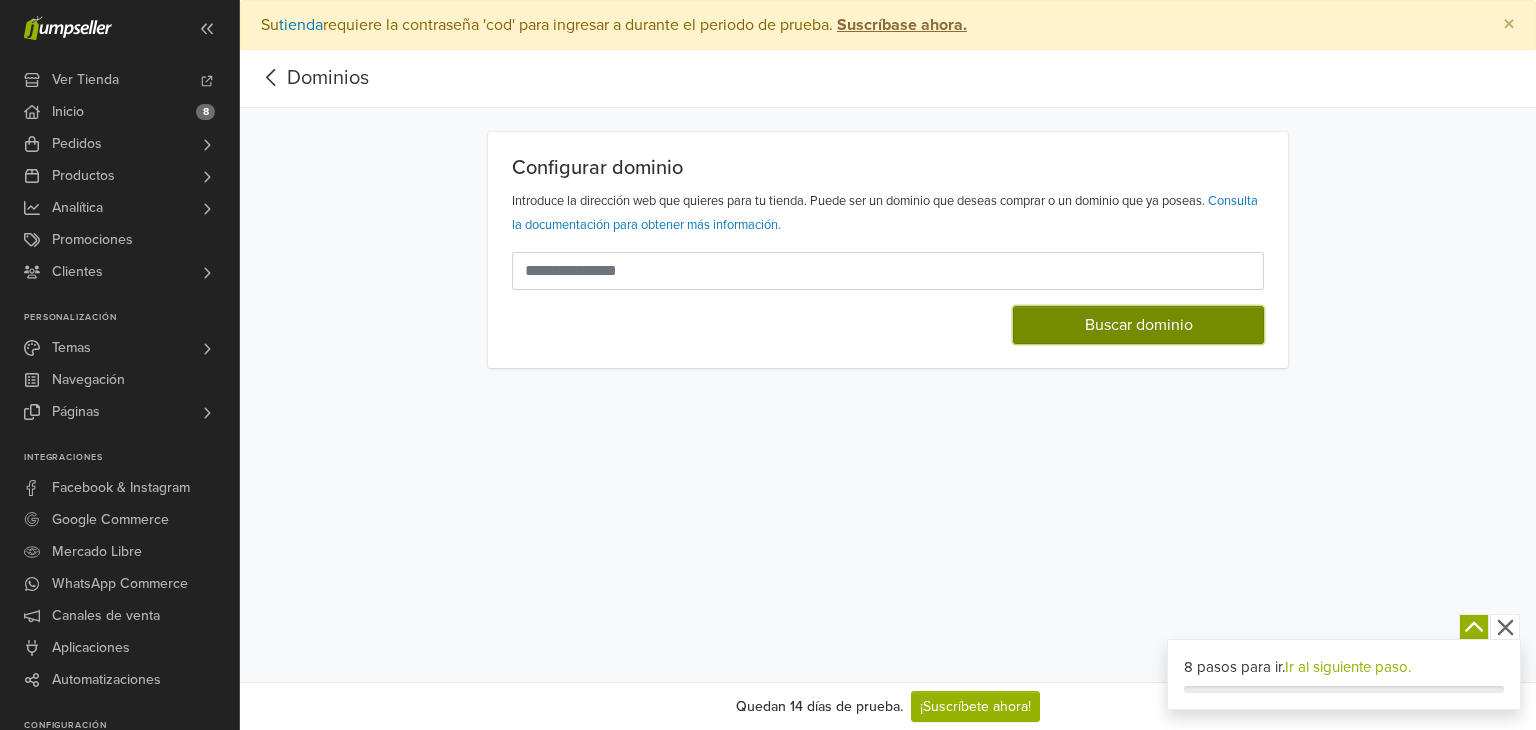 click on "Buscar dominio" at bounding box center [1138, 325] 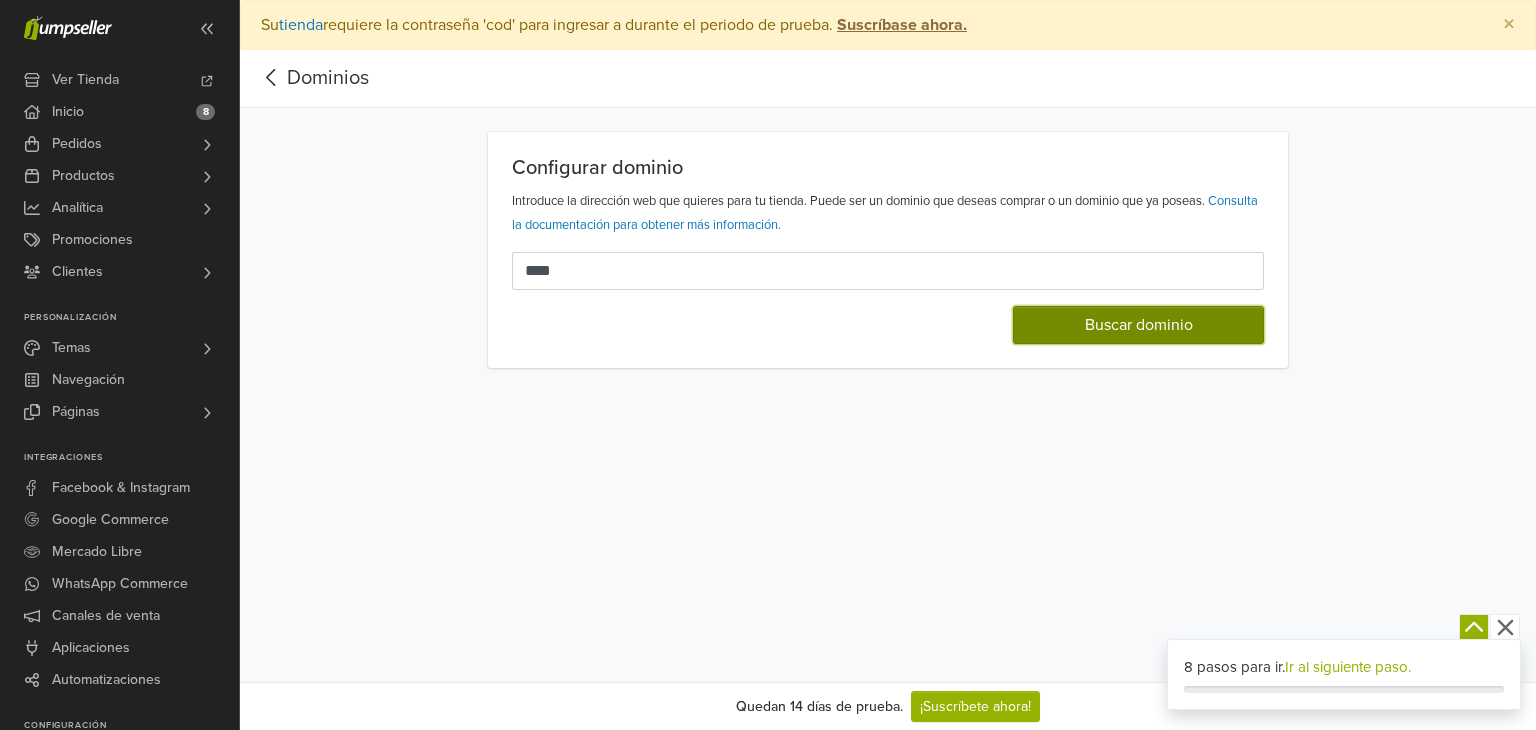 click on "Buscar dominio" at bounding box center (1138, 325) 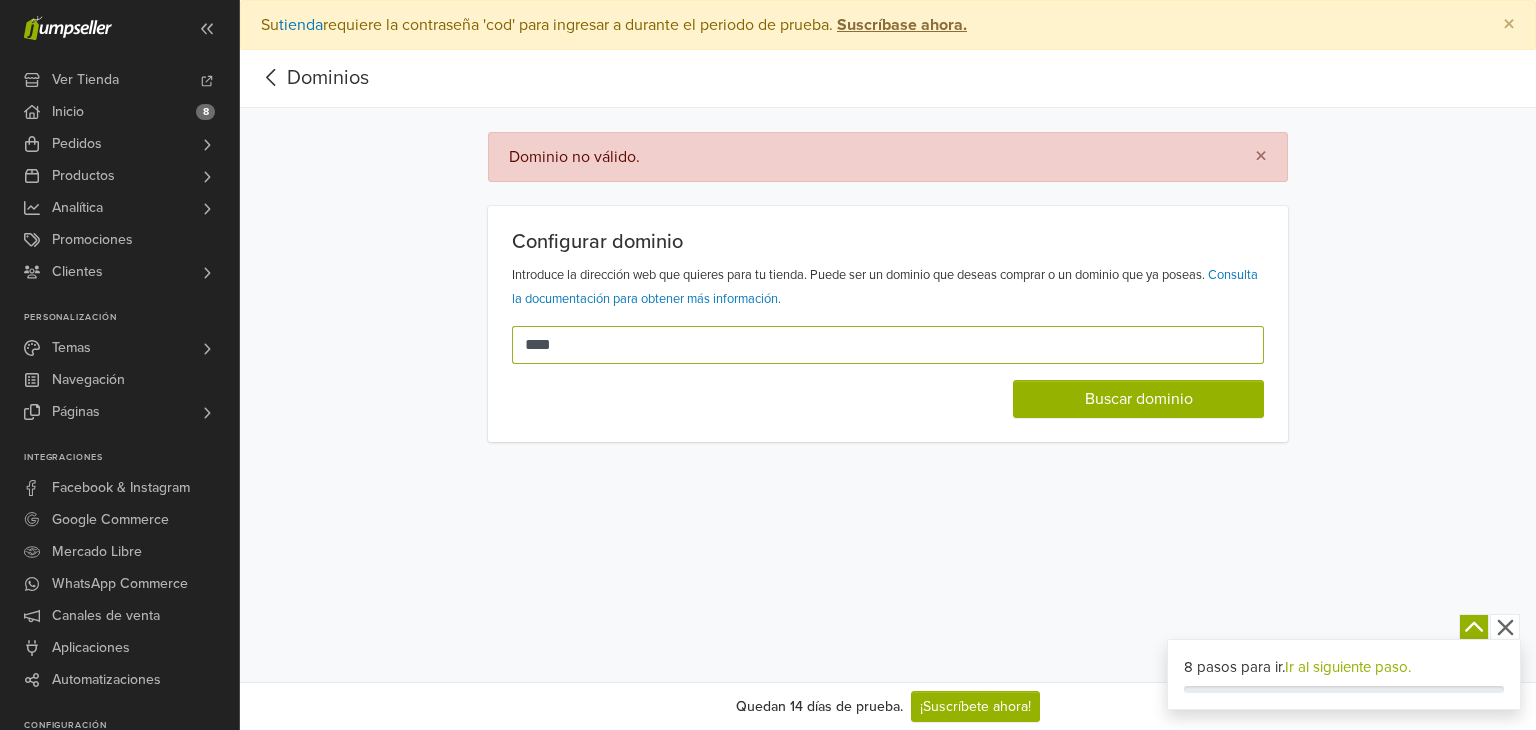 click on "****" at bounding box center (876, 345) 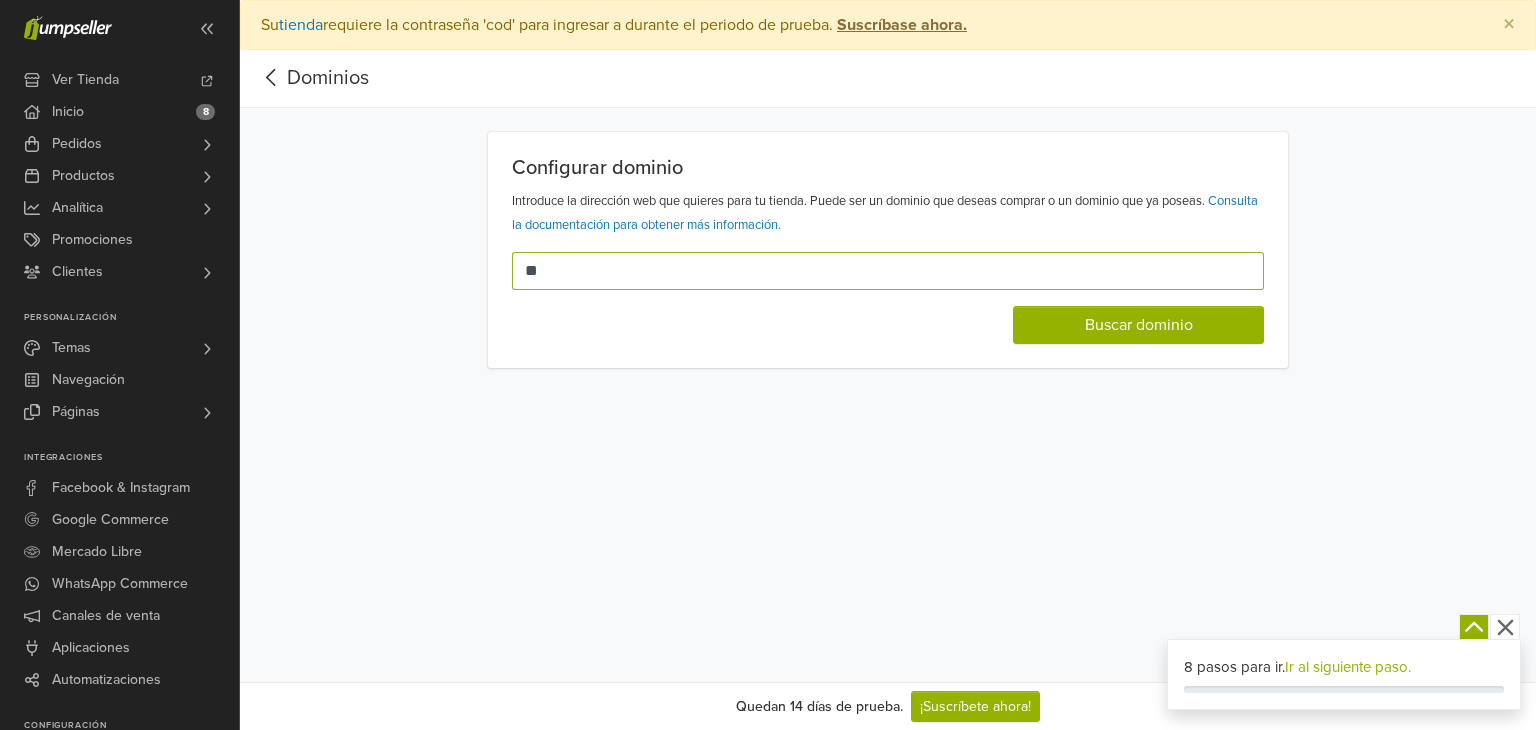type on "*" 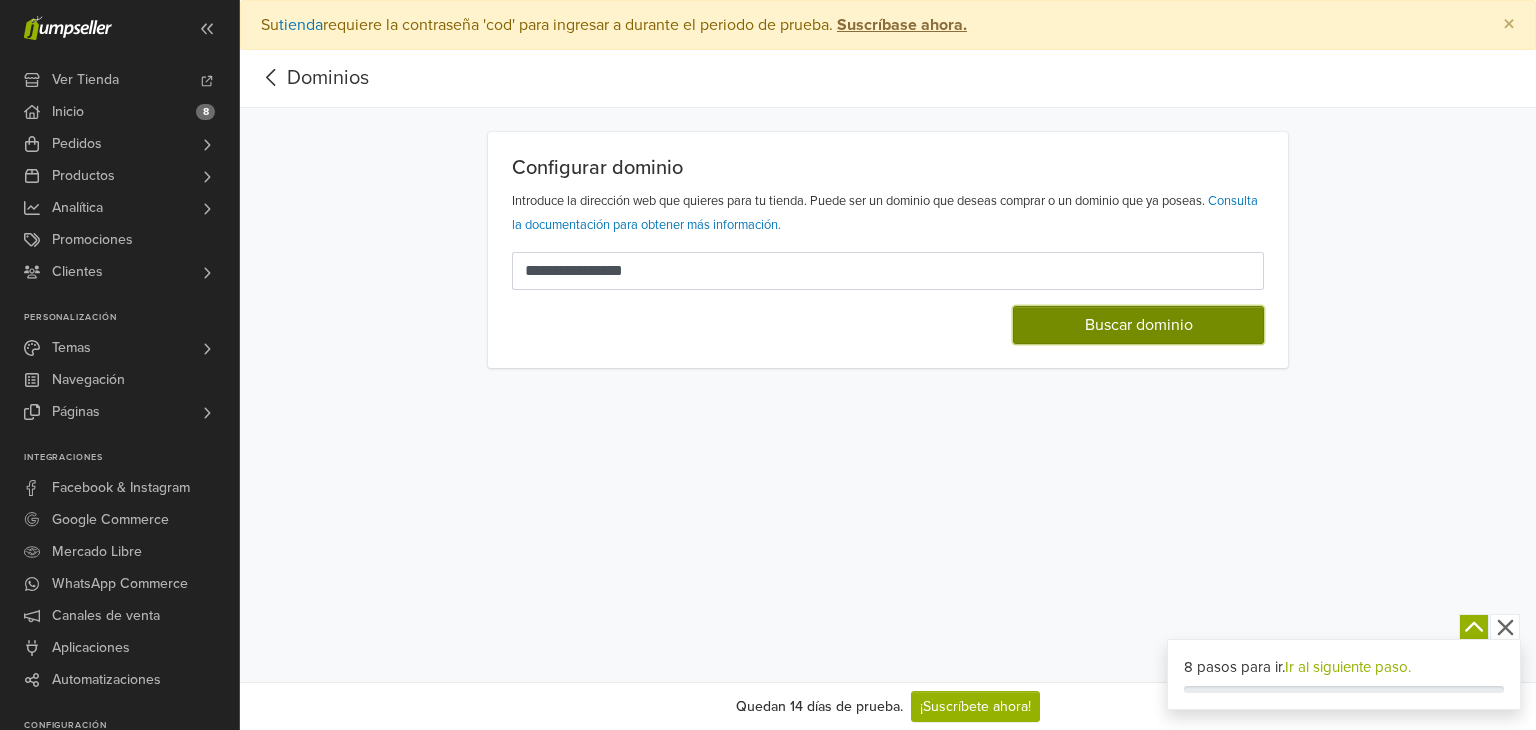 click on "Buscar dominio" at bounding box center [1138, 325] 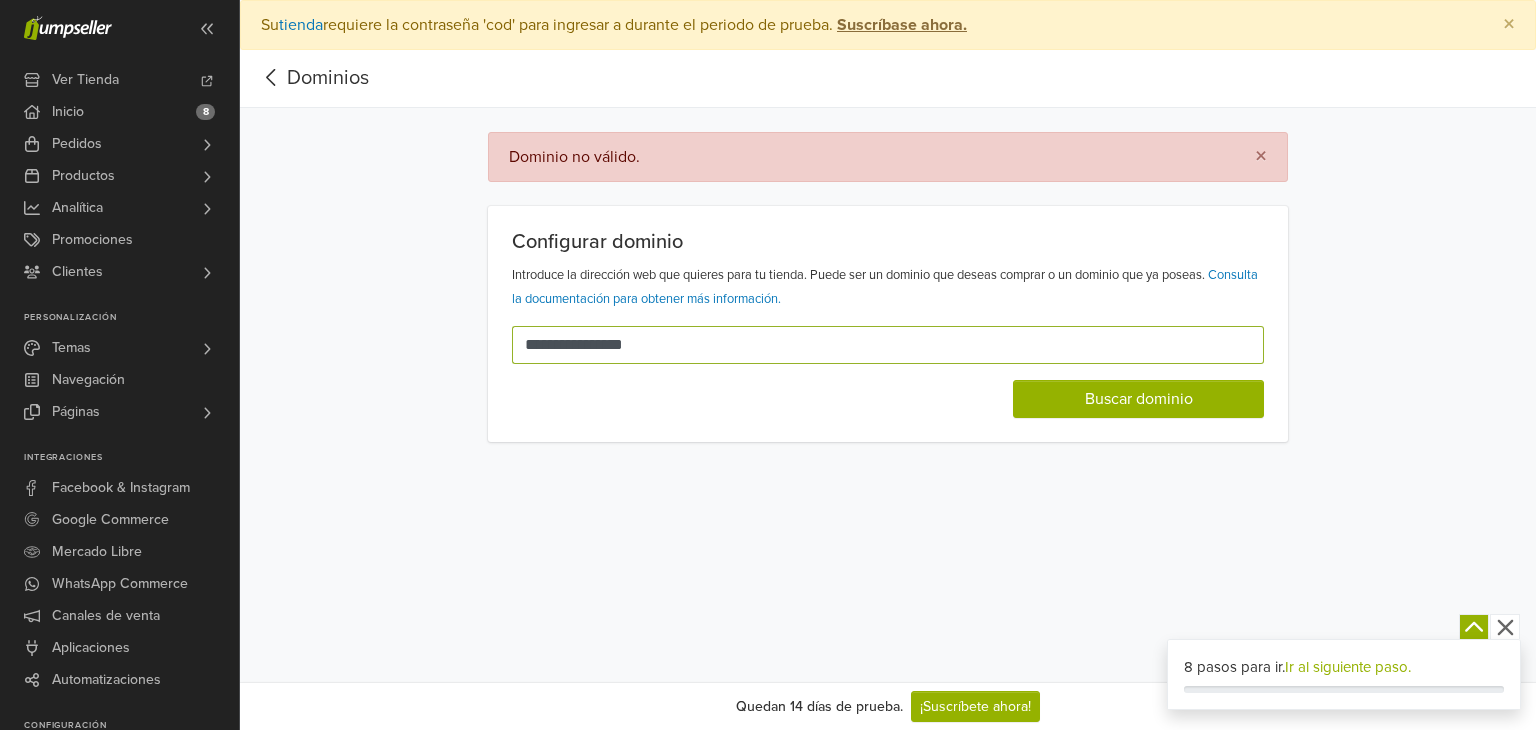 click on "**********" at bounding box center [876, 345] 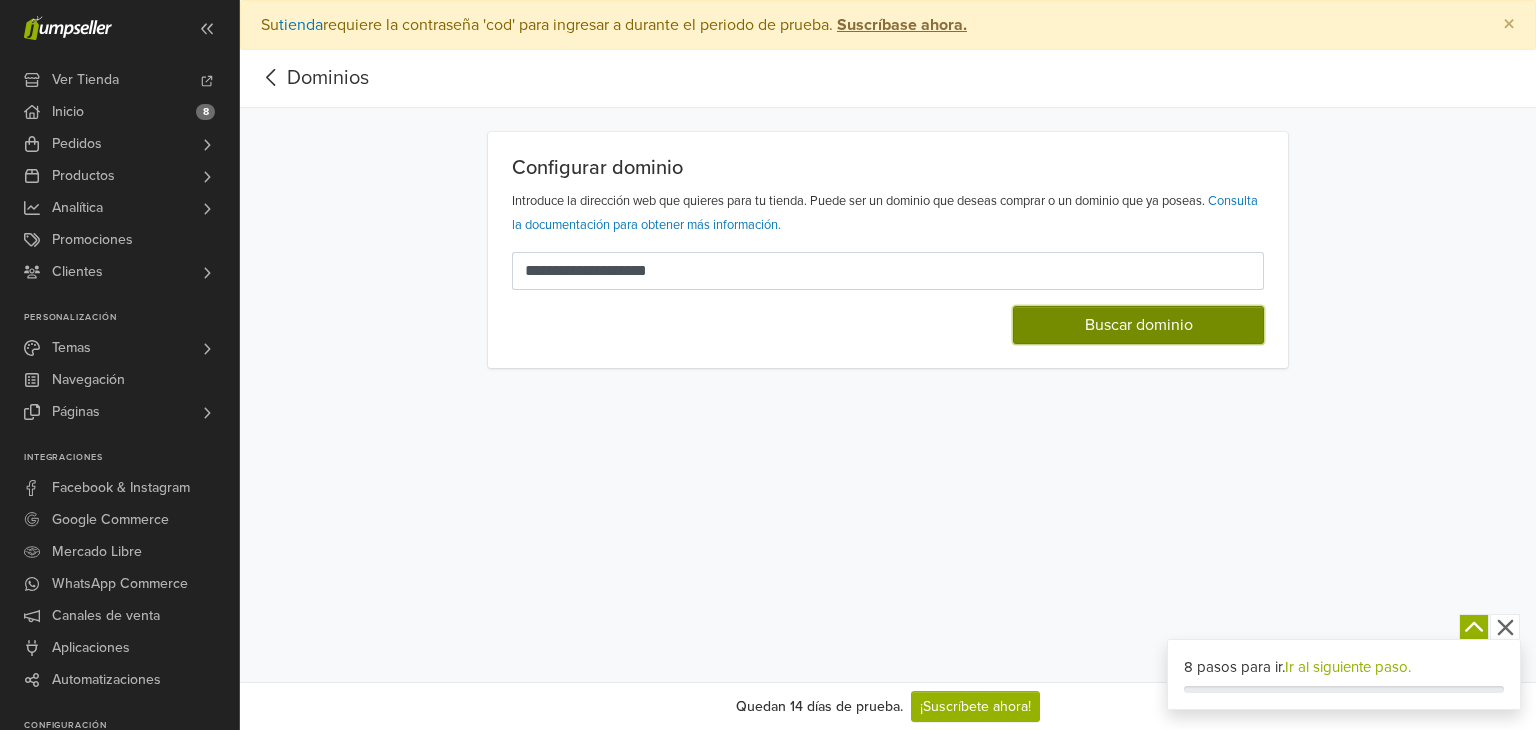 click on "Buscar dominio" at bounding box center (1138, 325) 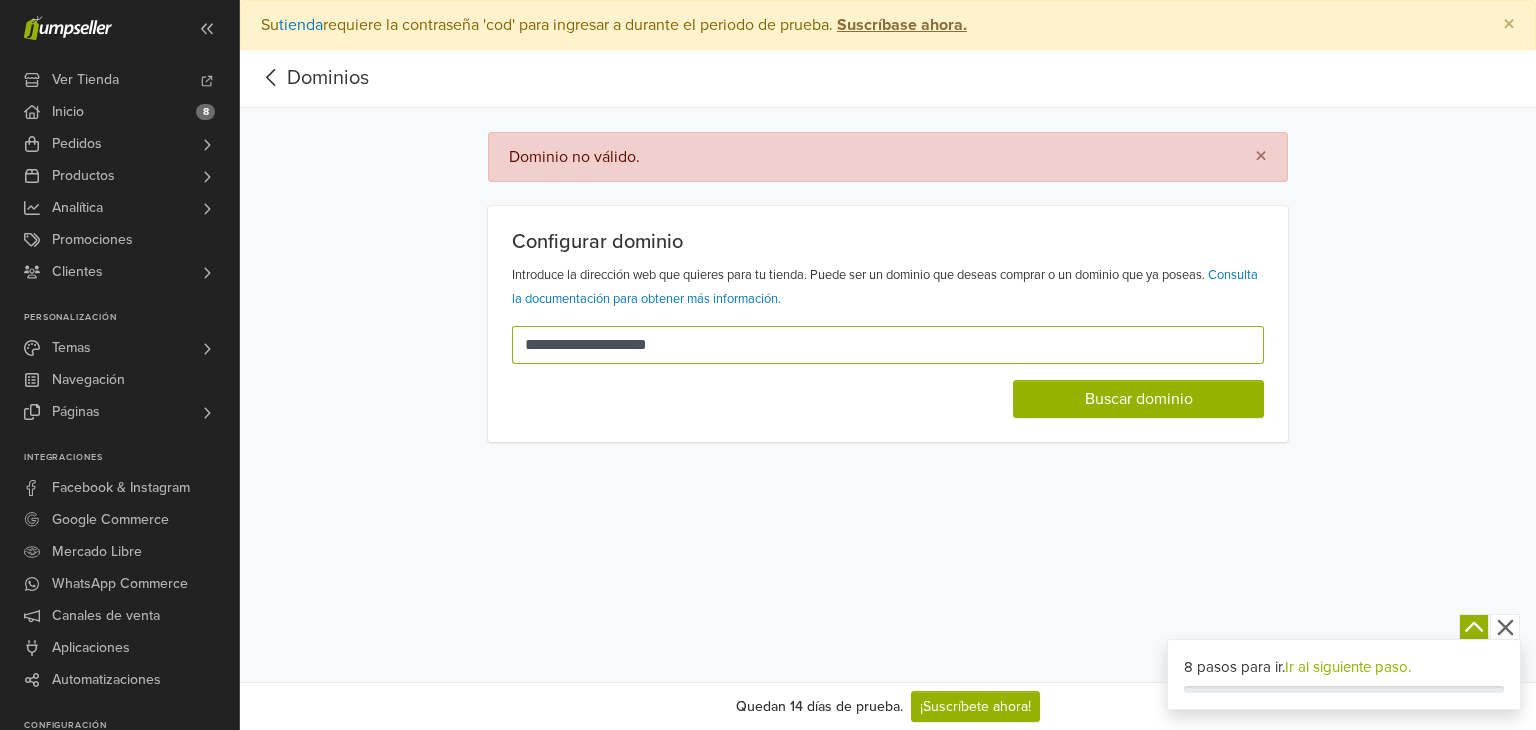 click on "**********" at bounding box center (876, 345) 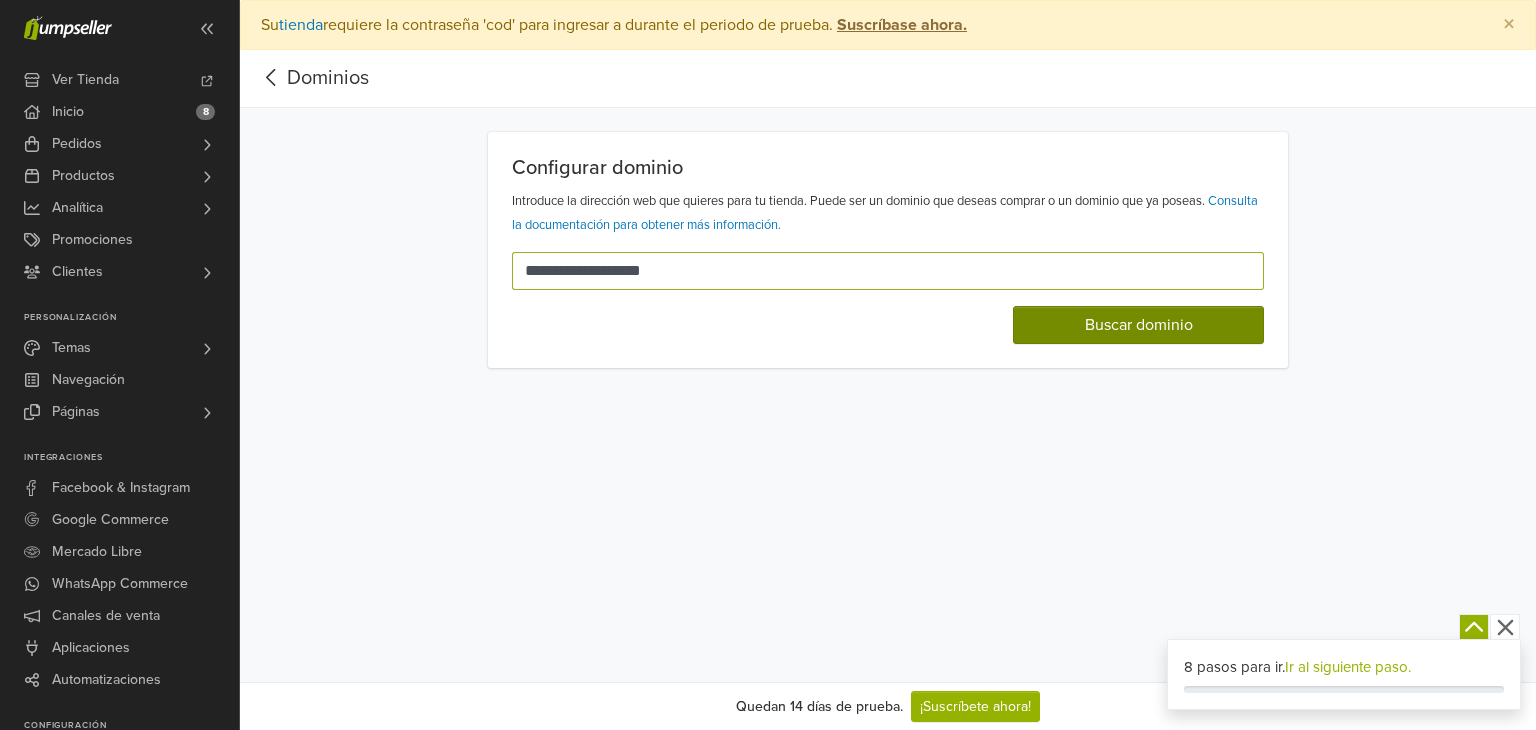 type on "**********" 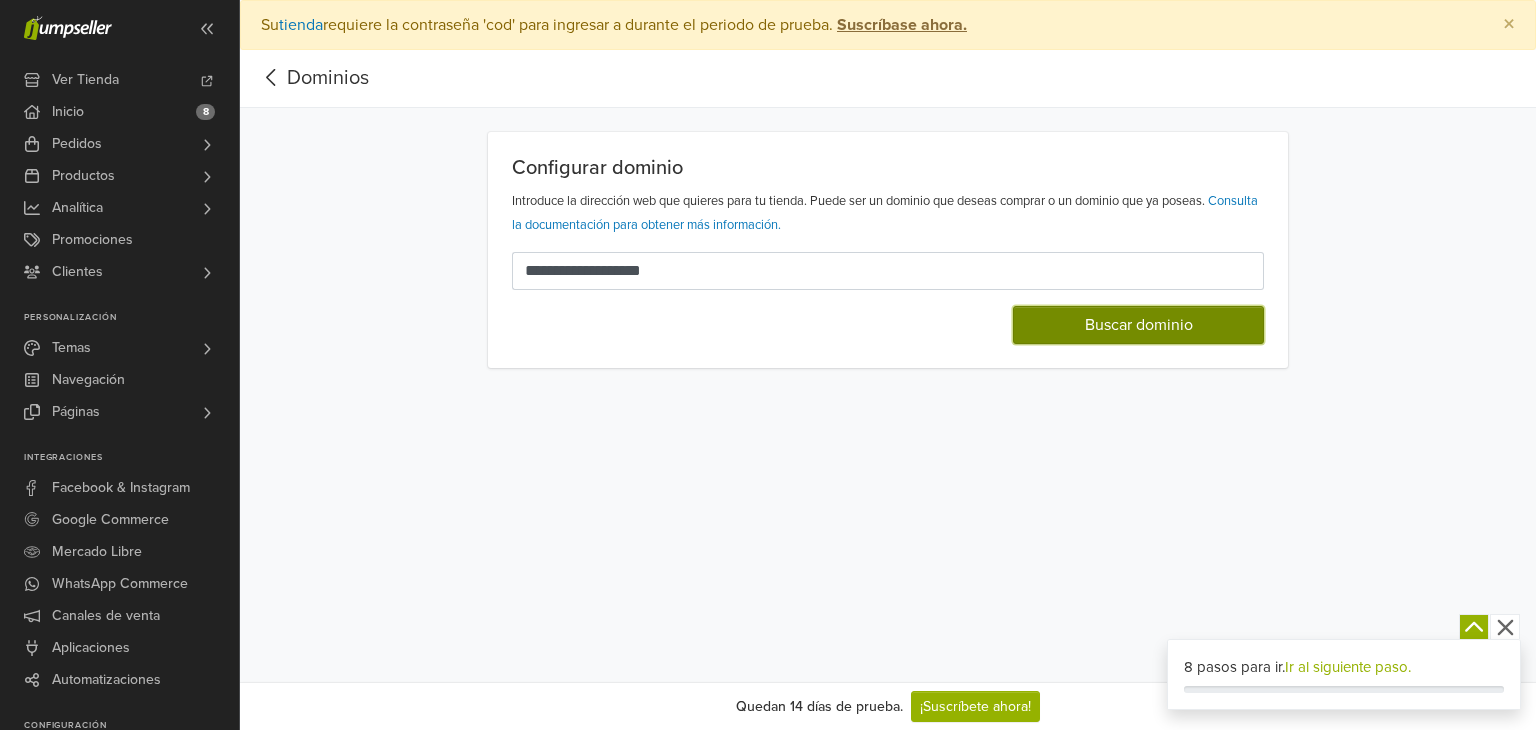 click on "Buscar dominio" at bounding box center [1138, 325] 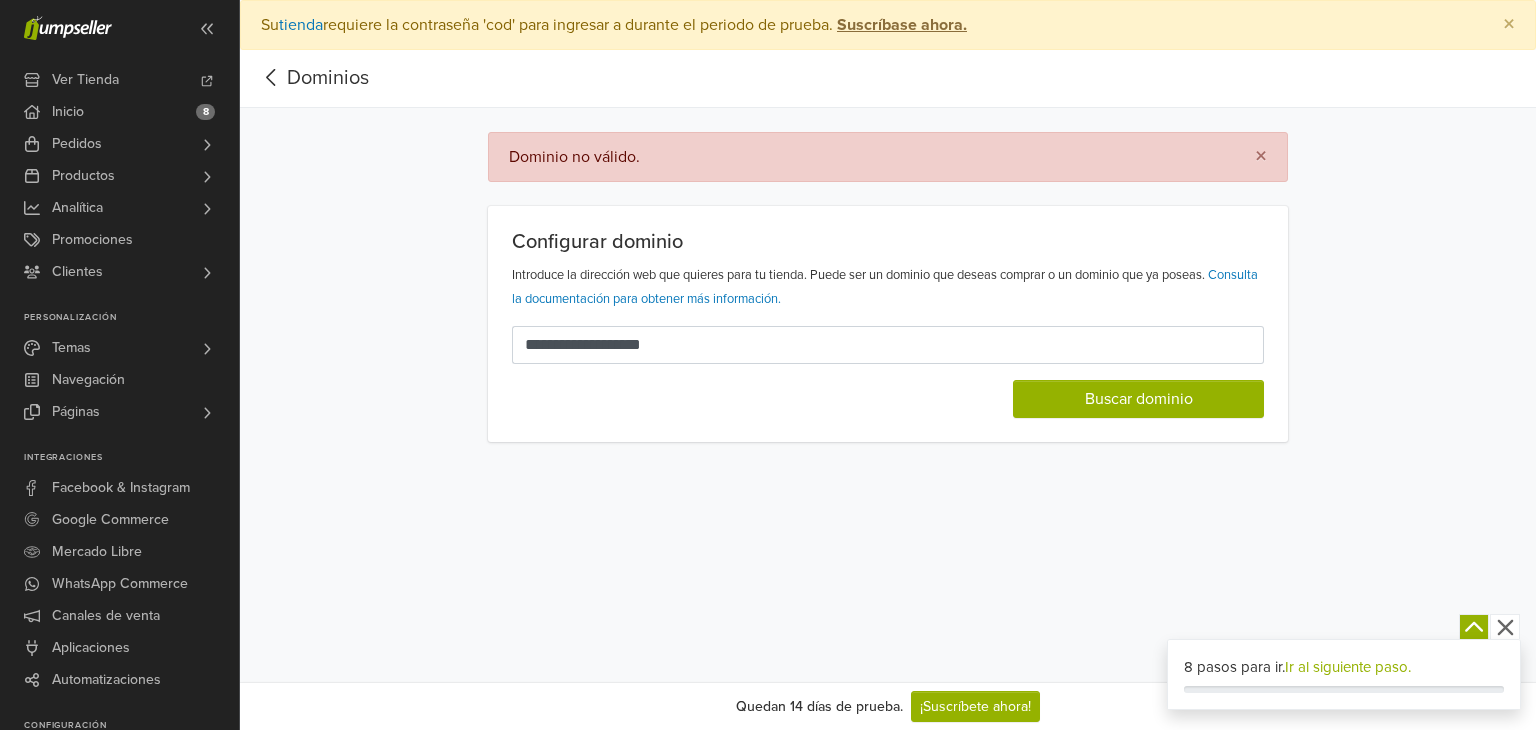 click 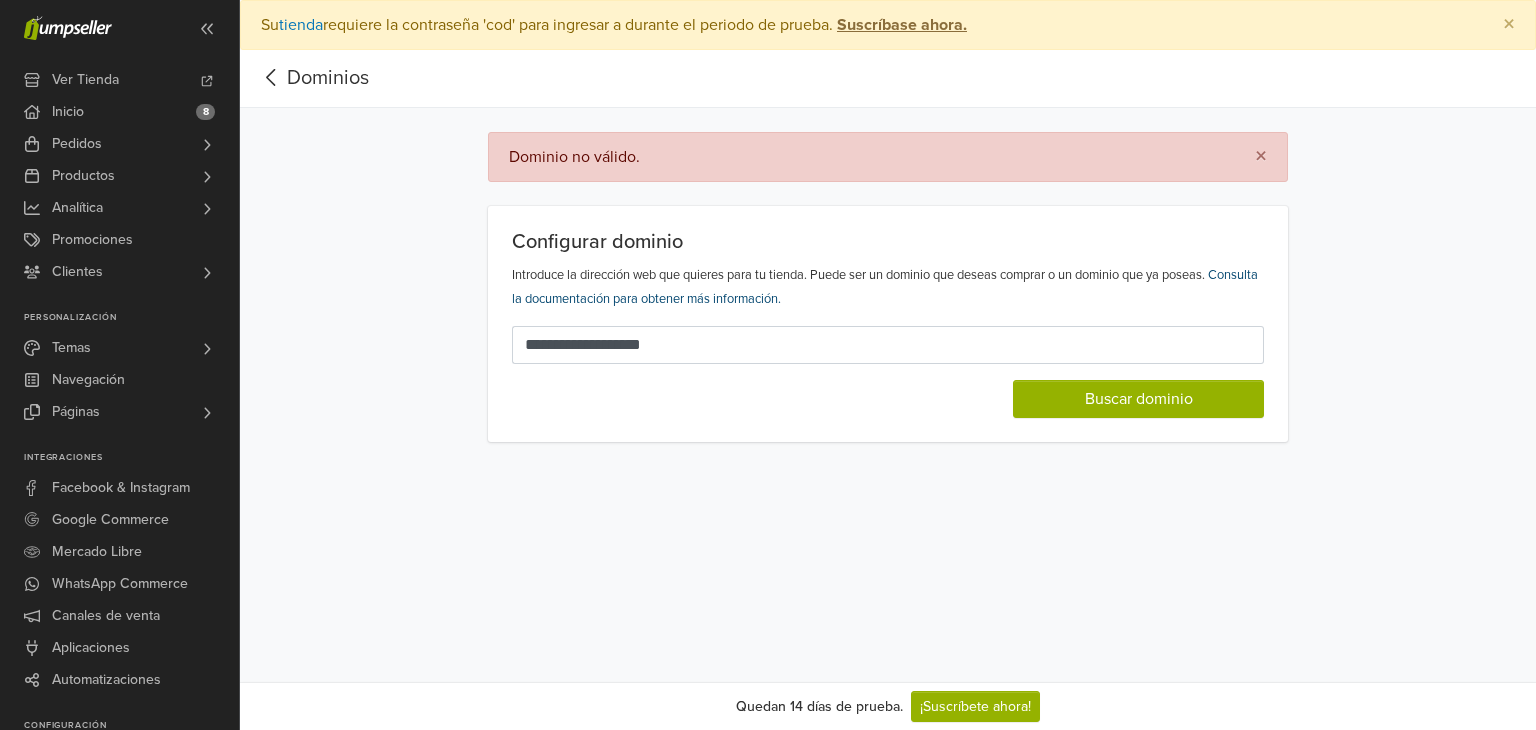 click on "Consulta la documentación para obtener más información." at bounding box center [885, 287] 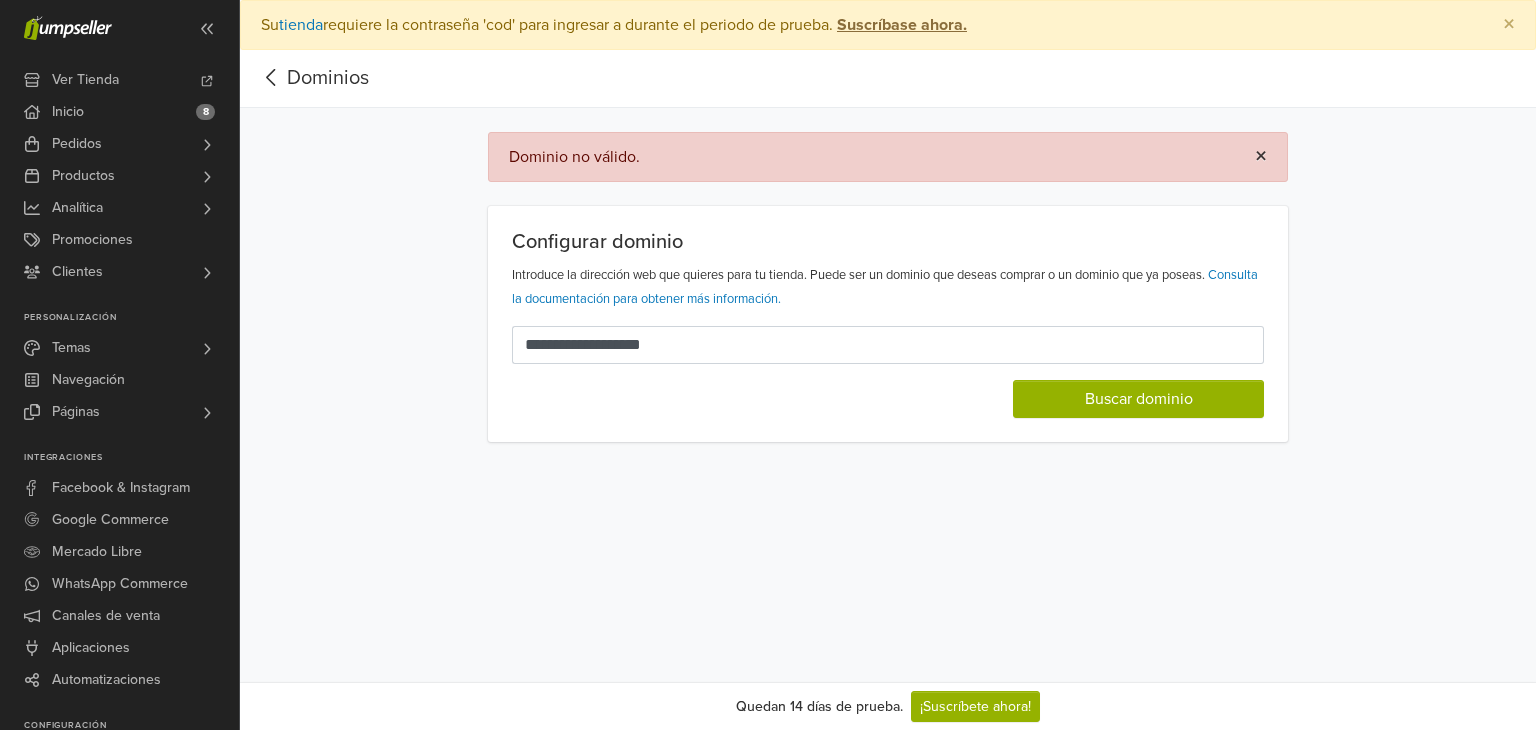 click on "×" at bounding box center [1261, 156] 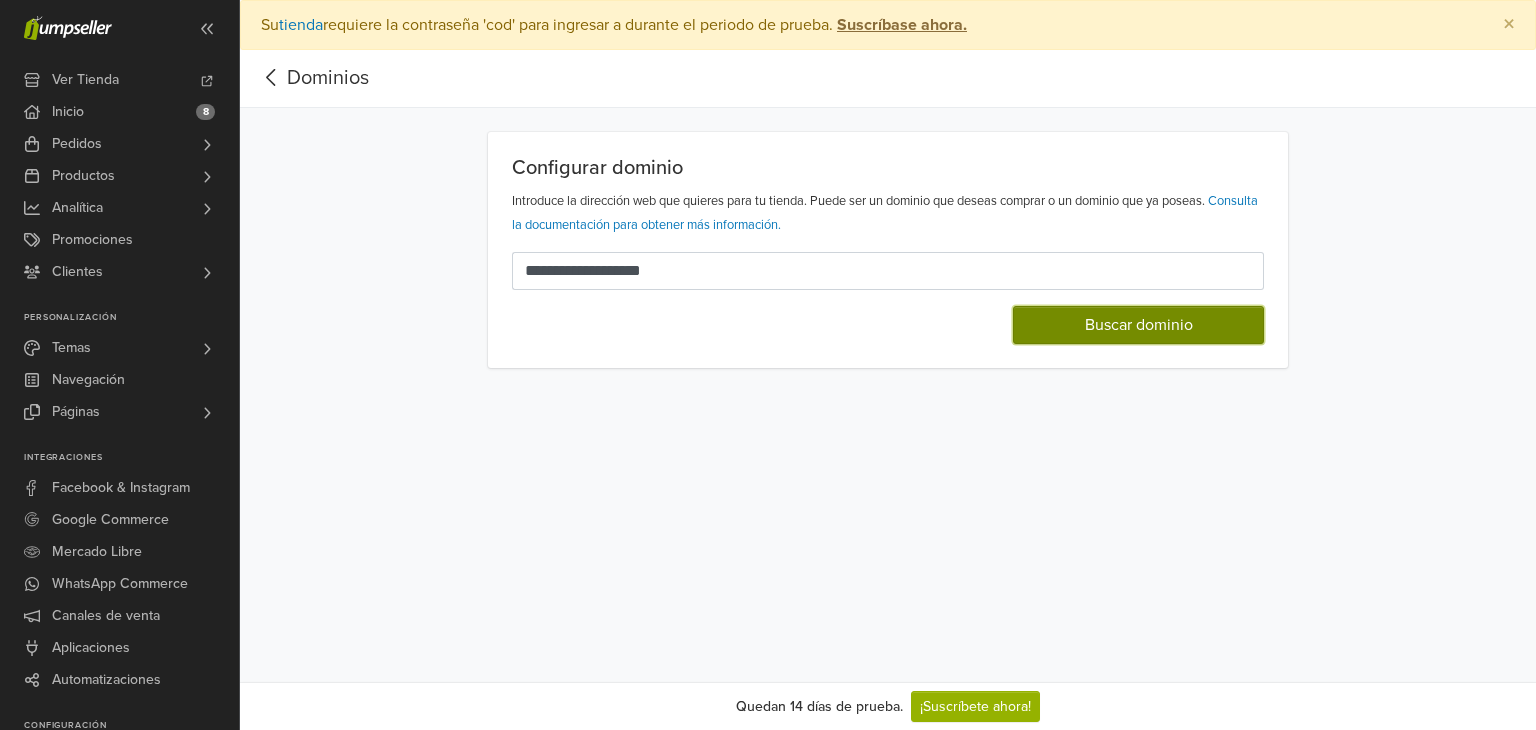 click on "Buscar dominio" at bounding box center (1138, 325) 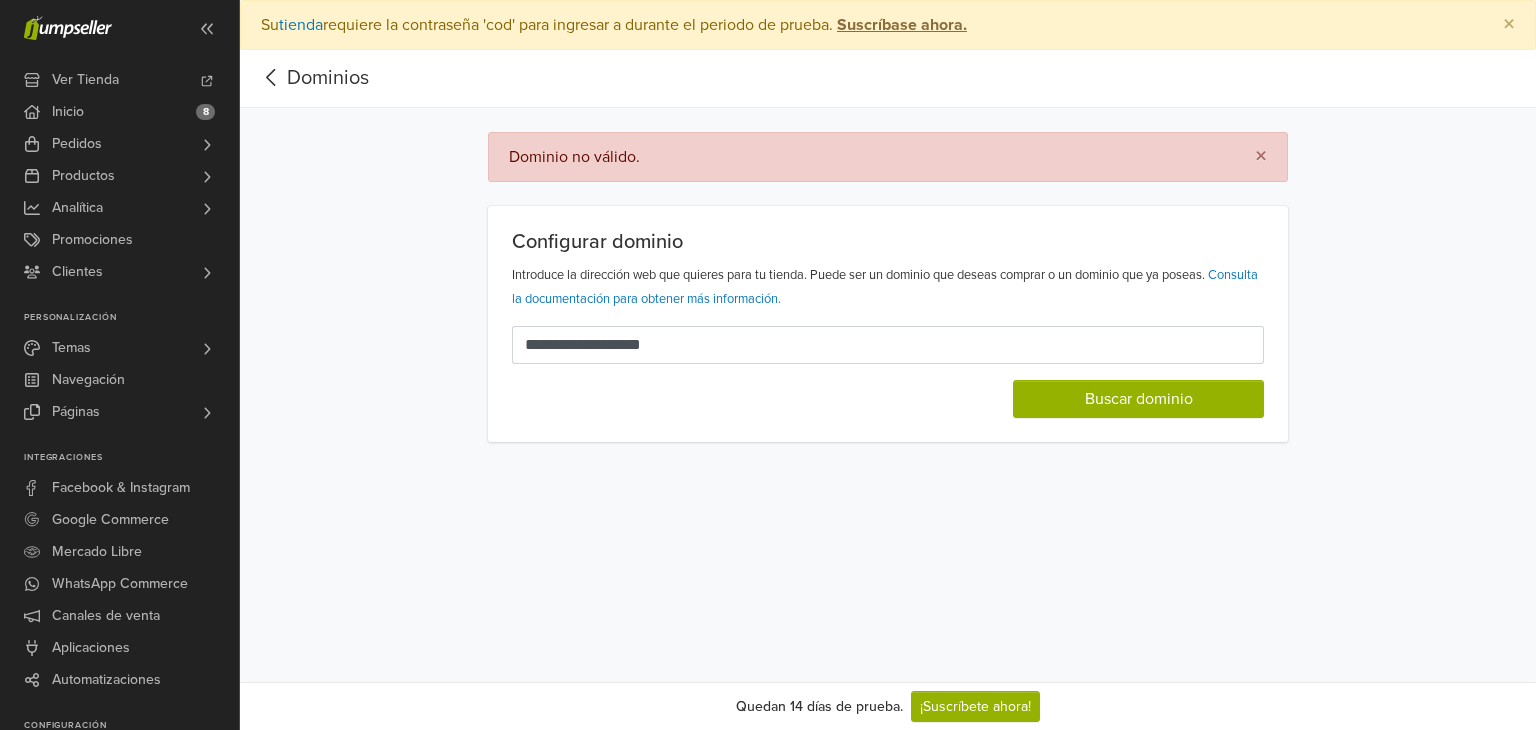 click 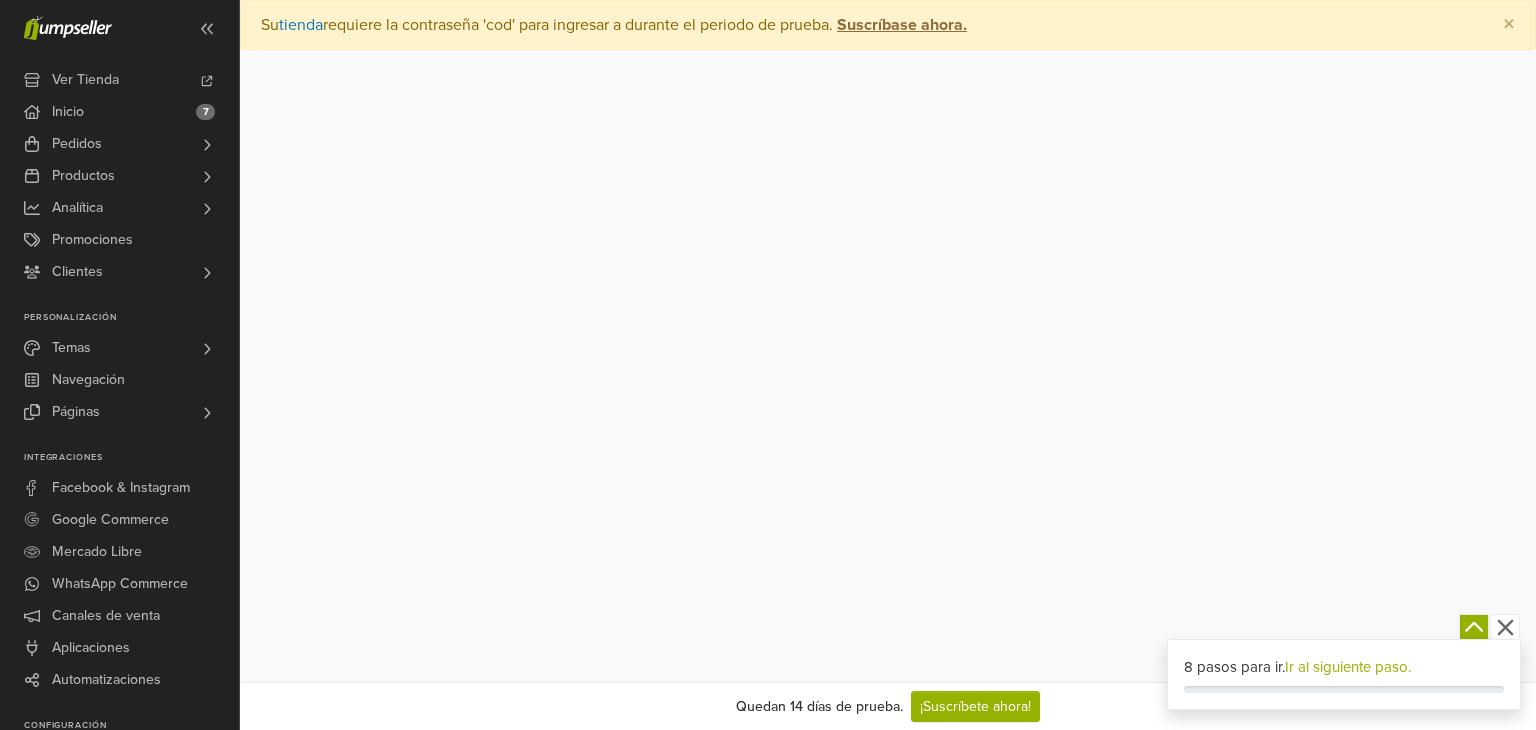 scroll, scrollTop: 0, scrollLeft: 0, axis: both 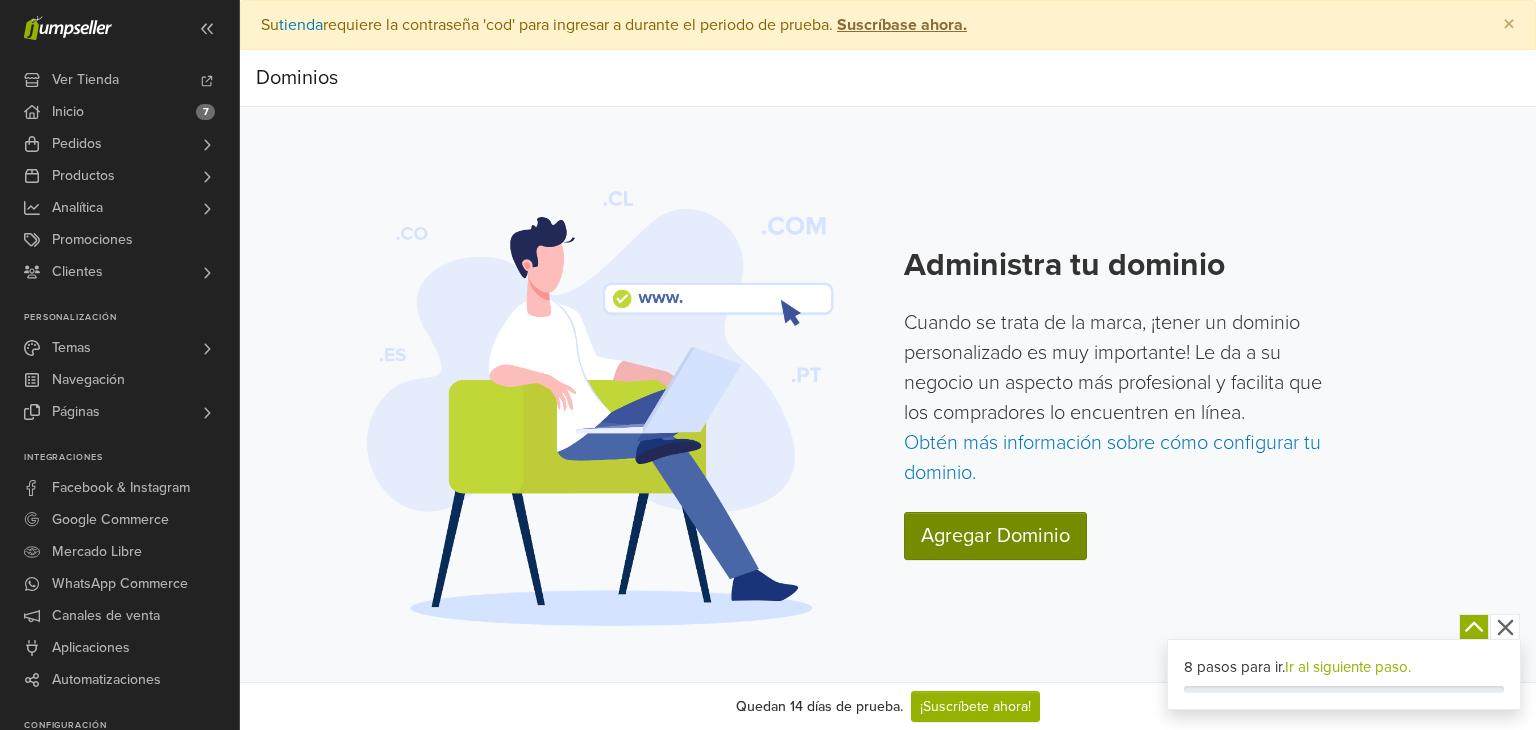 click on "Agregar Dominio" at bounding box center [995, 536] 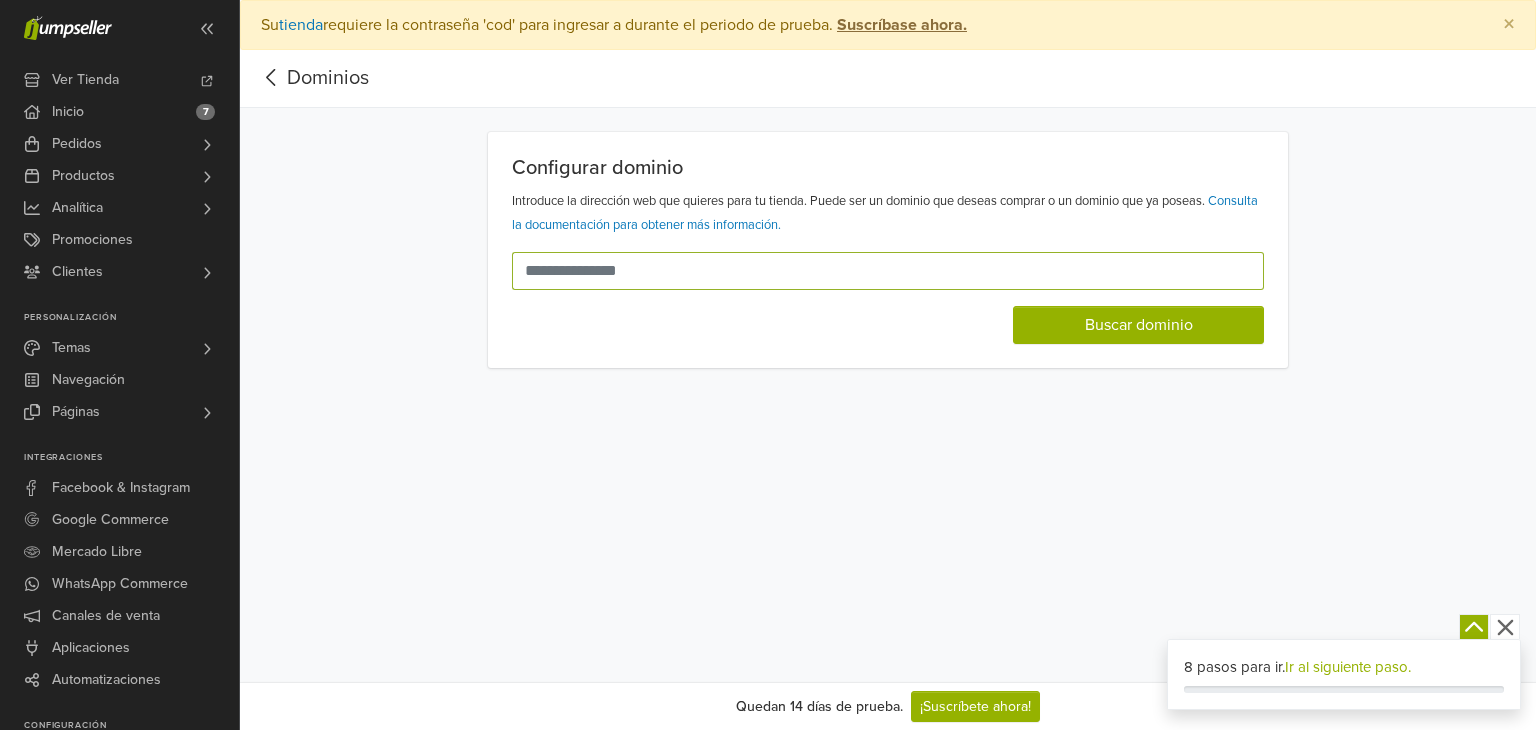 click at bounding box center (876, 271) 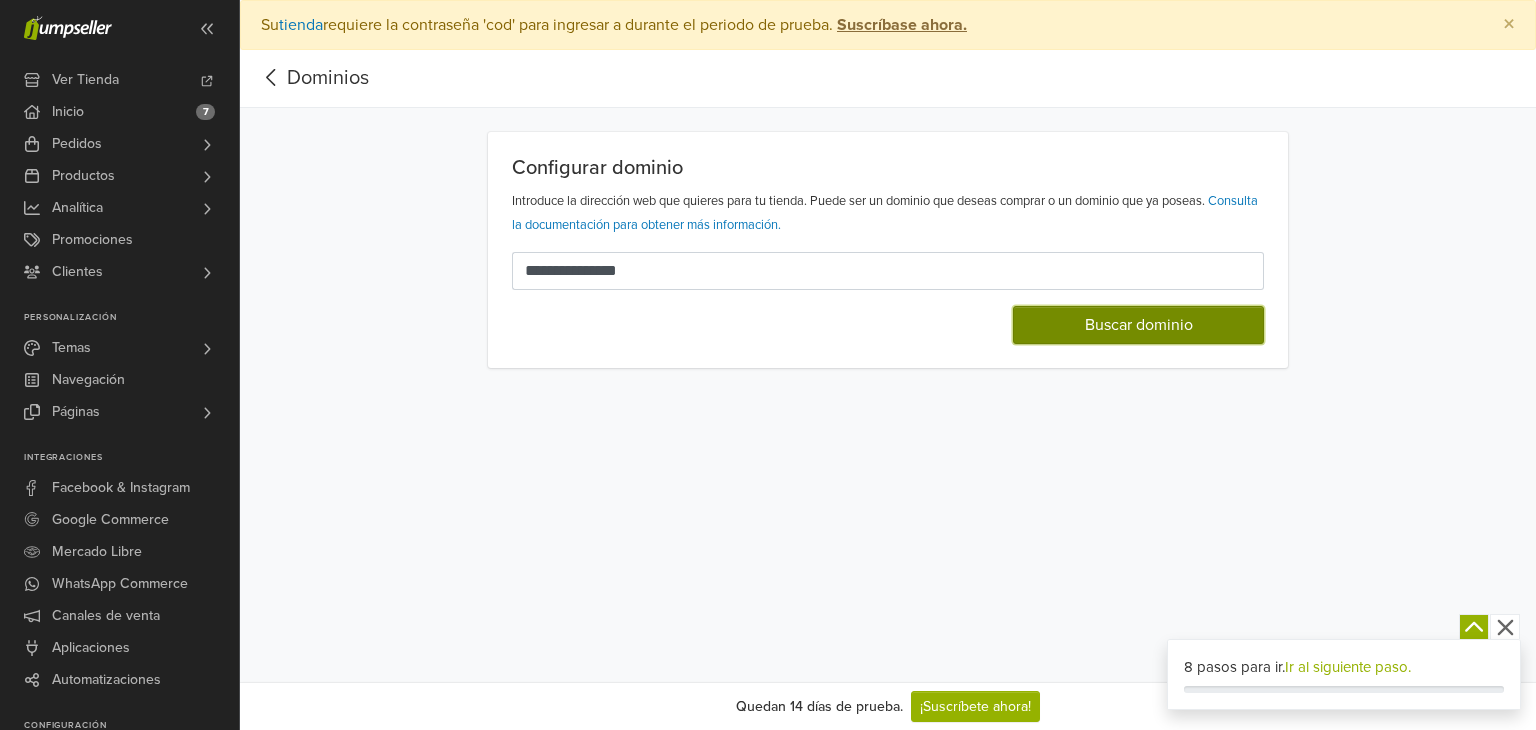 click on "Buscar dominio" at bounding box center (1138, 325) 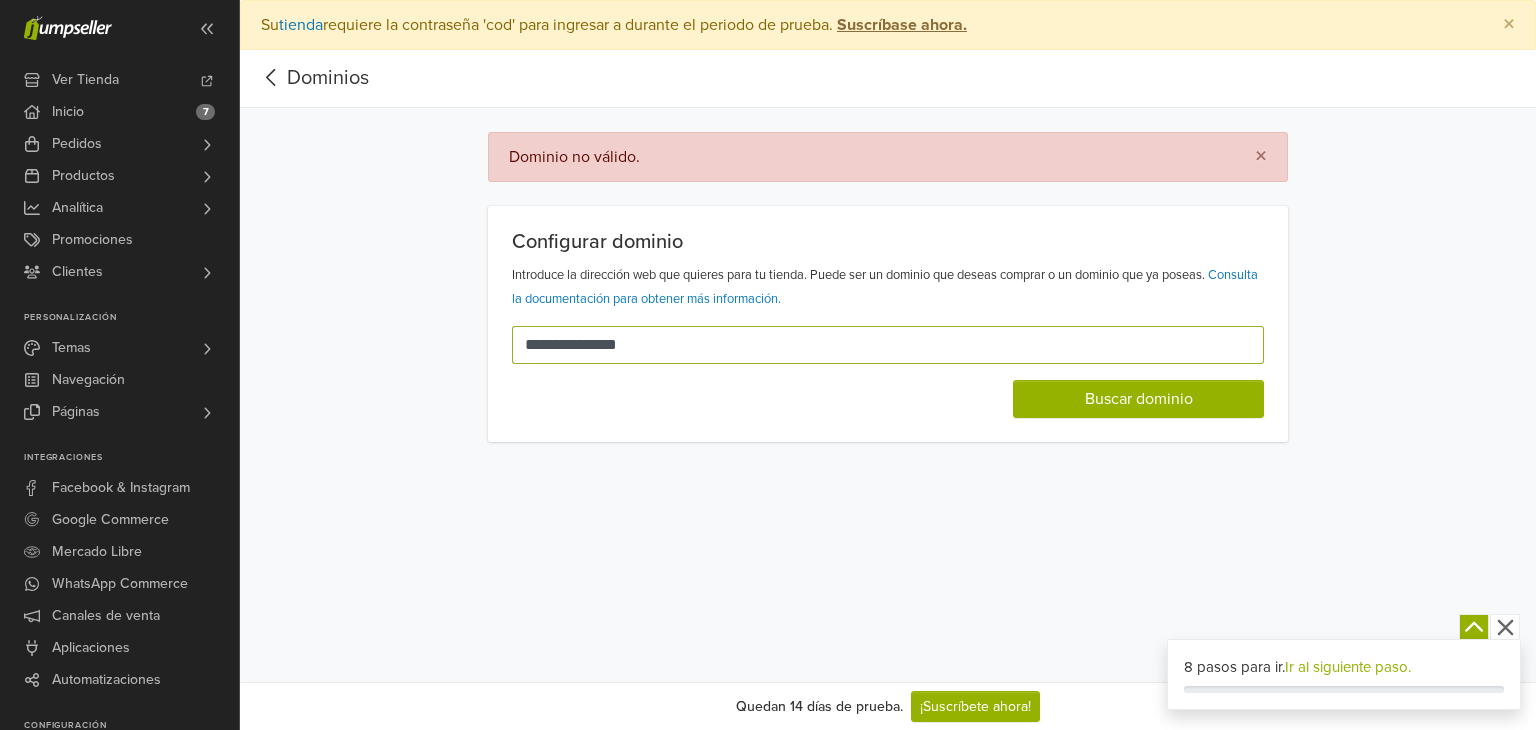 click on "**********" at bounding box center (876, 345) 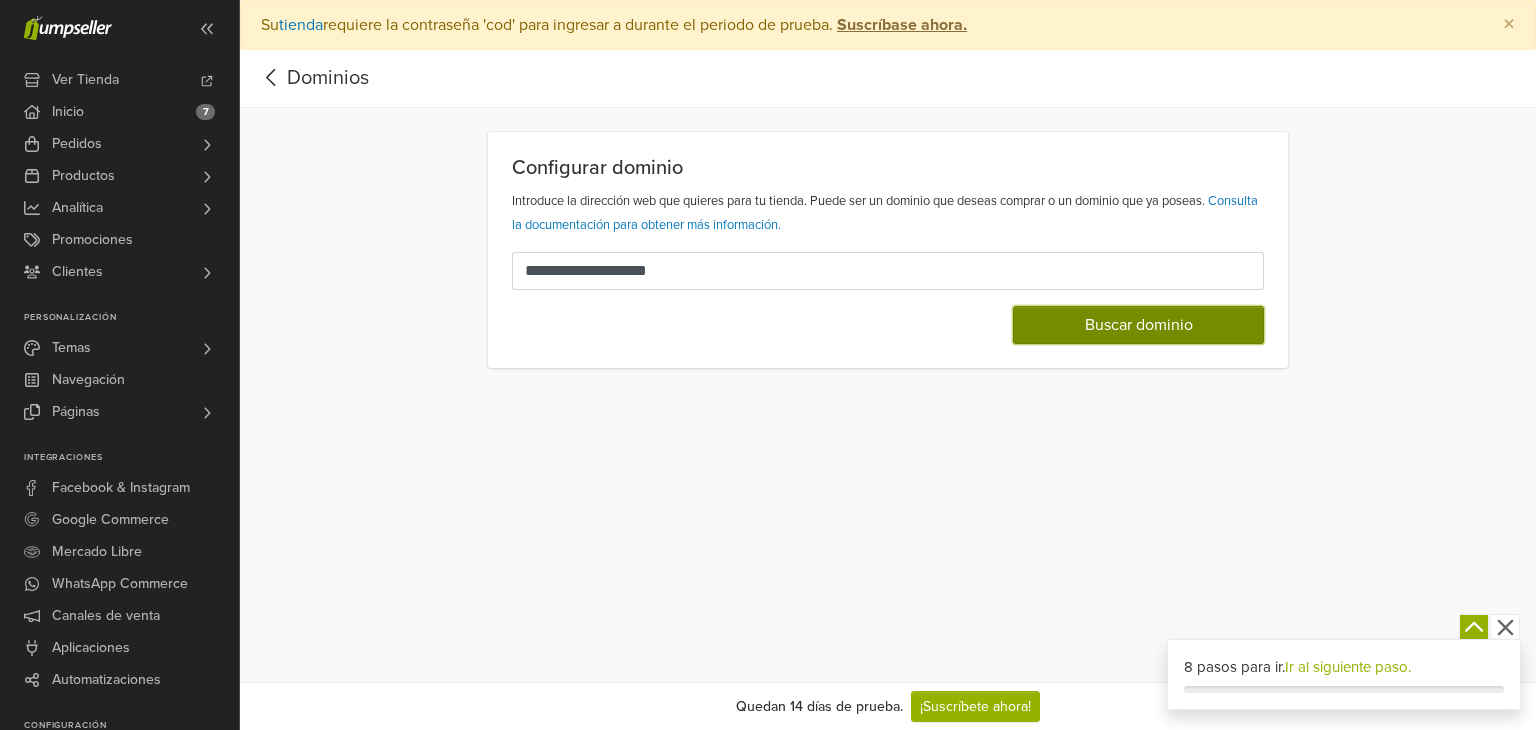 click on "Buscar dominio" at bounding box center [1138, 325] 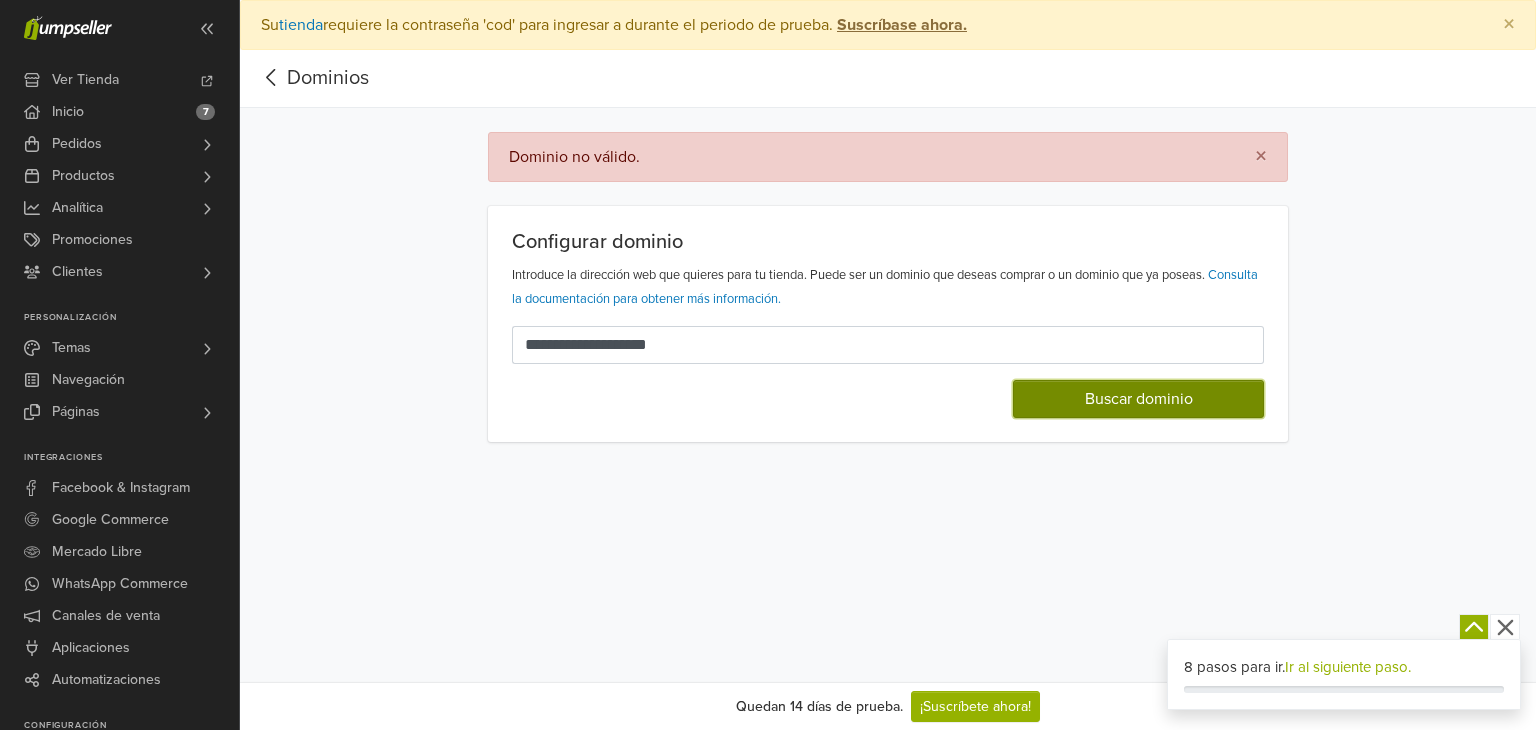click on "Buscar dominio" at bounding box center (1138, 399) 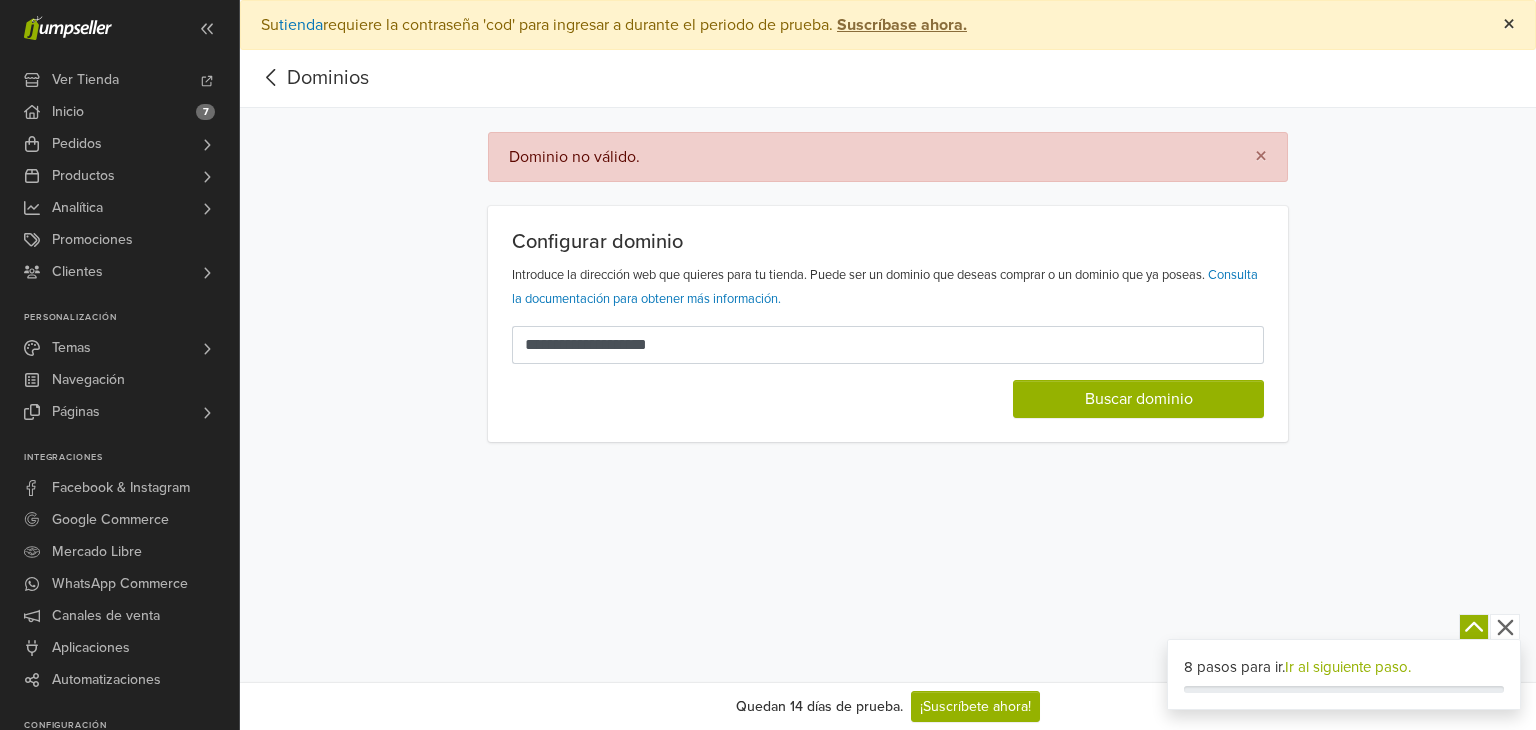 click on "×" at bounding box center [1509, 24] 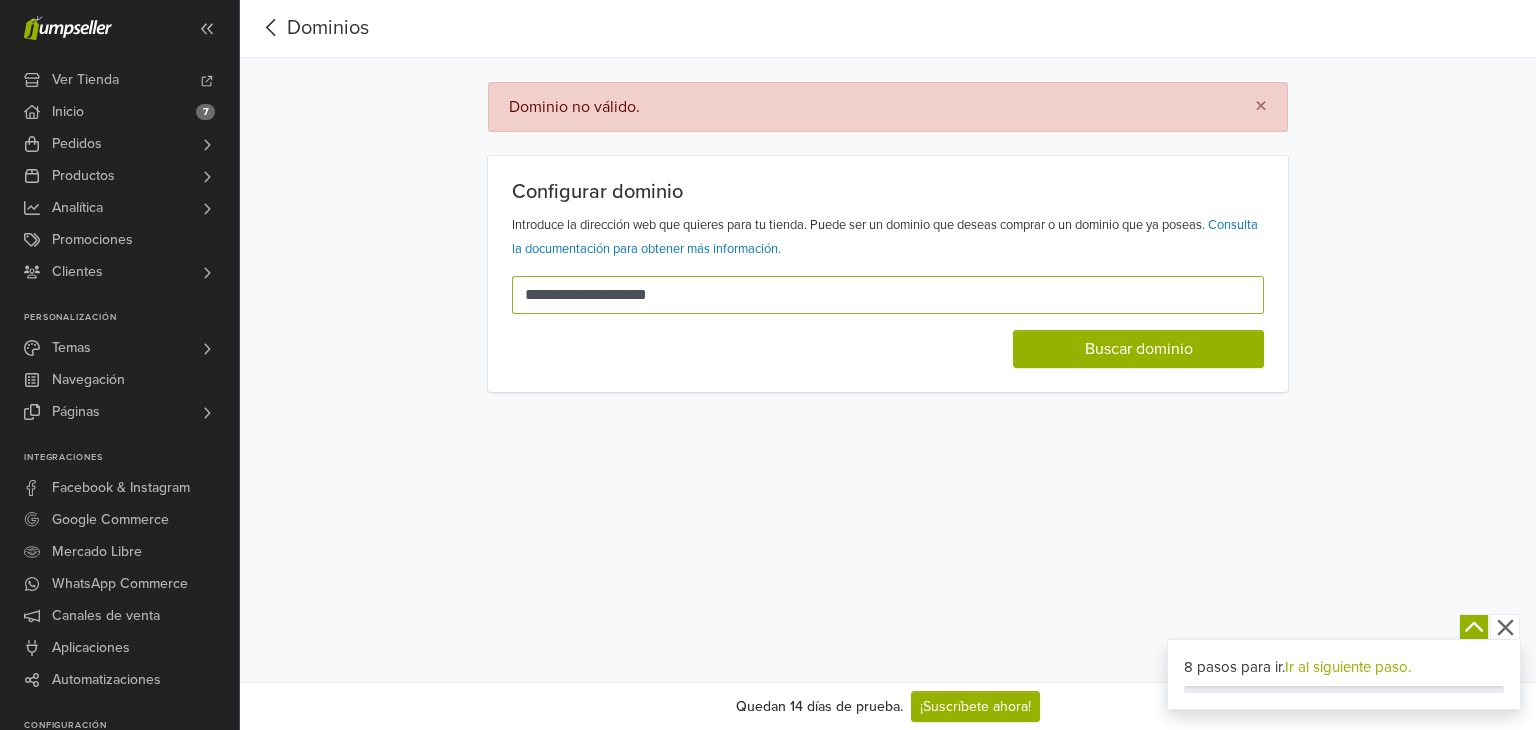click on "**********" at bounding box center [876, 295] 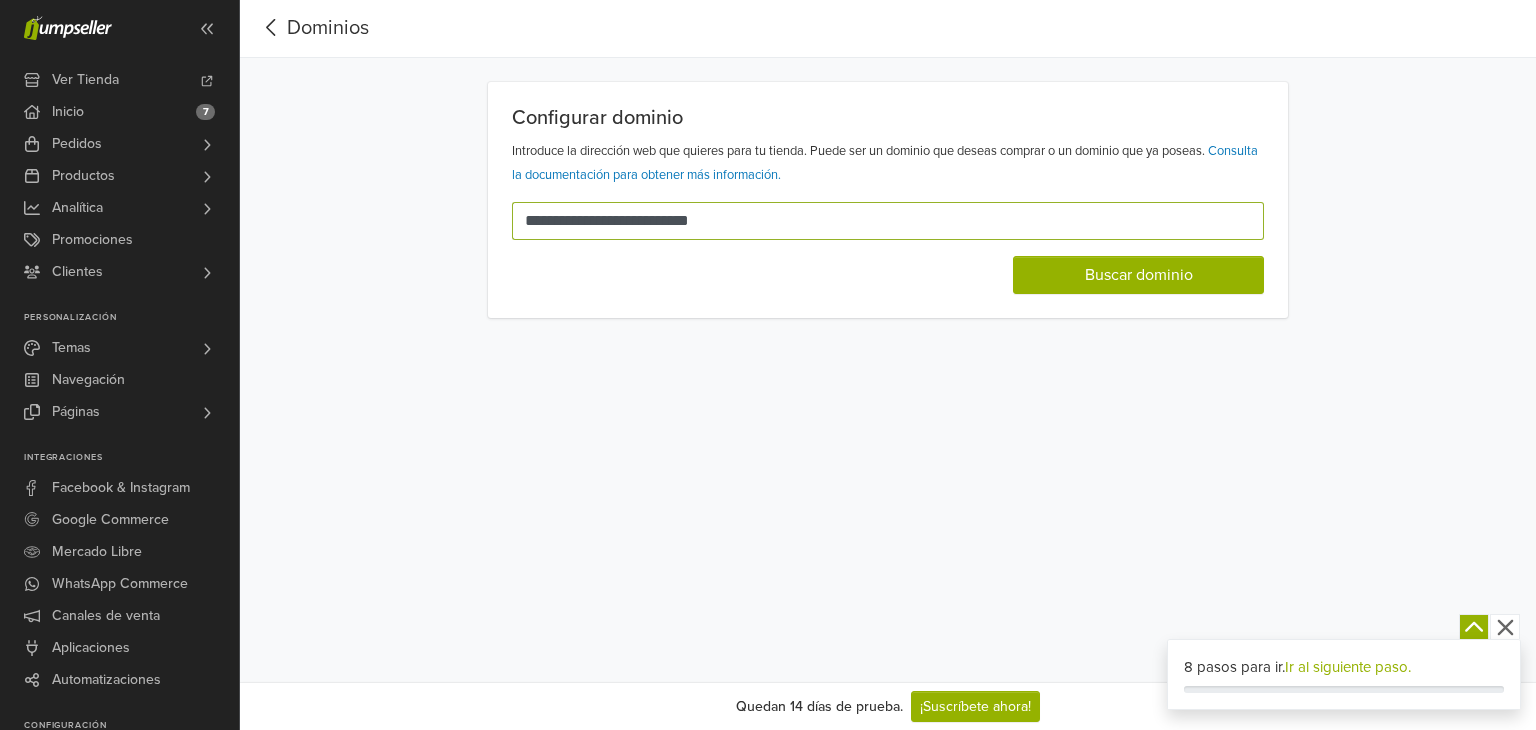 type on "**********" 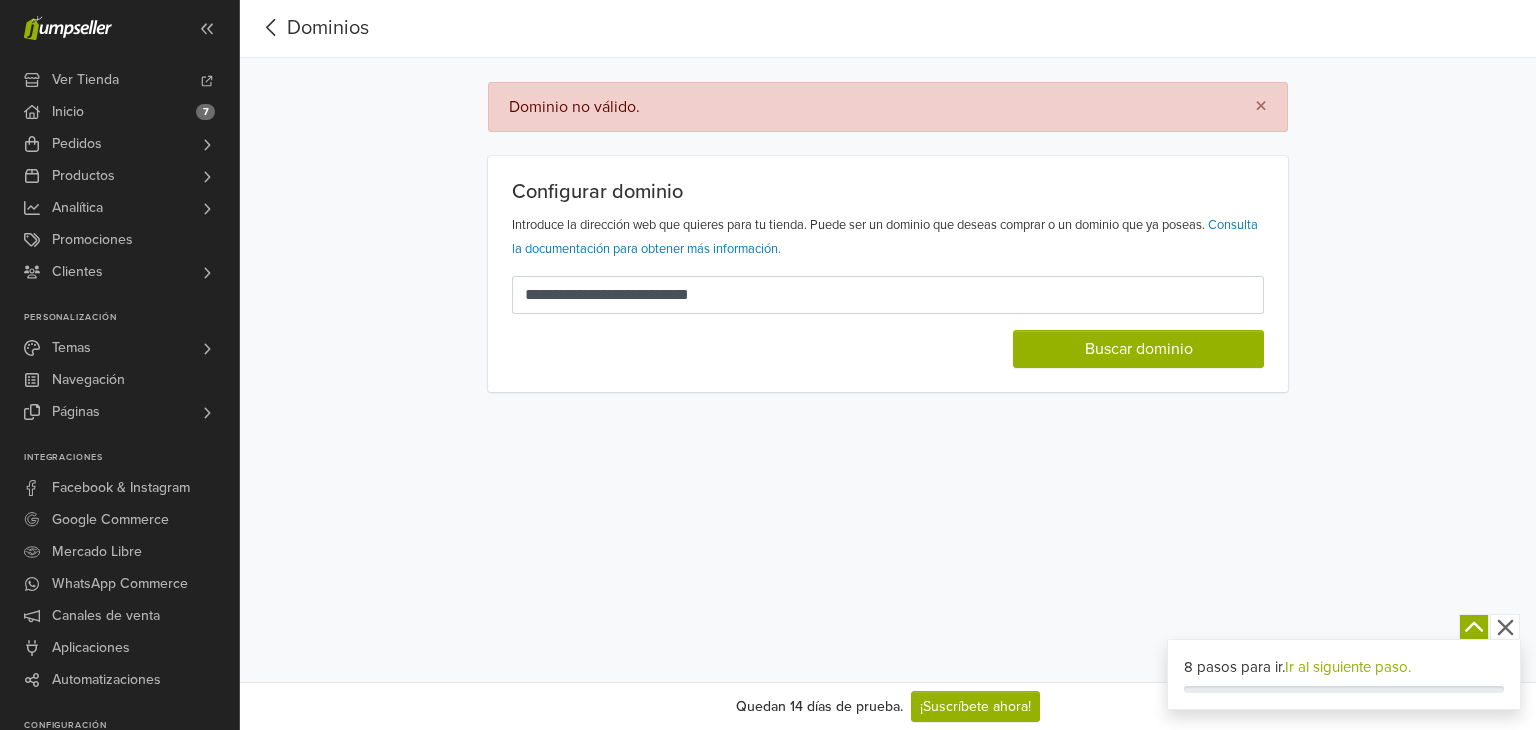 click 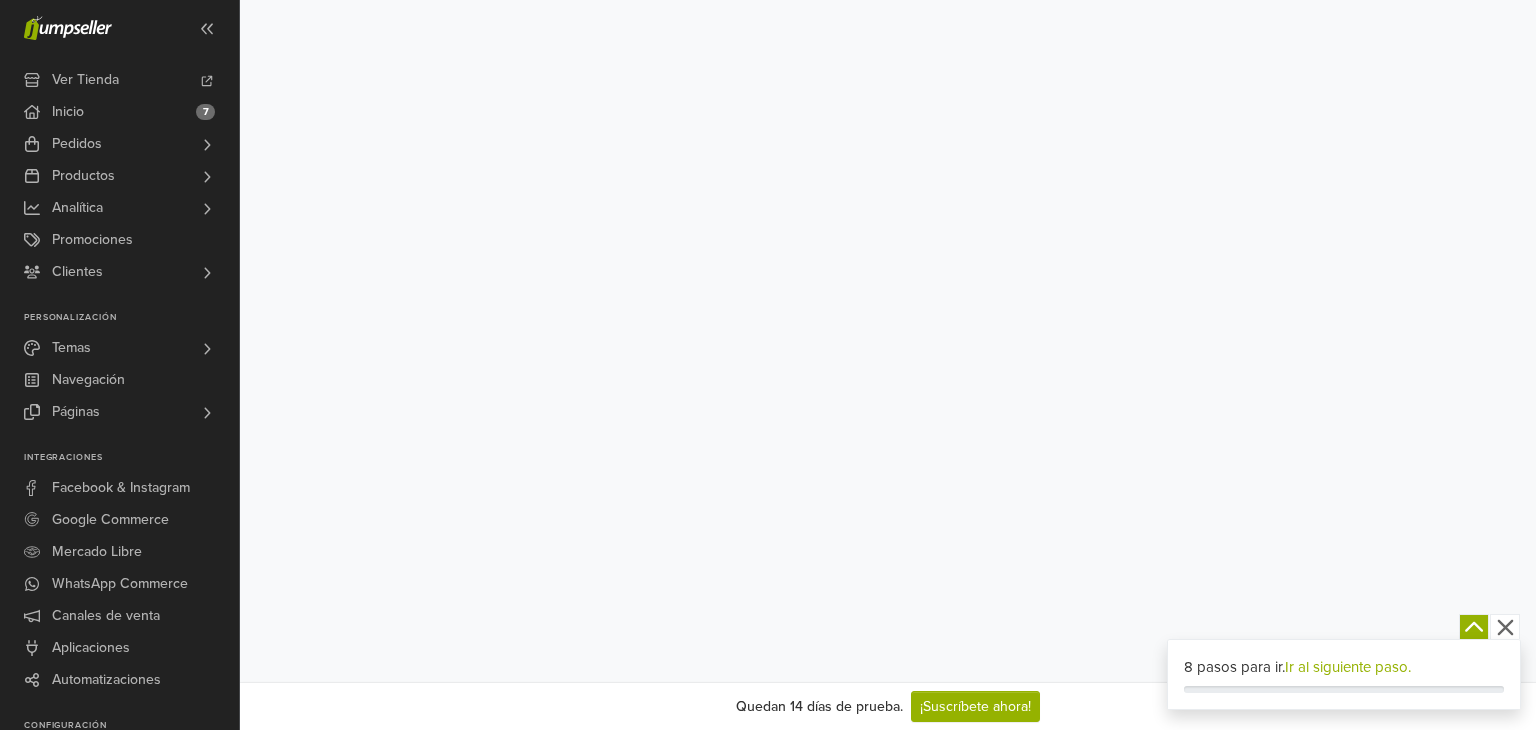 scroll, scrollTop: 0, scrollLeft: 0, axis: both 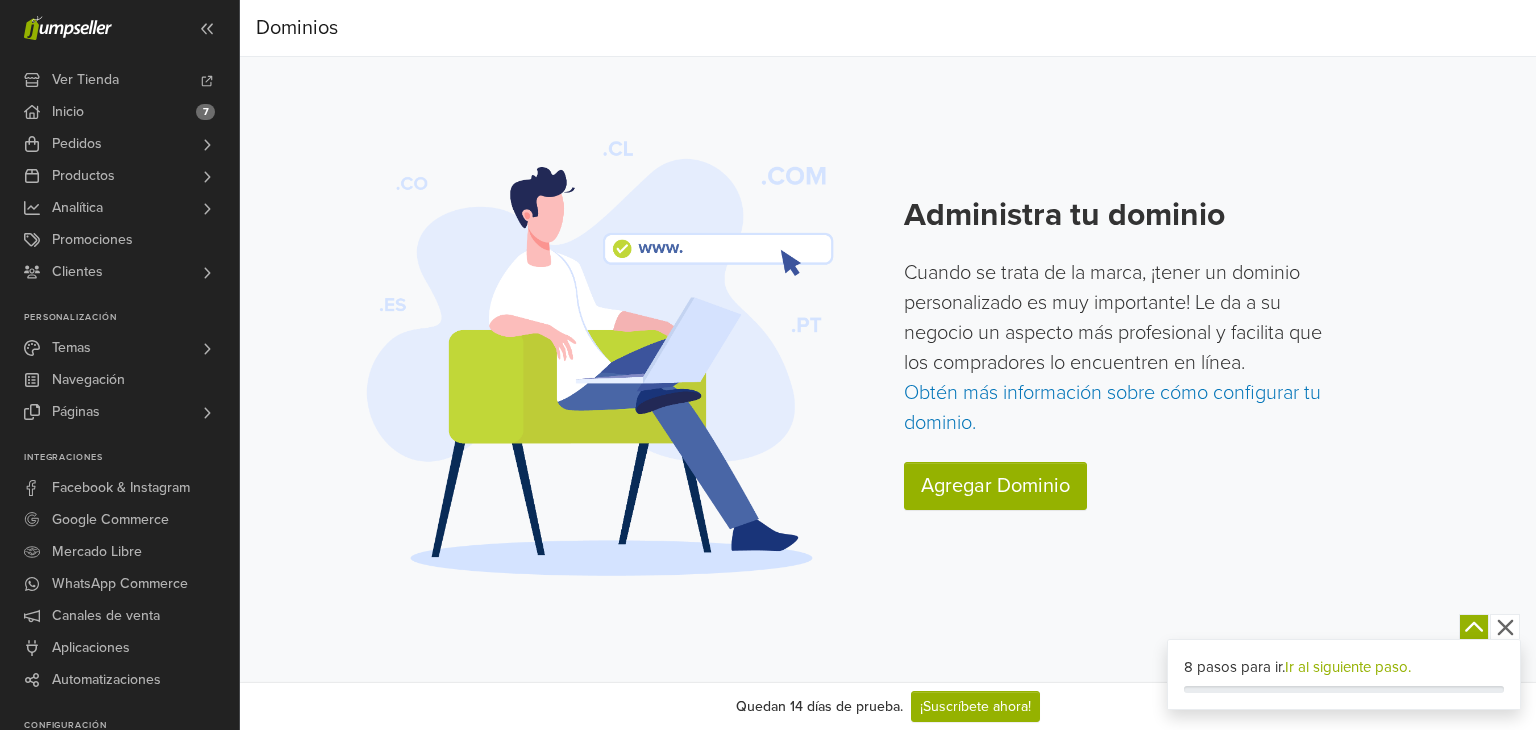 click on "Dominios" at bounding box center [297, 28] 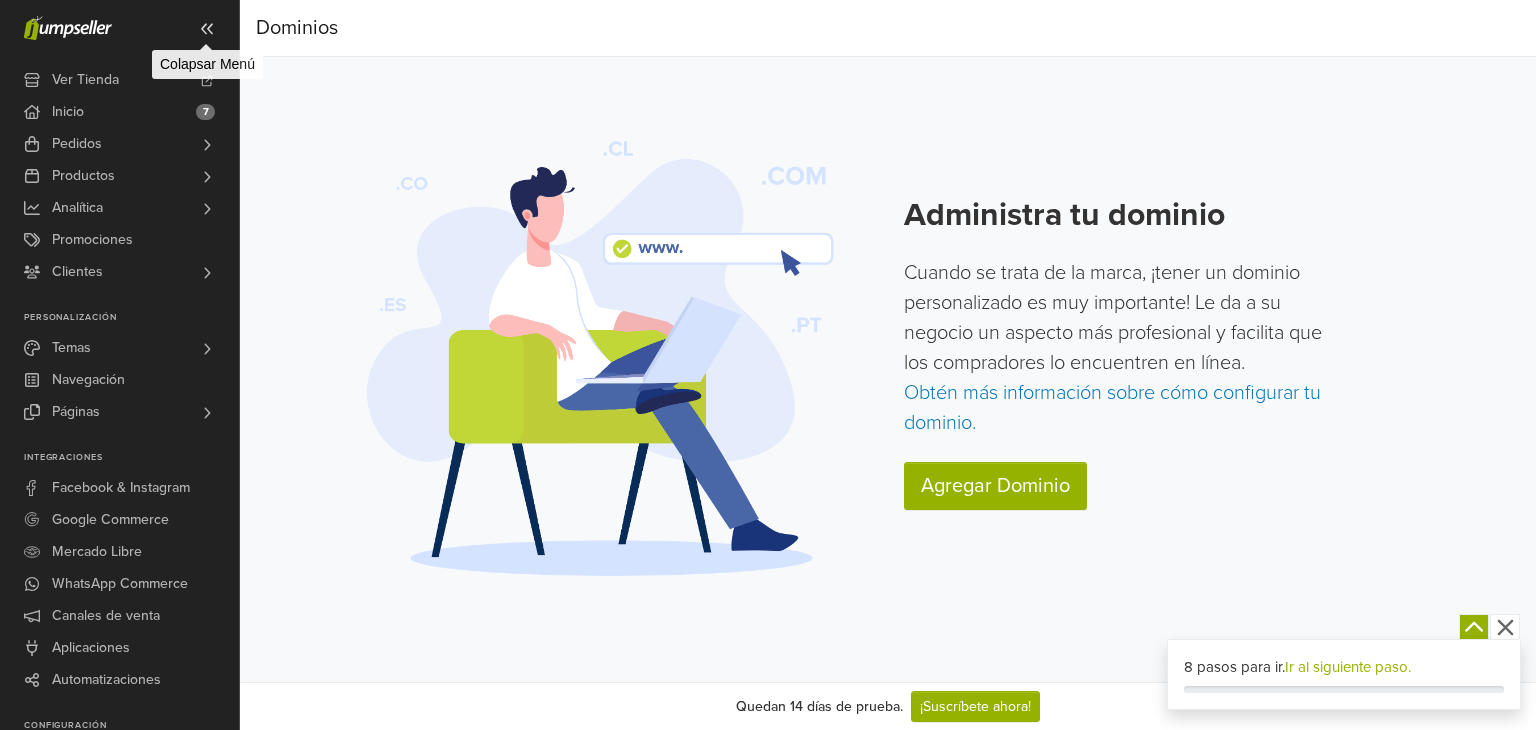 click 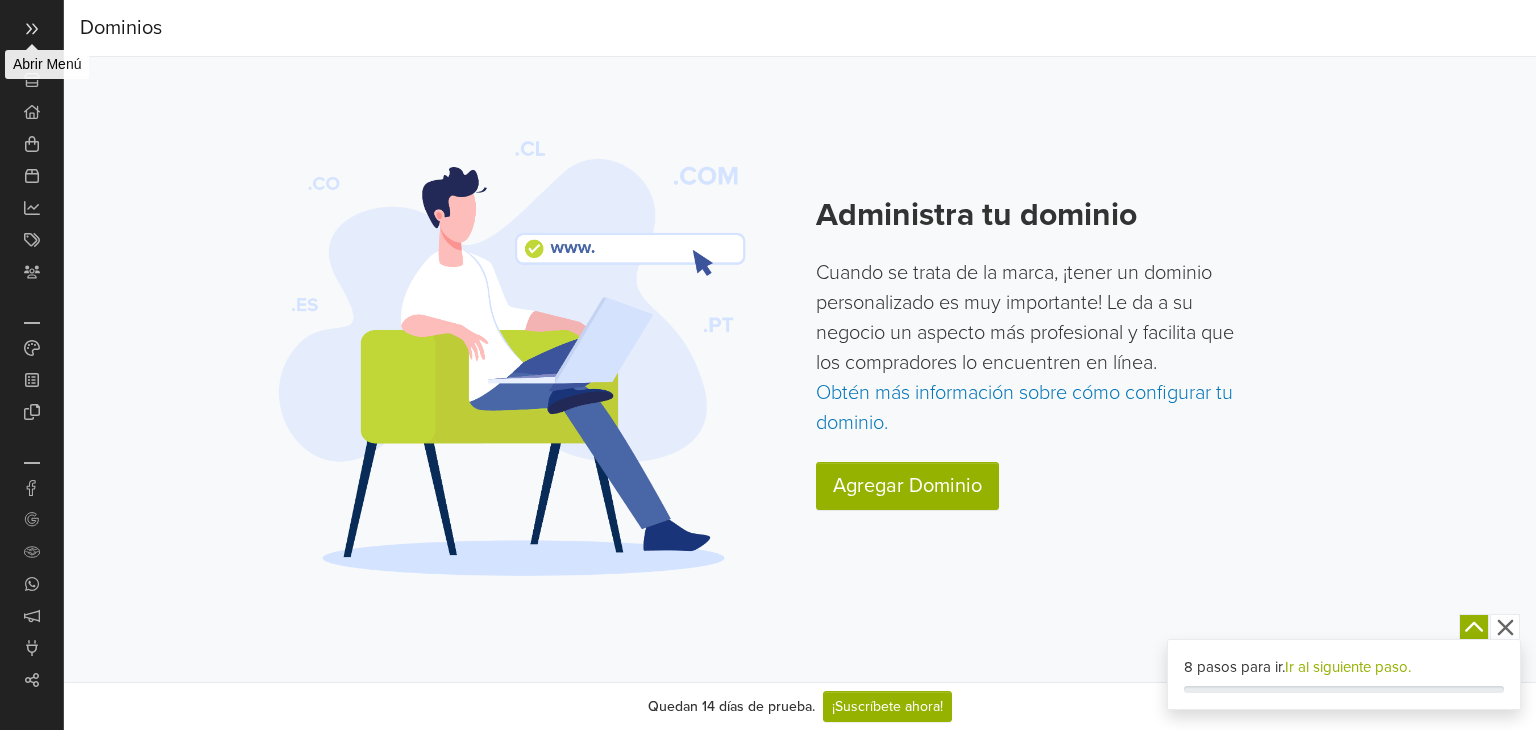 click at bounding box center [32, 28] 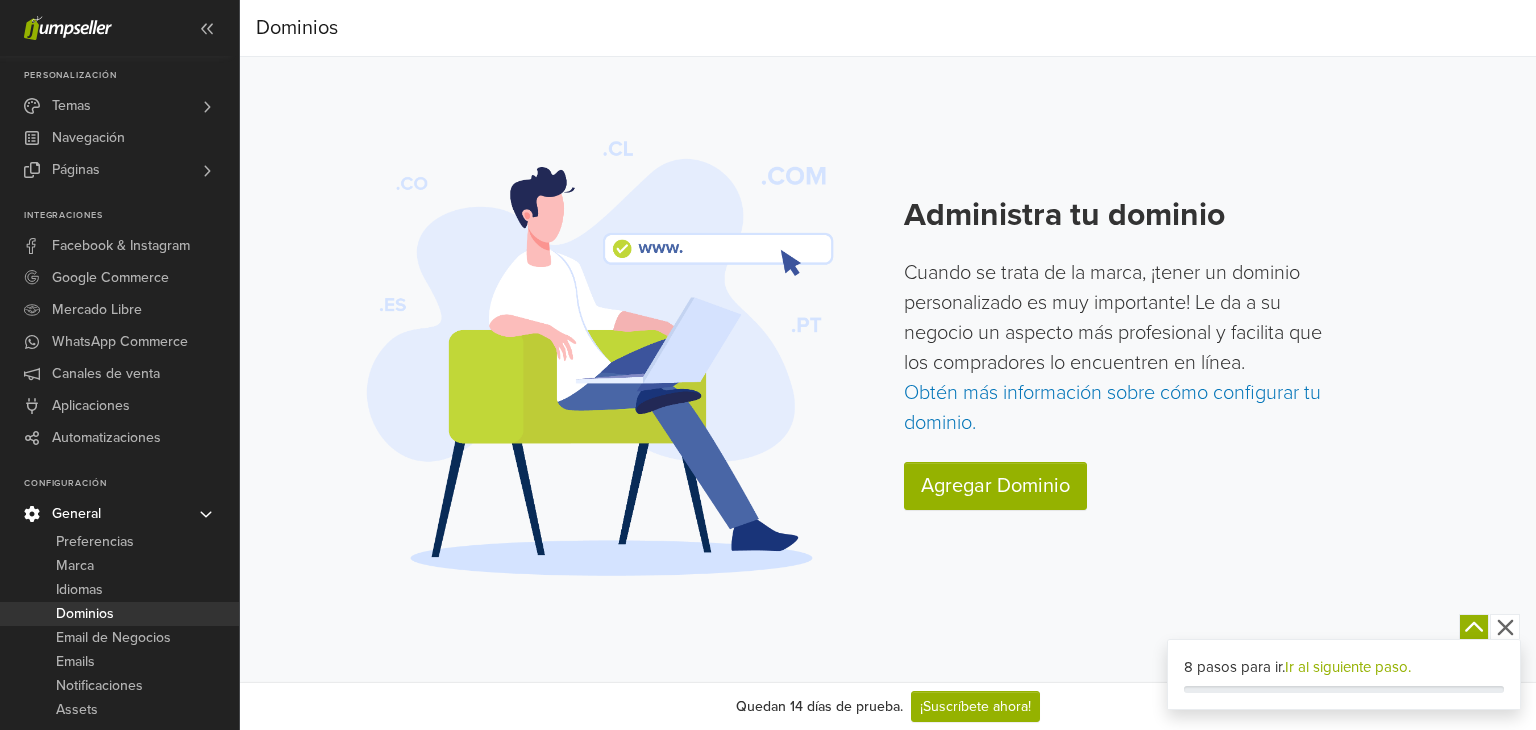 click 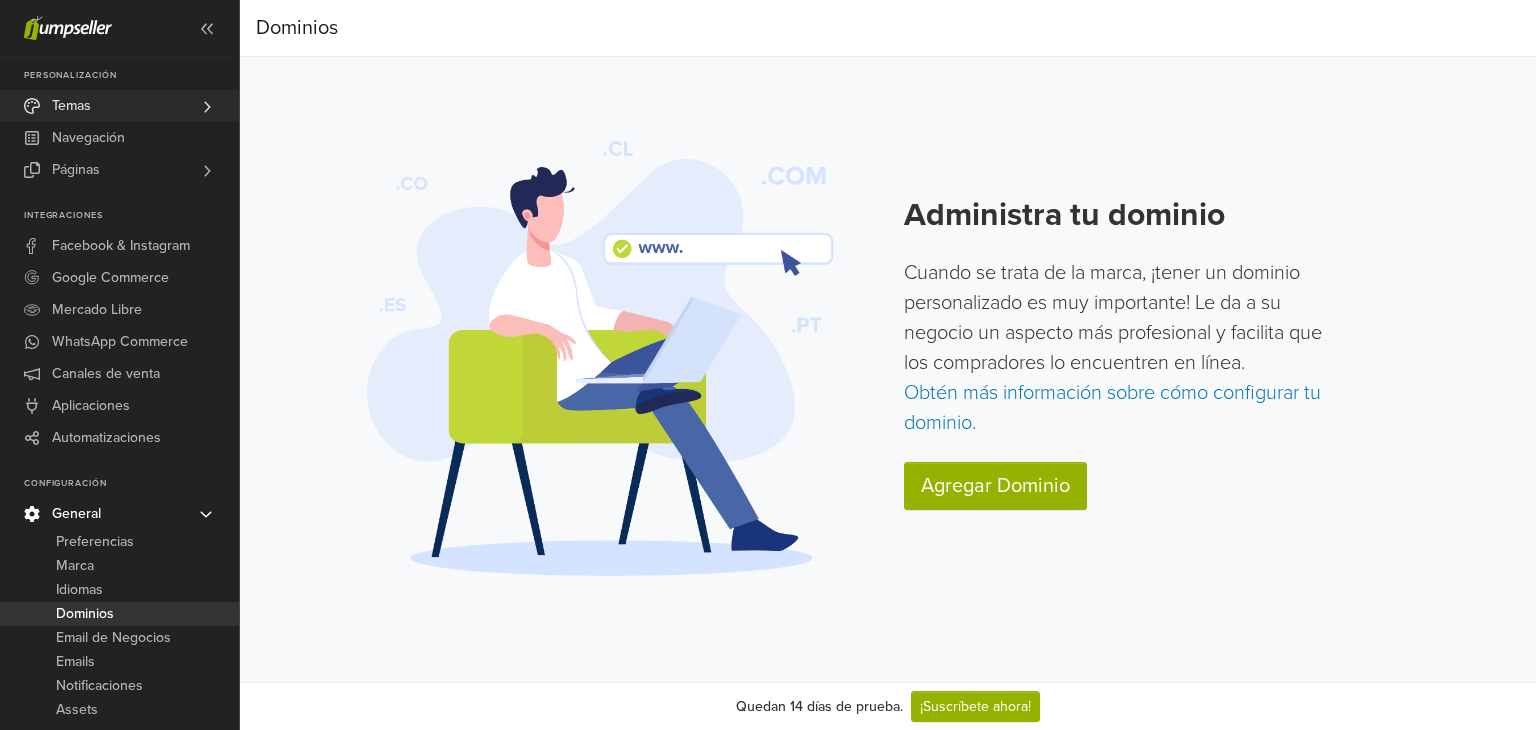 click on "Temas" at bounding box center (119, 106) 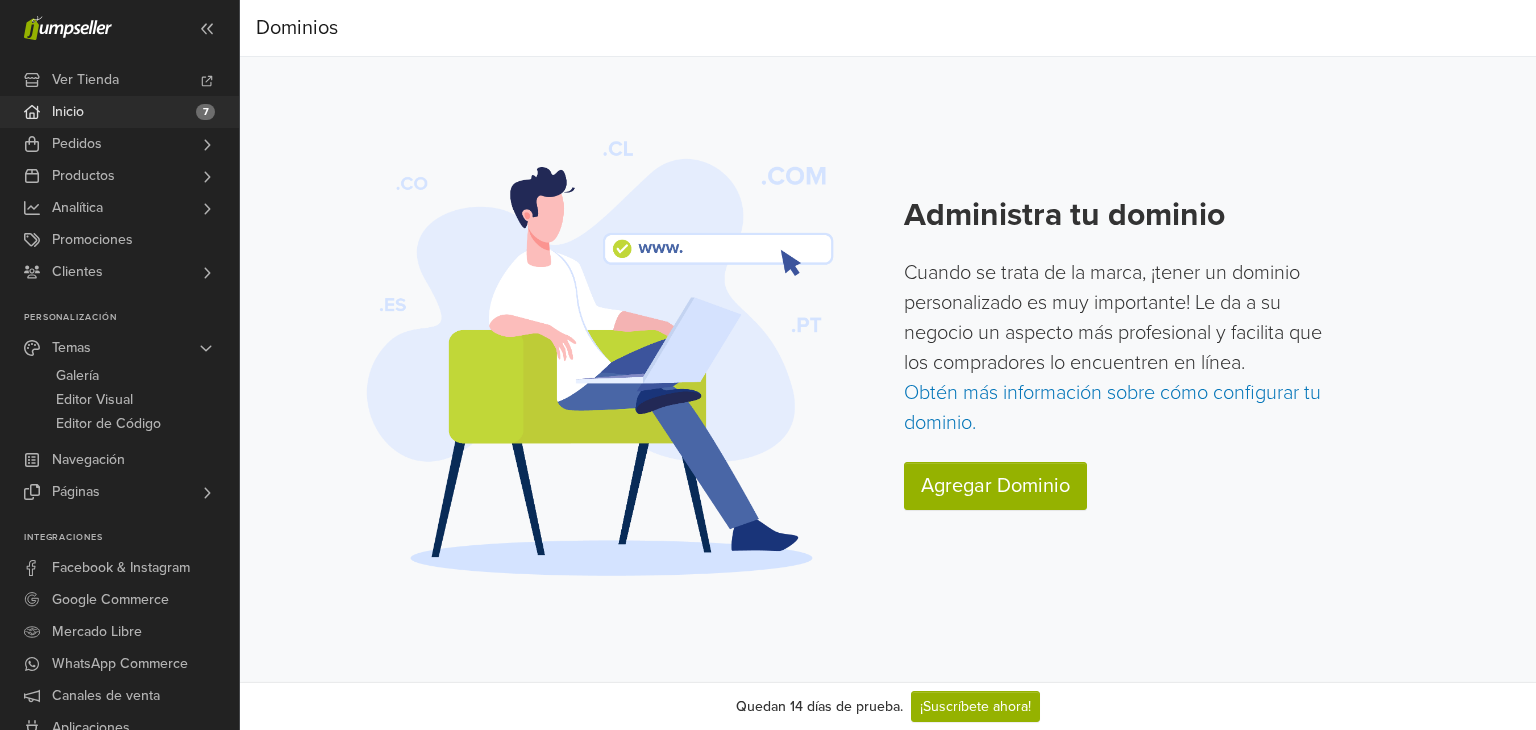 click on "Inicio
7" at bounding box center [119, 112] 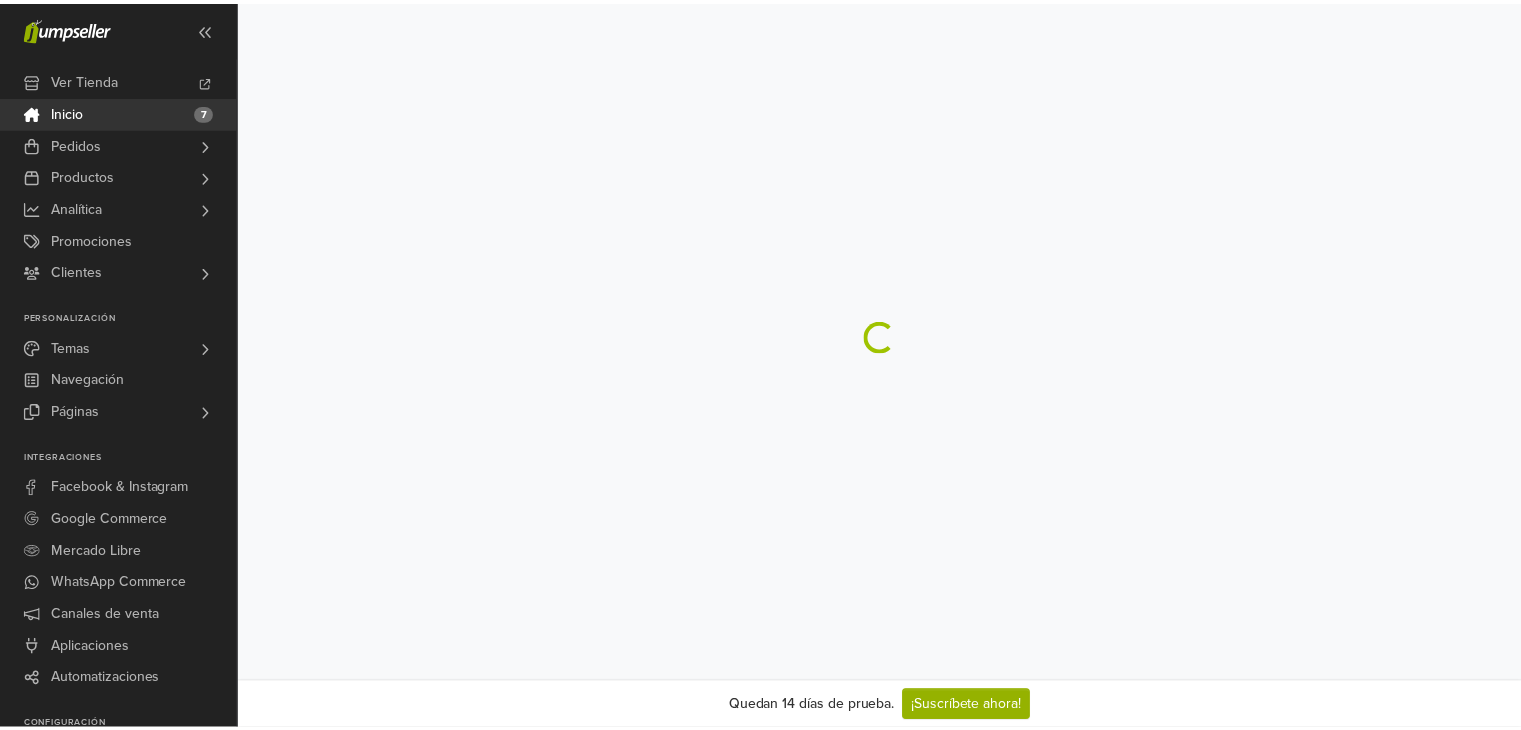 scroll, scrollTop: 0, scrollLeft: 0, axis: both 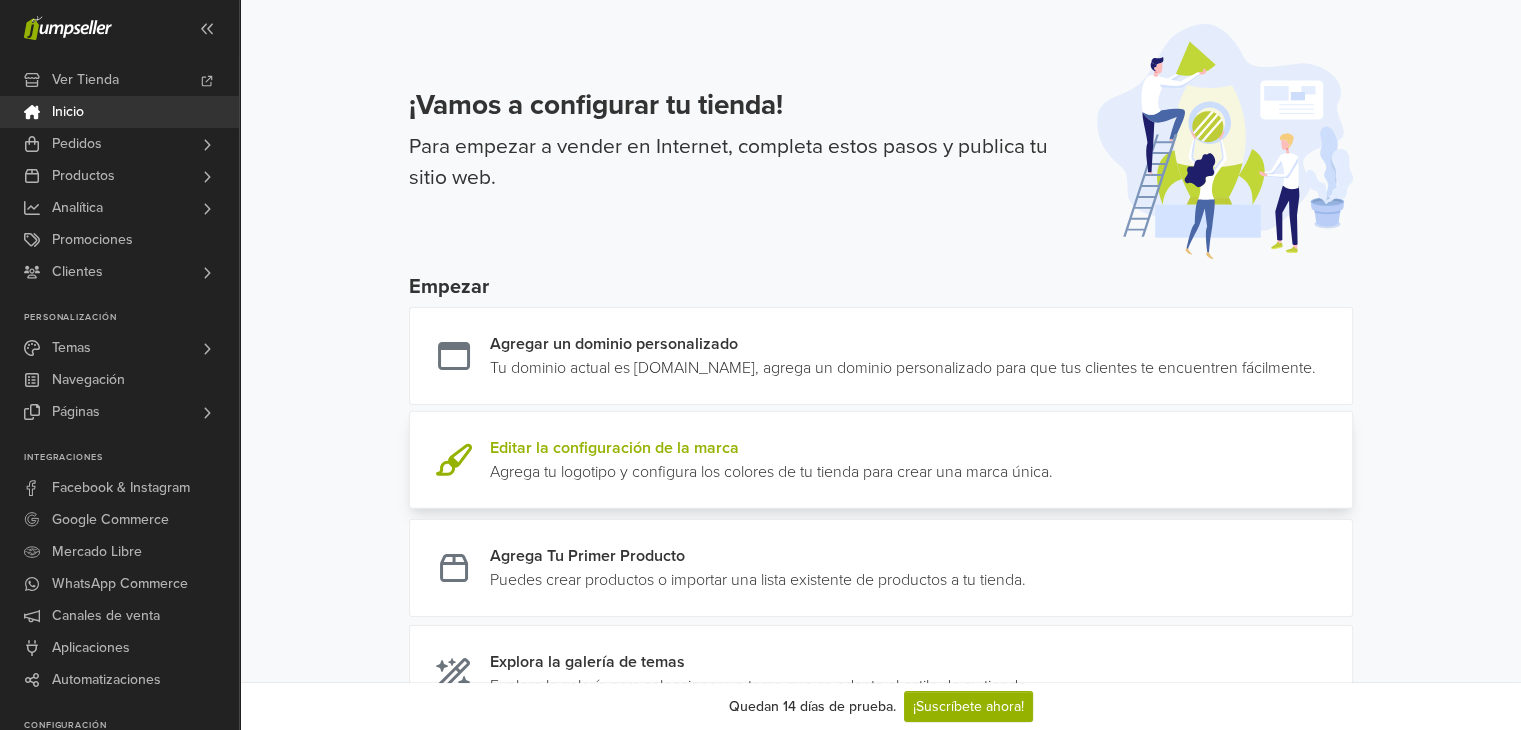 click at bounding box center [1053, 460] 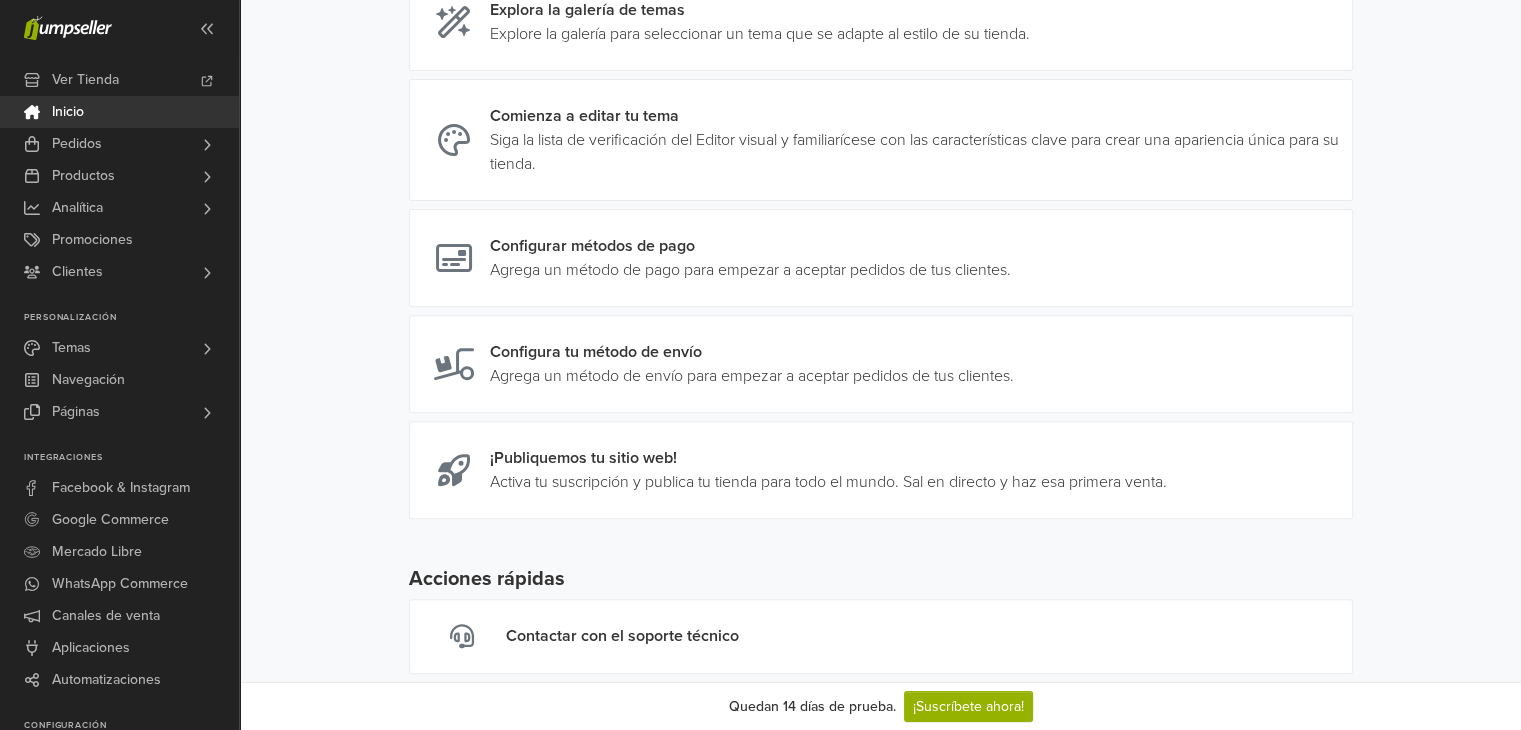 scroll, scrollTop: 673, scrollLeft: 0, axis: vertical 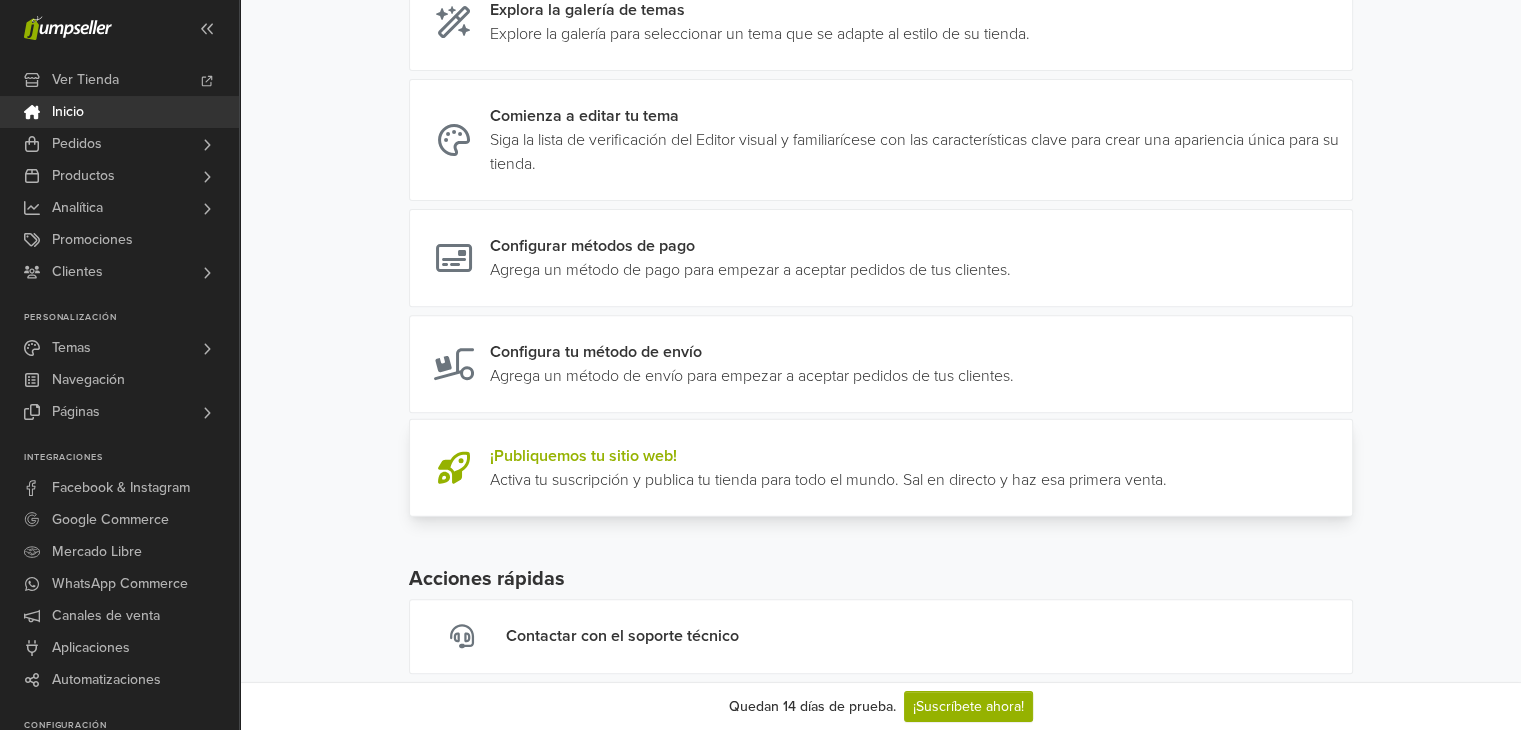 click at bounding box center (1167, 468) 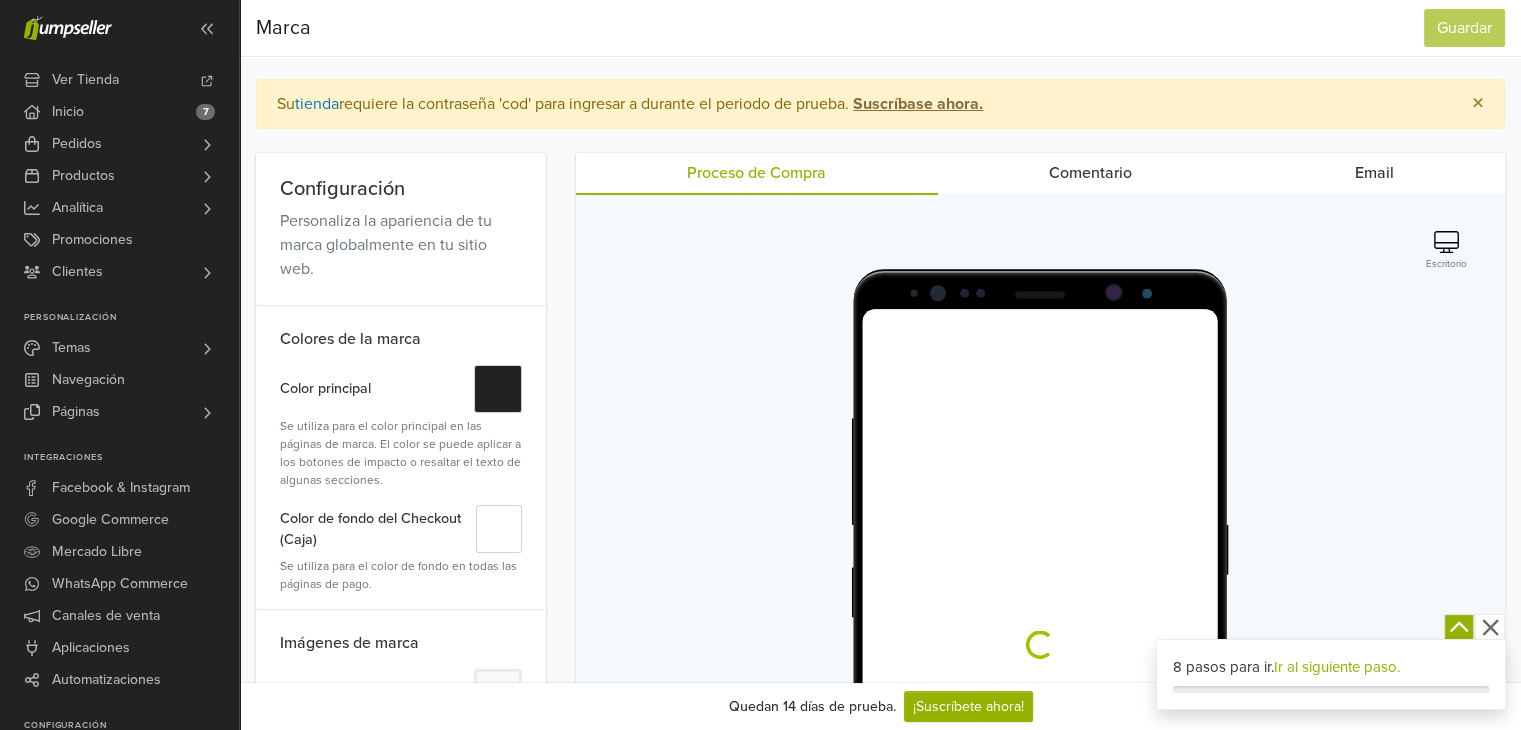 scroll, scrollTop: 0, scrollLeft: 0, axis: both 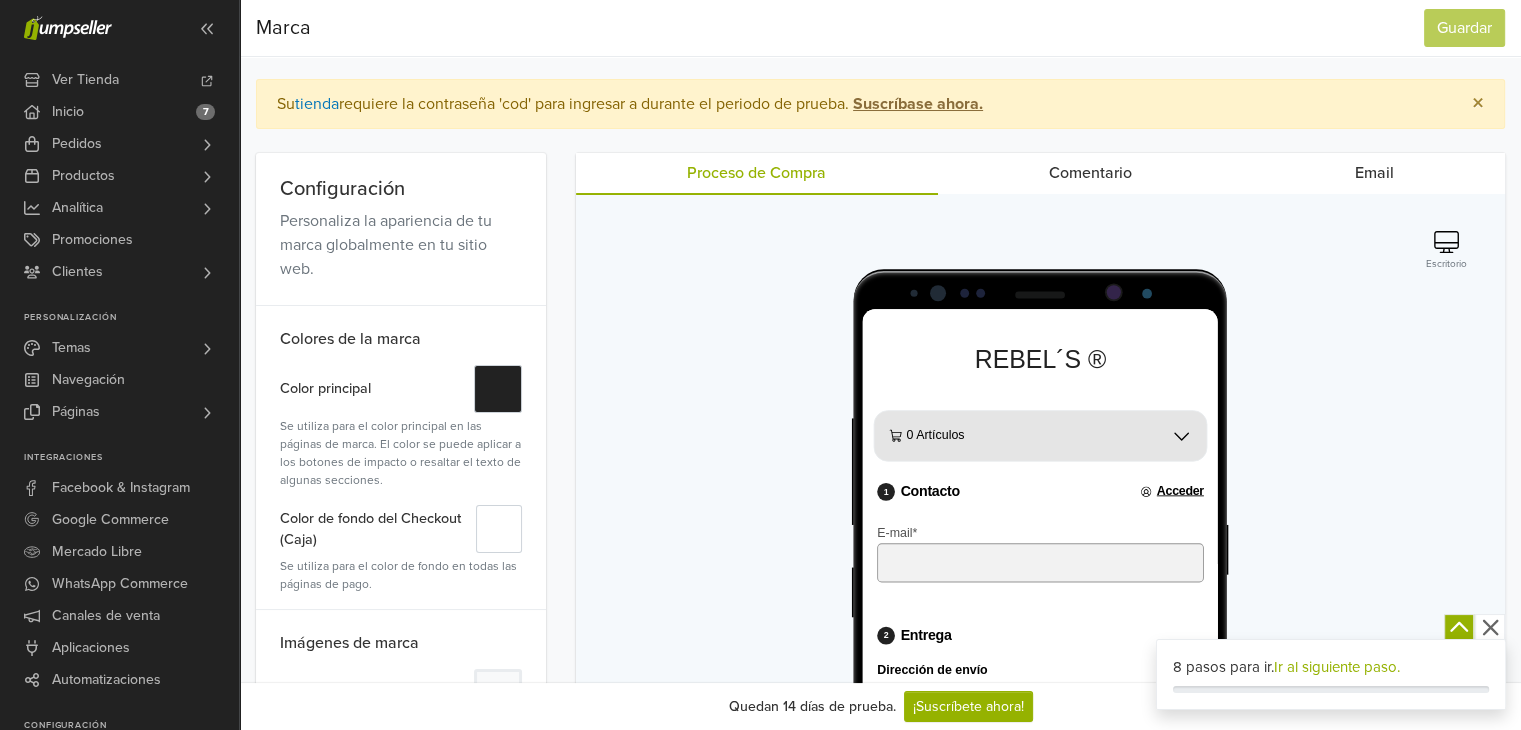 click on "Comentario" at bounding box center (1091, 173) 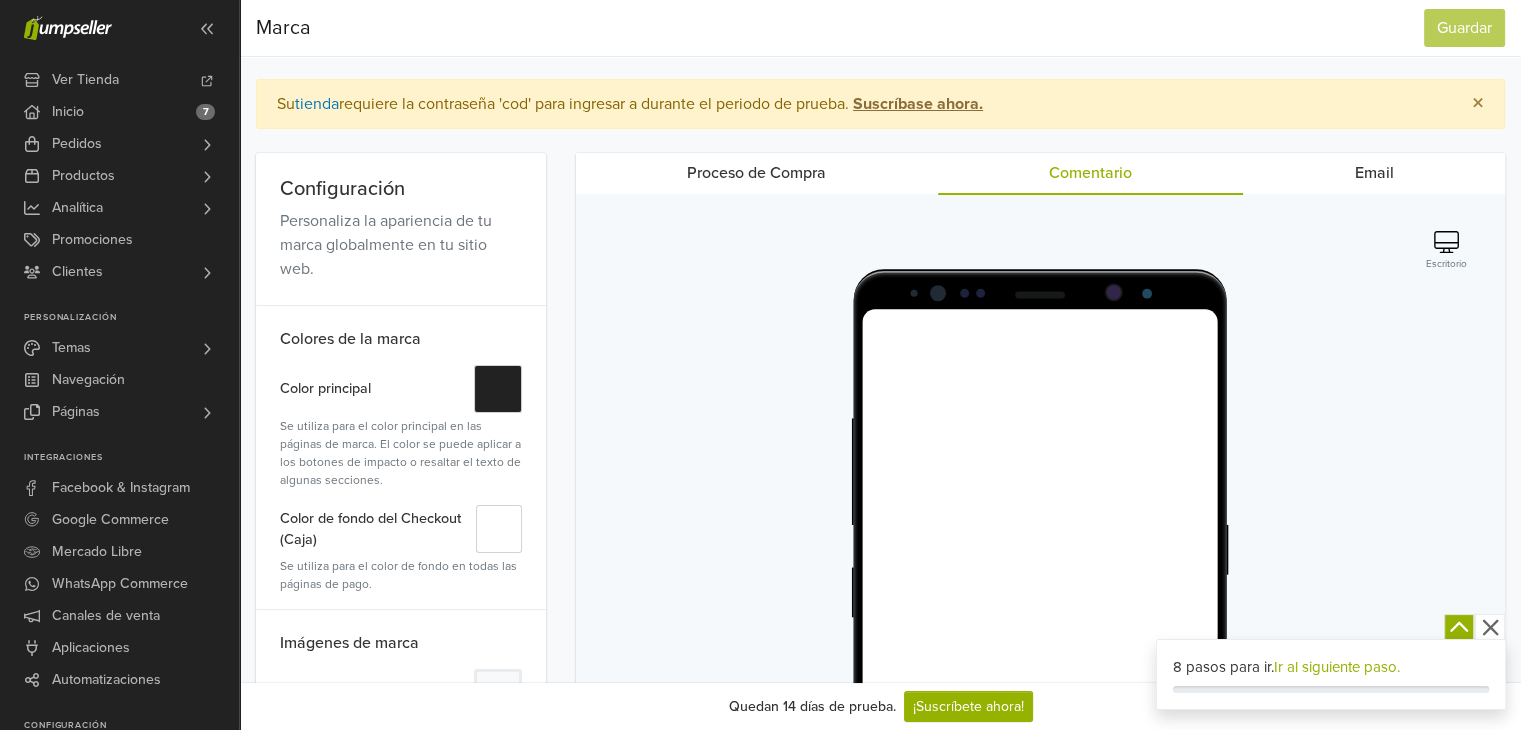 scroll, scrollTop: 0, scrollLeft: 0, axis: both 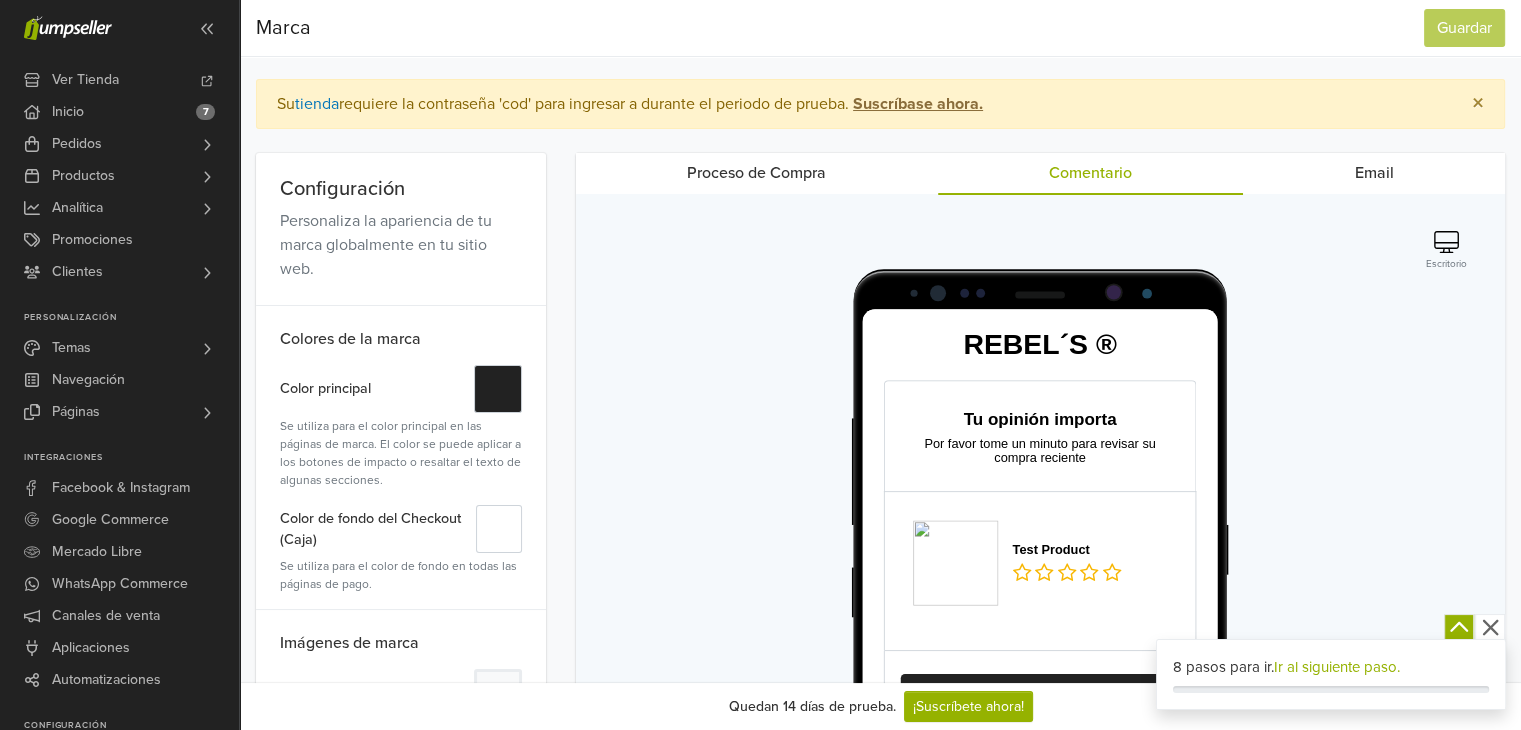 click on "Email" at bounding box center (1374, 173) 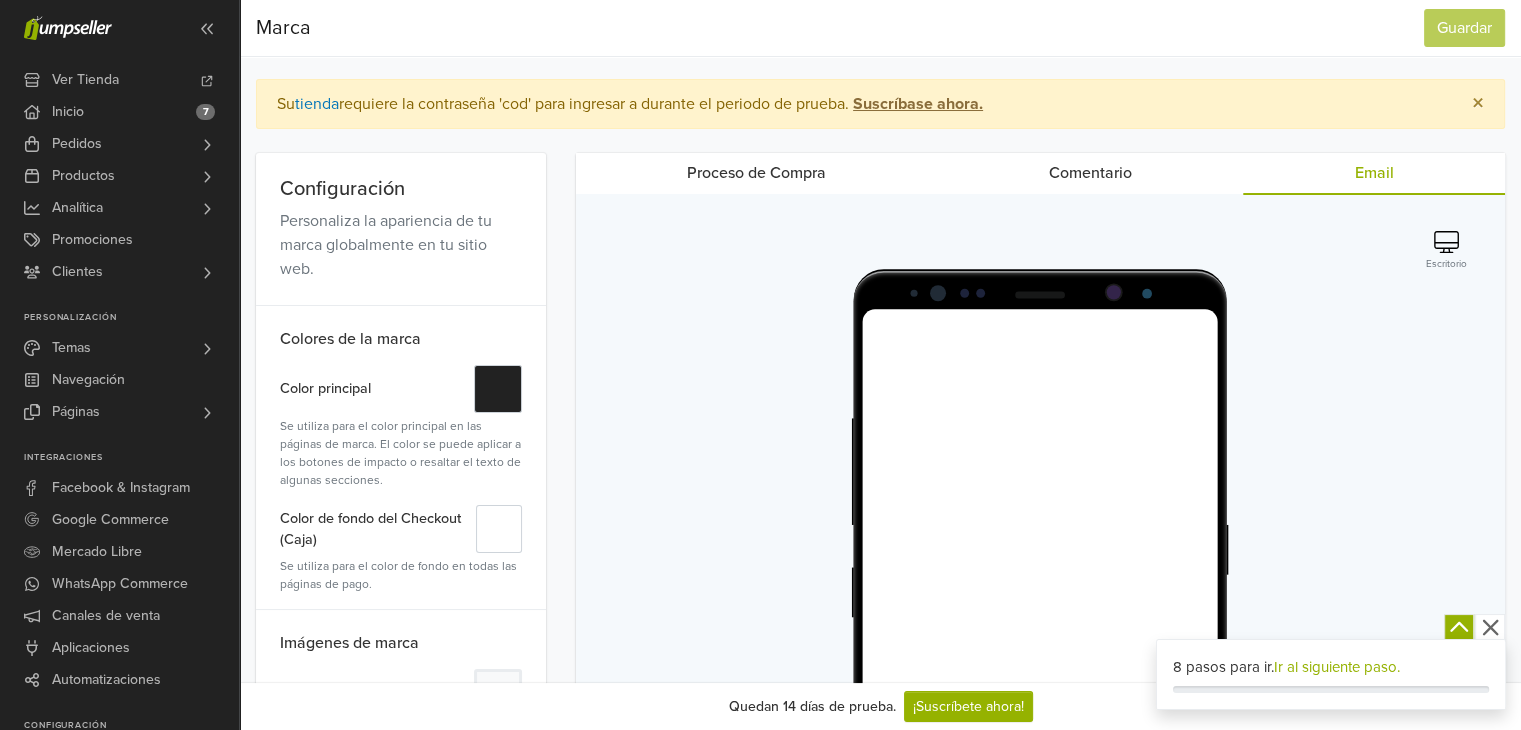 scroll, scrollTop: 0, scrollLeft: 0, axis: both 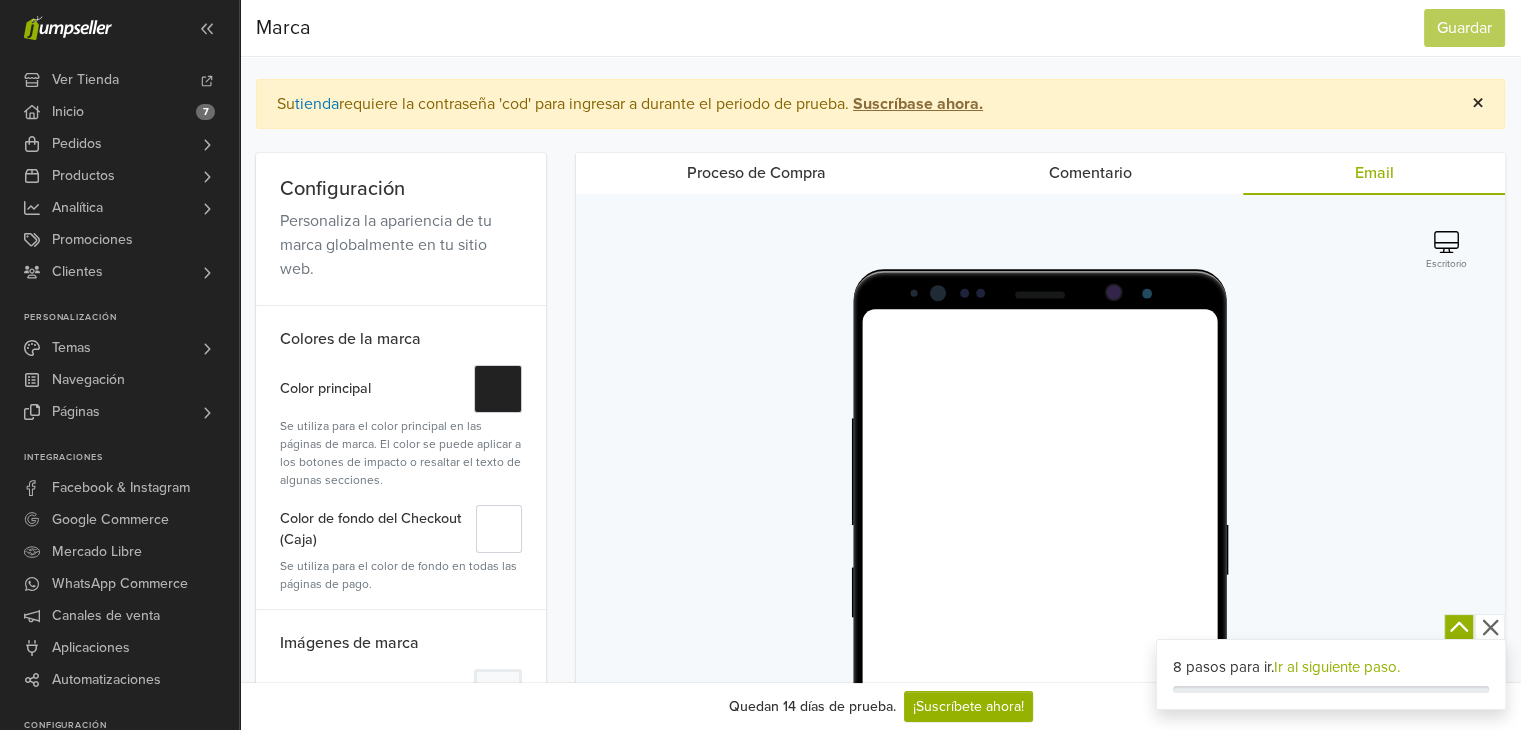 click on "×" at bounding box center (1478, 103) 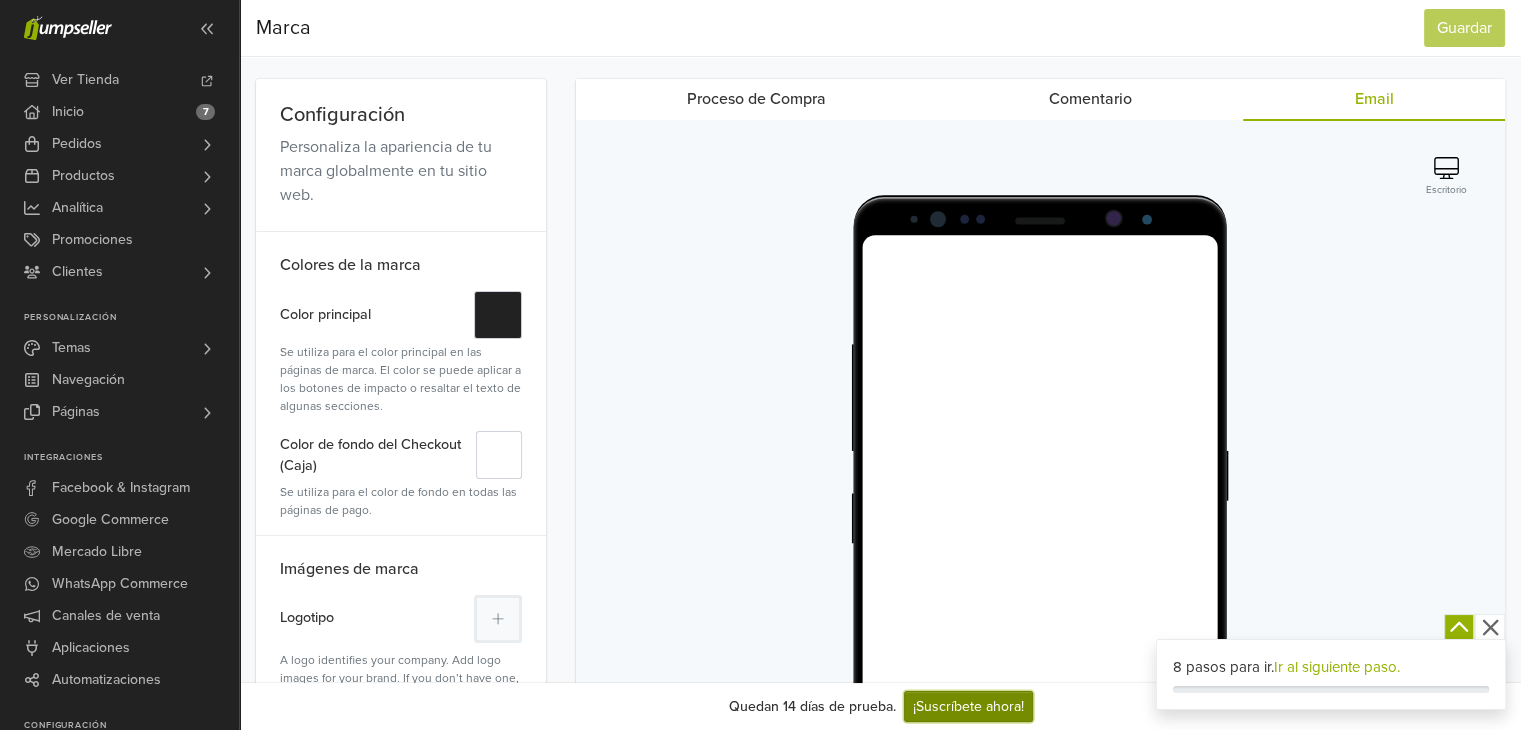 click on "¡Suscríbete ahora!" at bounding box center [968, 706] 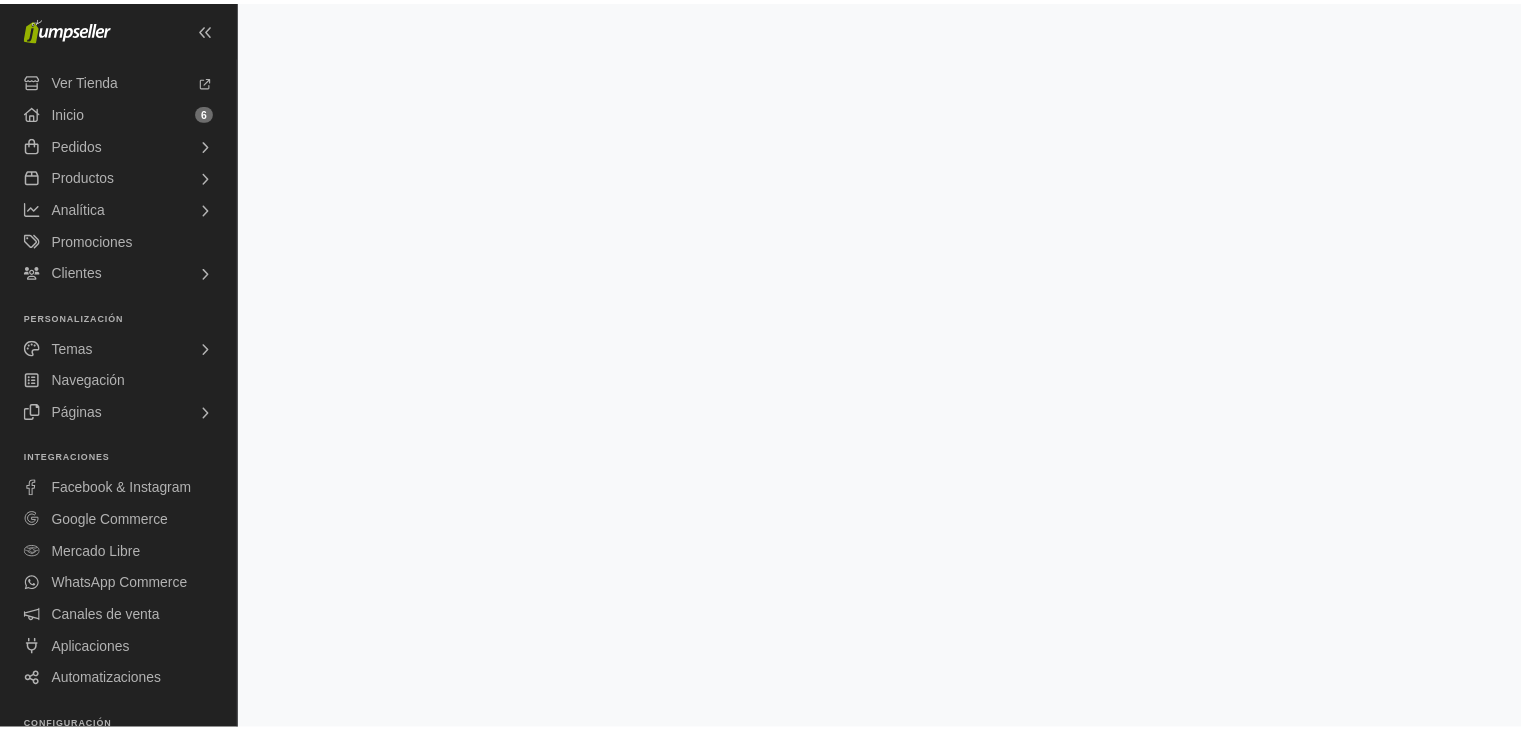 scroll, scrollTop: 0, scrollLeft: 0, axis: both 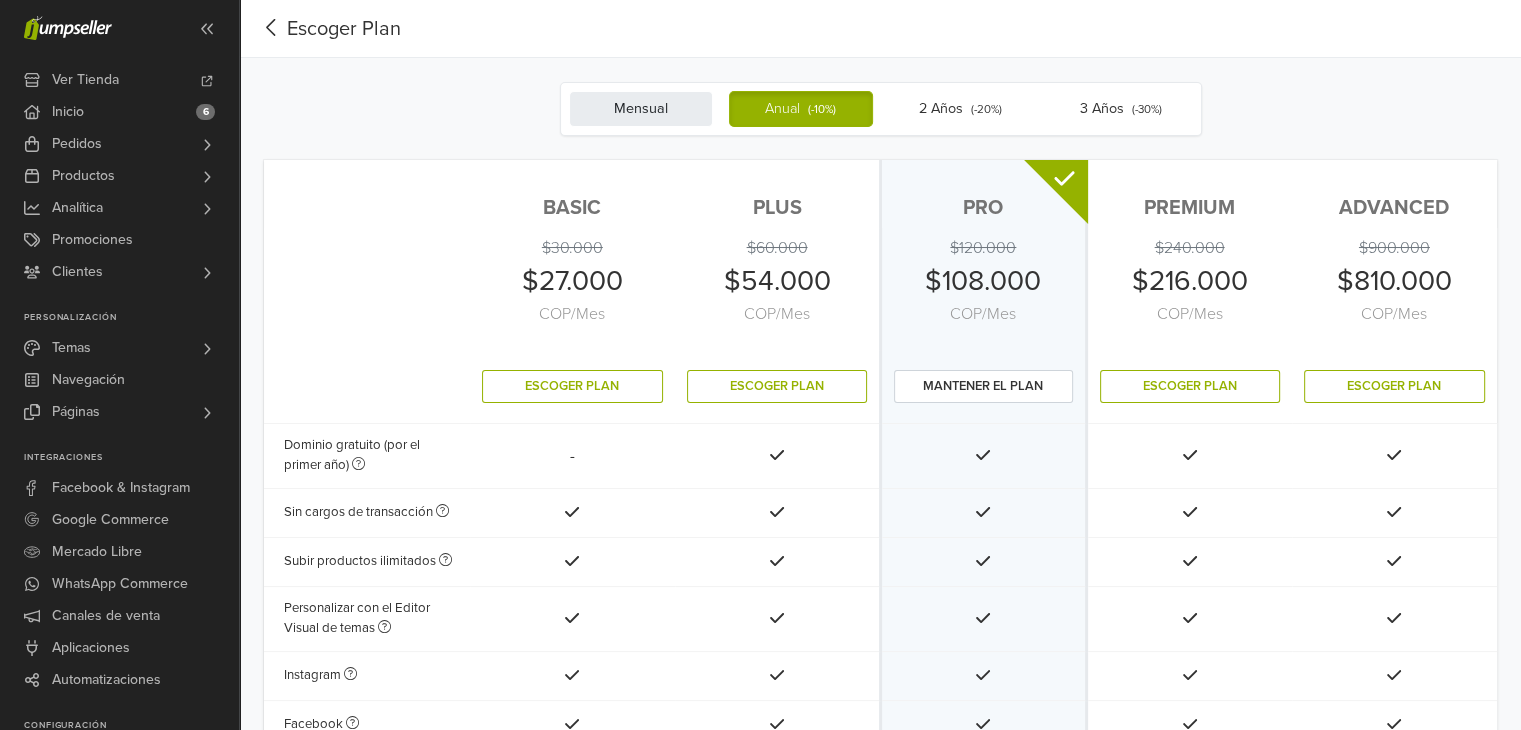 click on "Mensual" at bounding box center (641, 109) 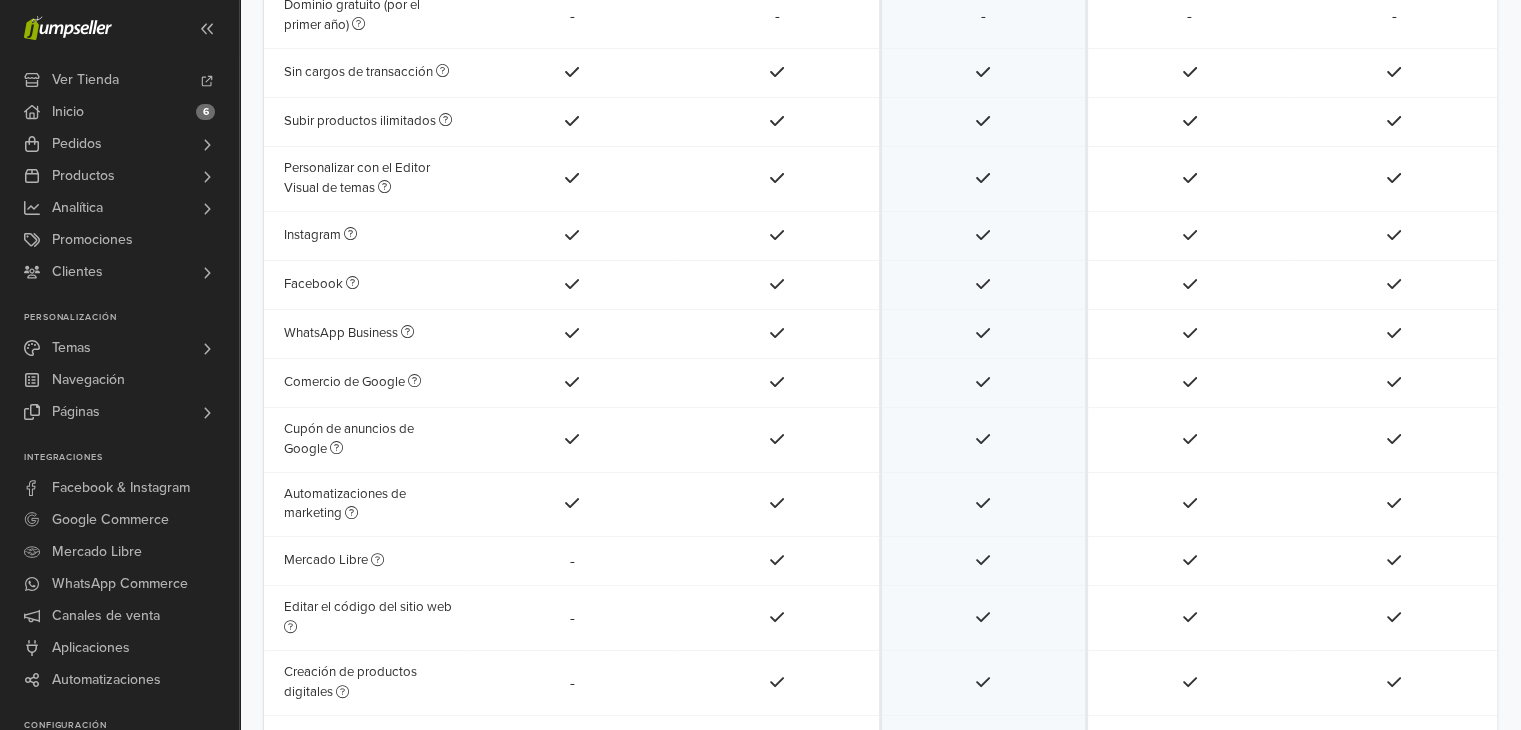 scroll, scrollTop: 0, scrollLeft: 0, axis: both 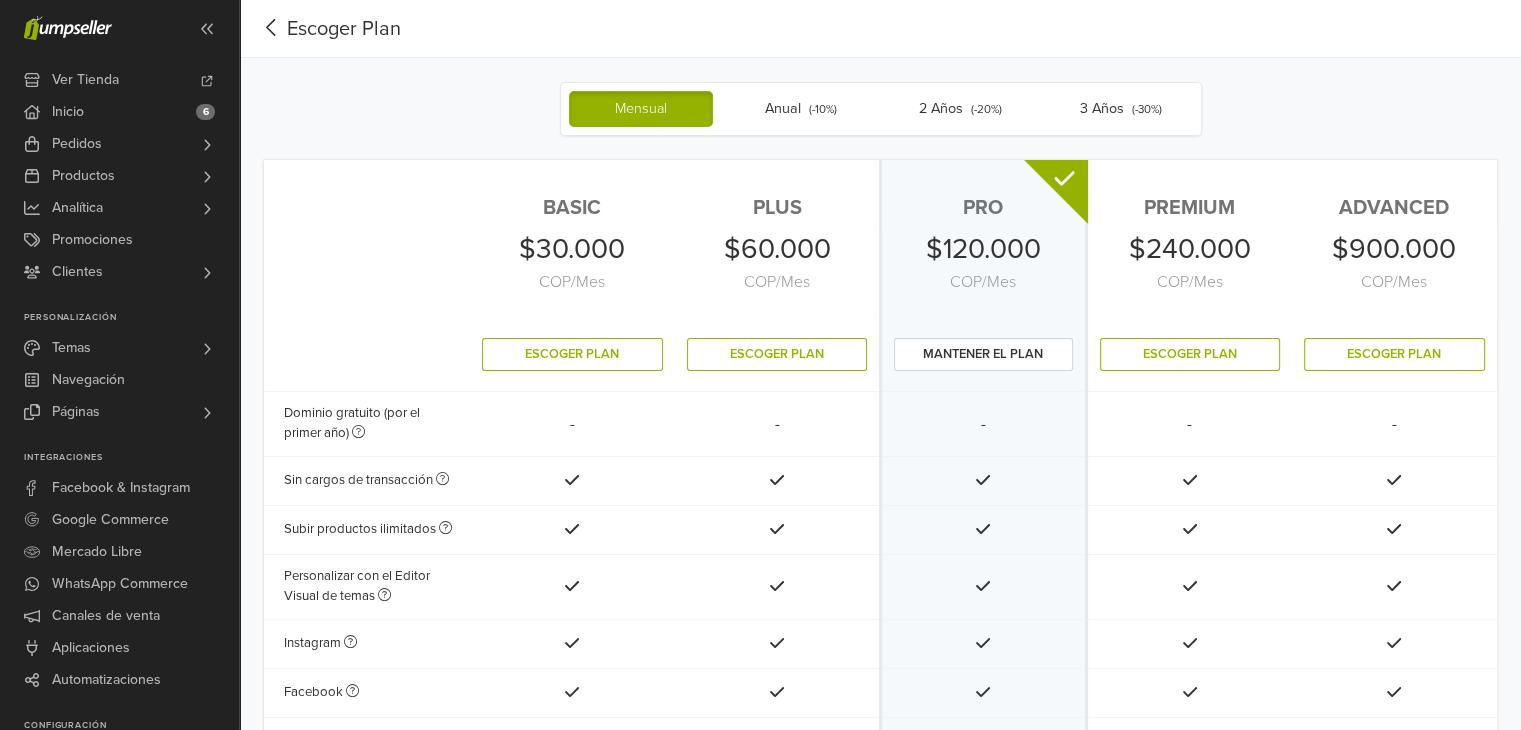 click on "Escoger Plan Escoger Plan" at bounding box center [880, 29] 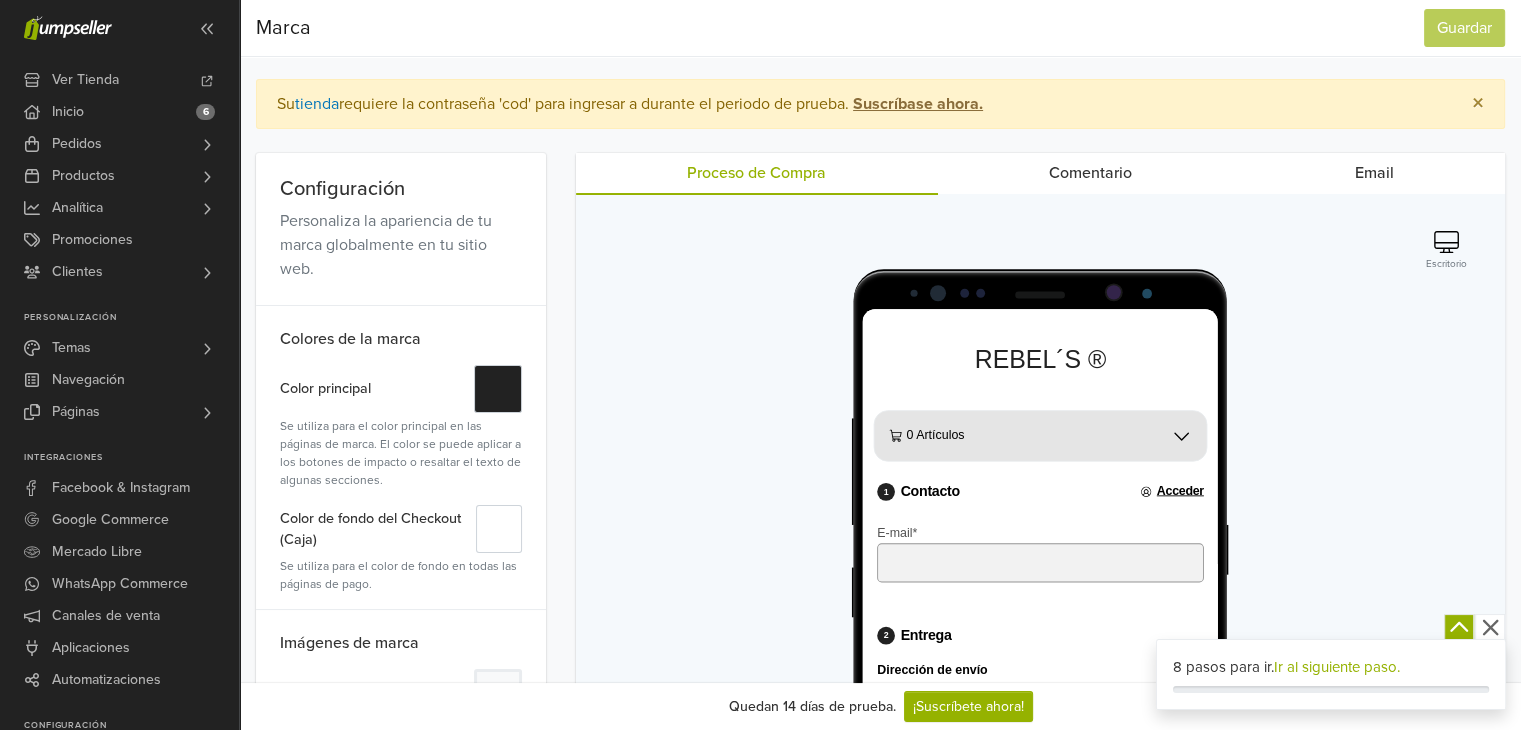 scroll, scrollTop: 0, scrollLeft: 0, axis: both 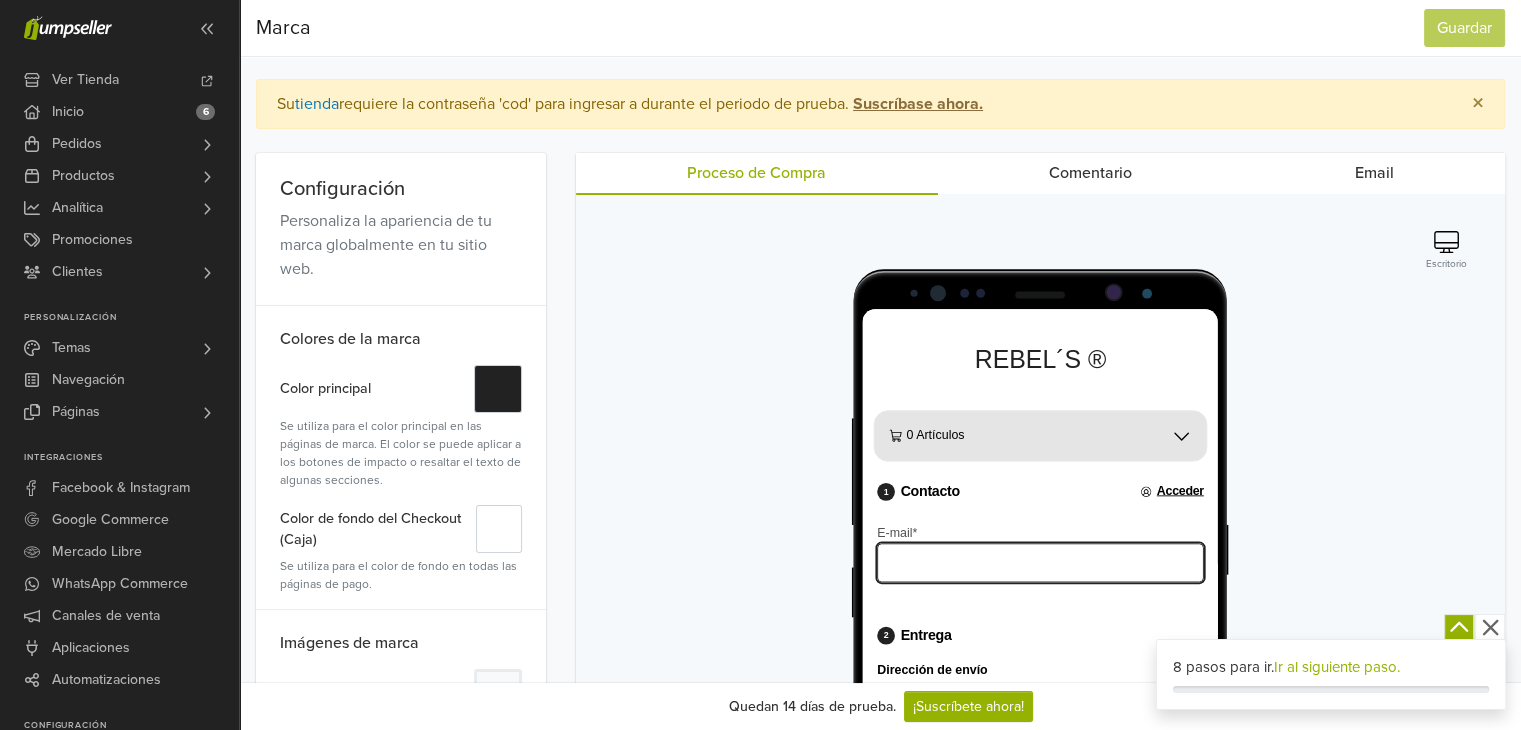 click on "E-mail  *" at bounding box center (1062, 595) 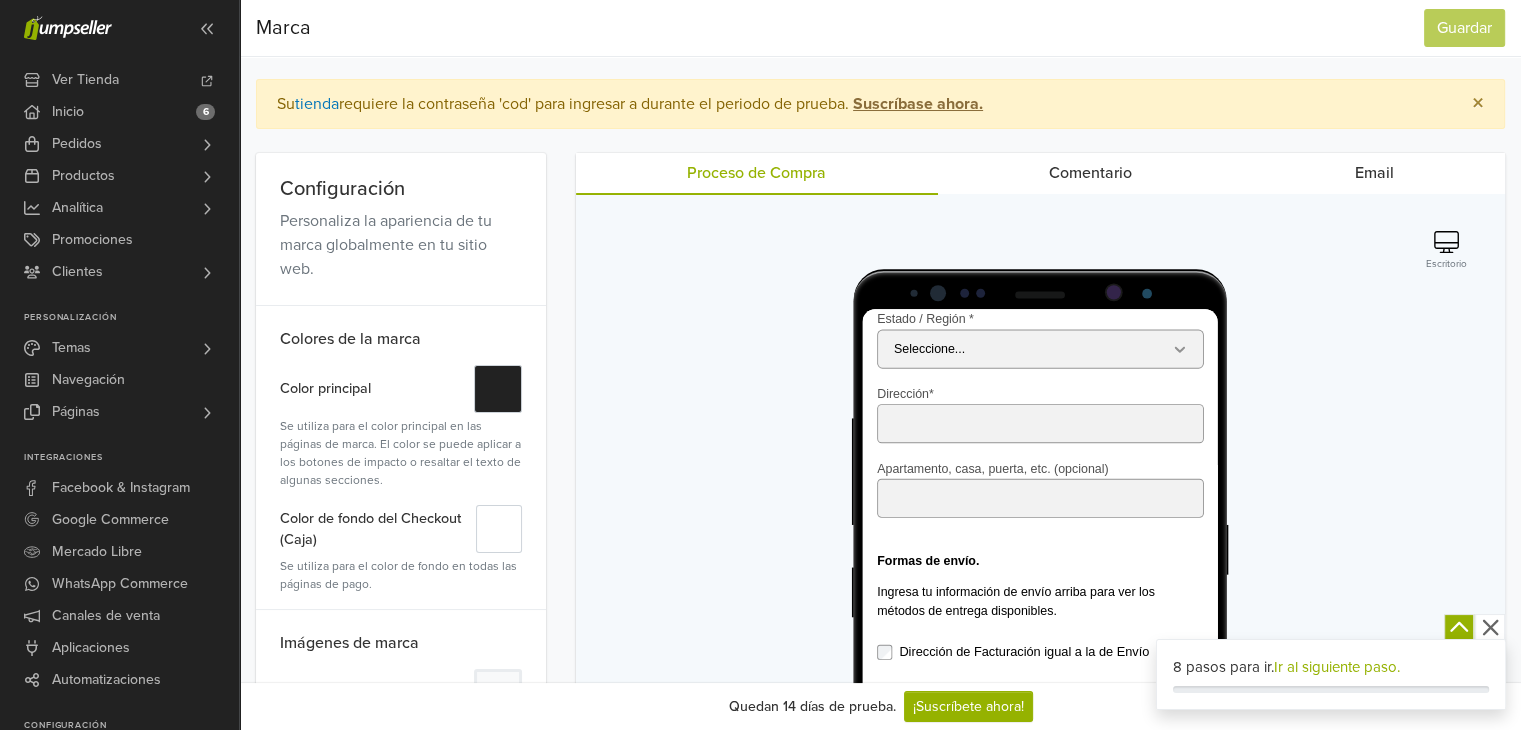 scroll, scrollTop: 687, scrollLeft: 0, axis: vertical 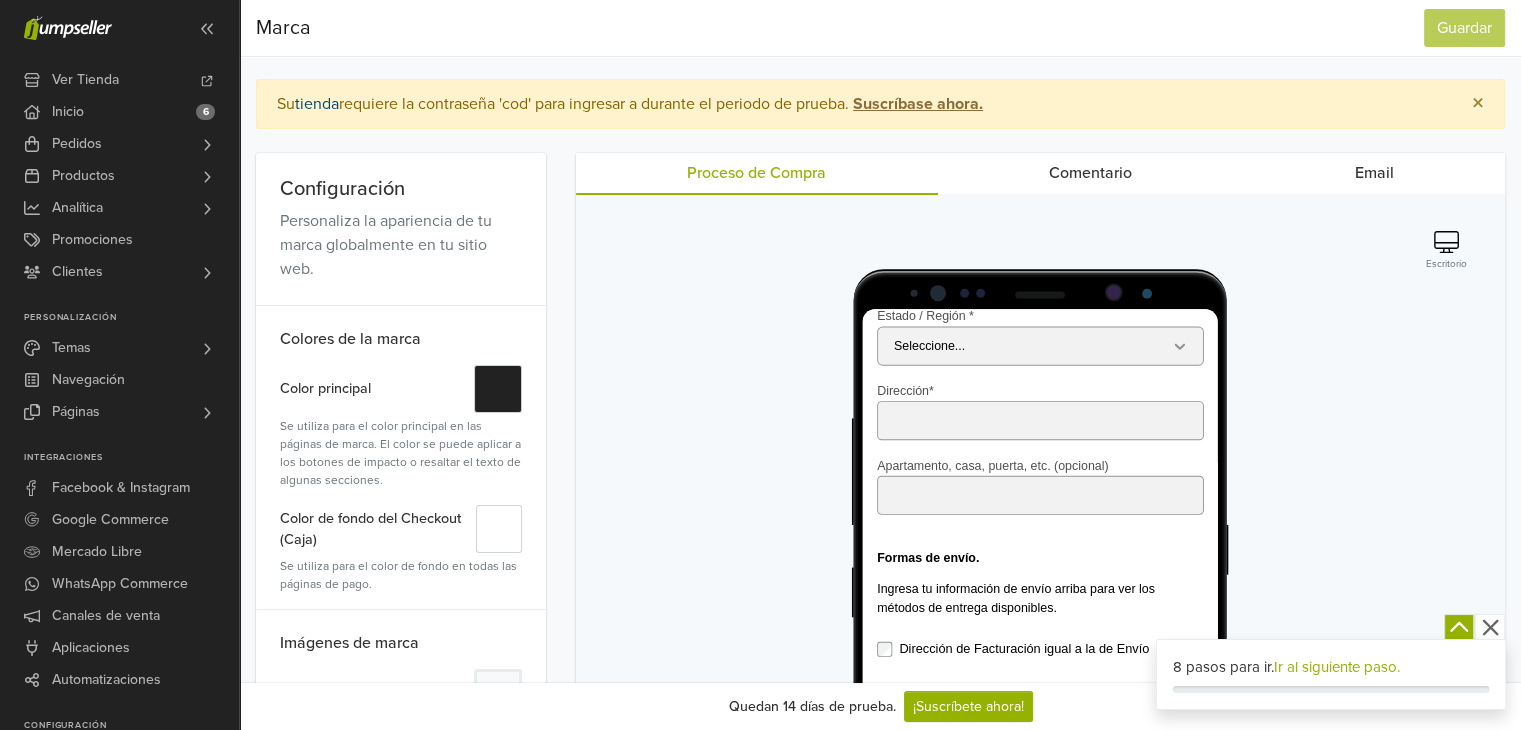 click on "tienda" at bounding box center (317, 104) 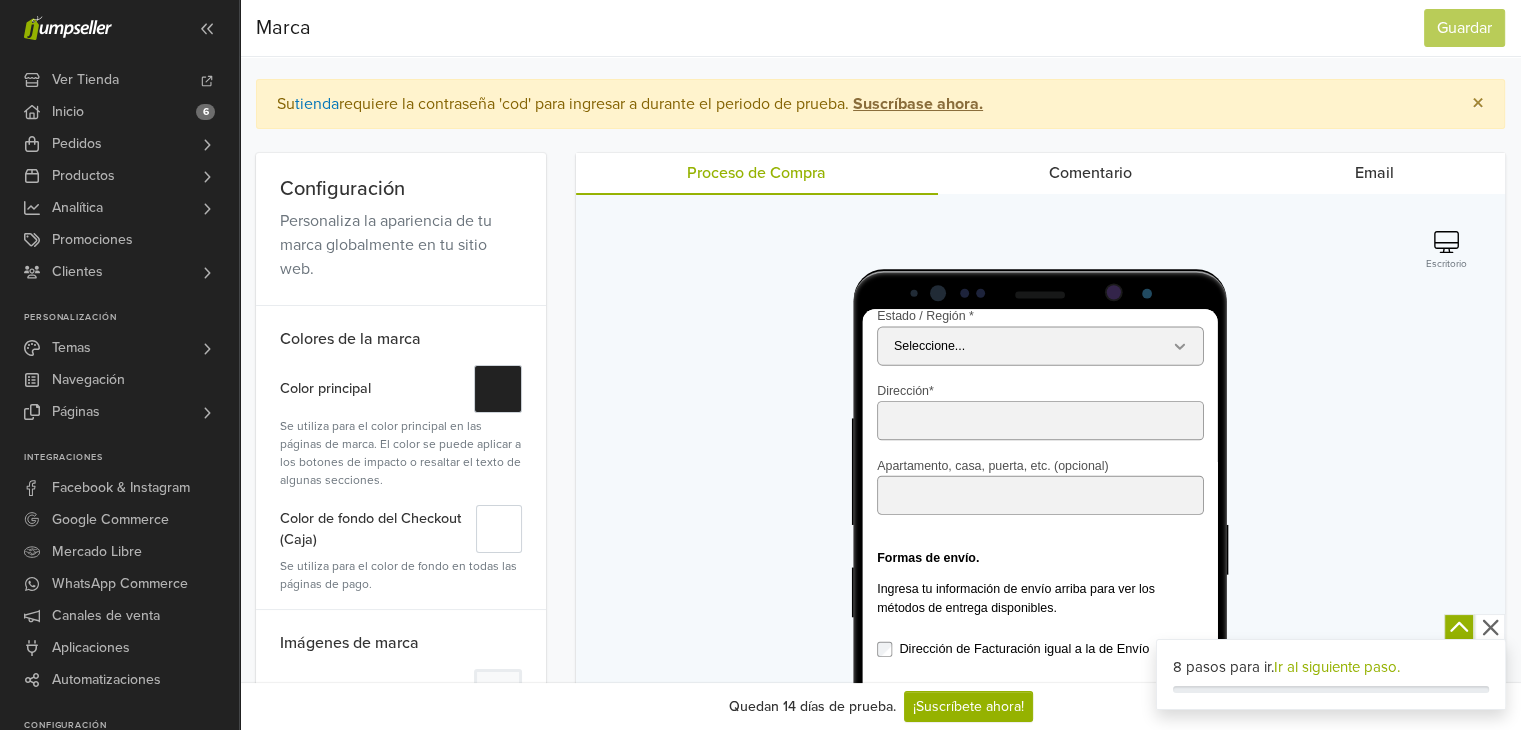 click on "Suscríbase ahora." at bounding box center (918, 104) 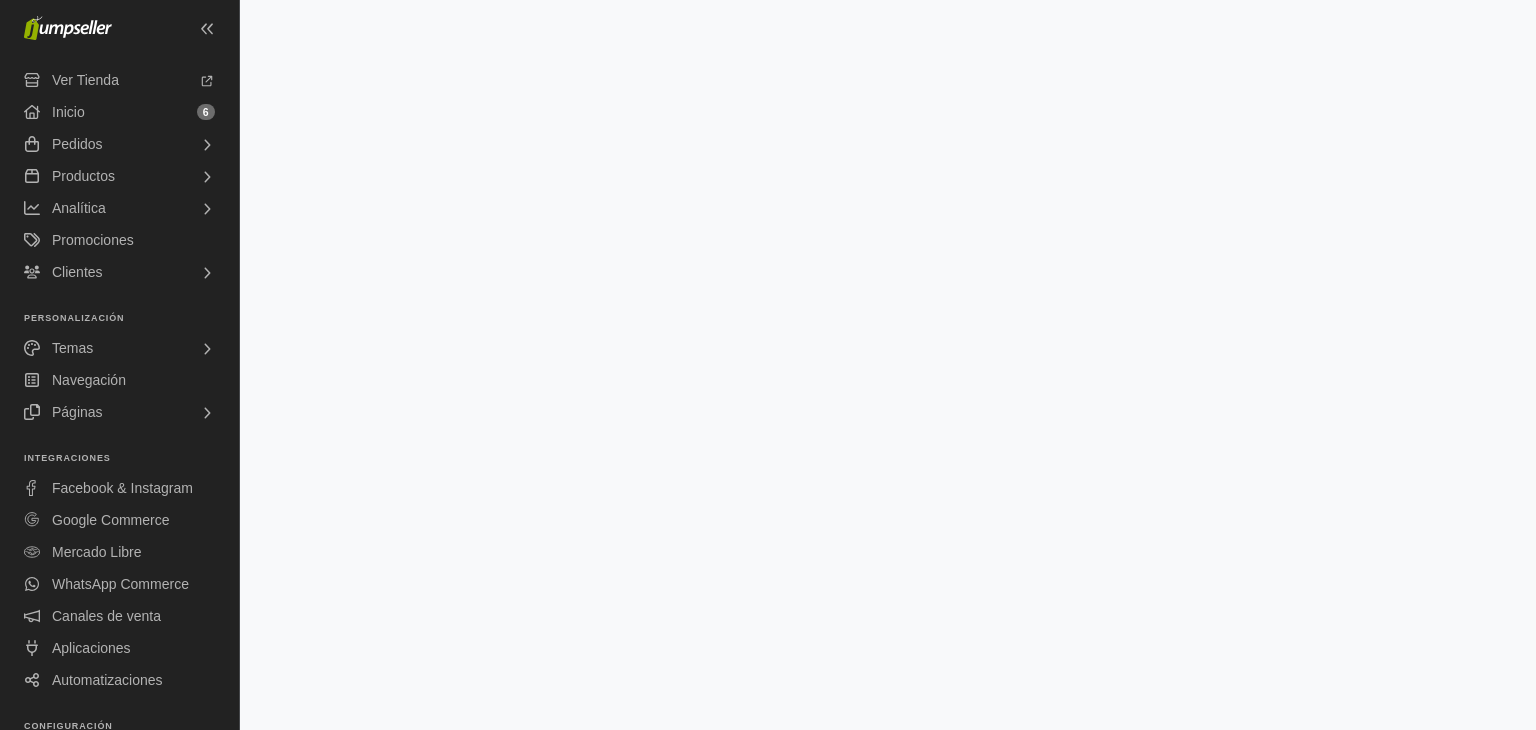 scroll, scrollTop: 0, scrollLeft: 0, axis: both 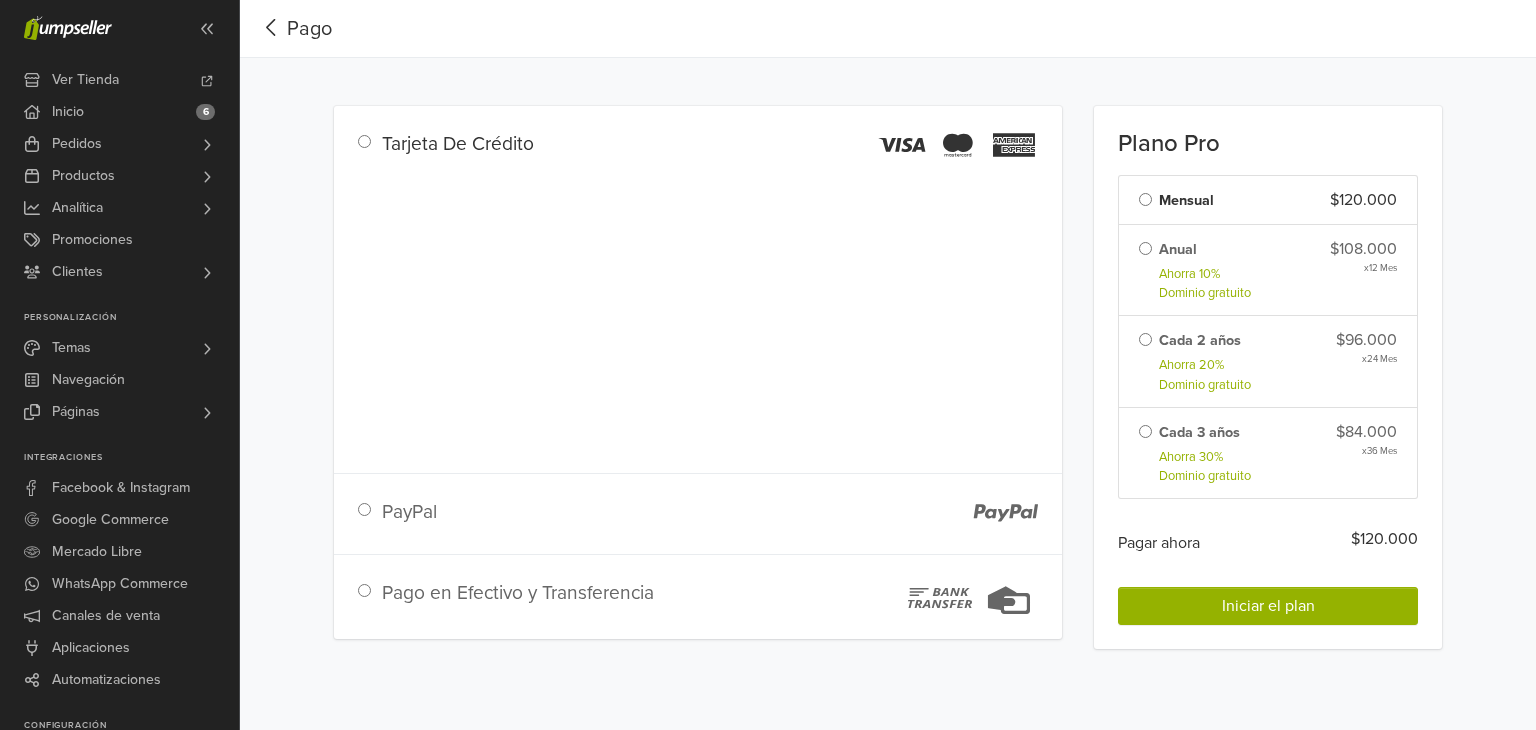 click on "Pago en Efectivo y Transferencia" at bounding box center (518, 592) 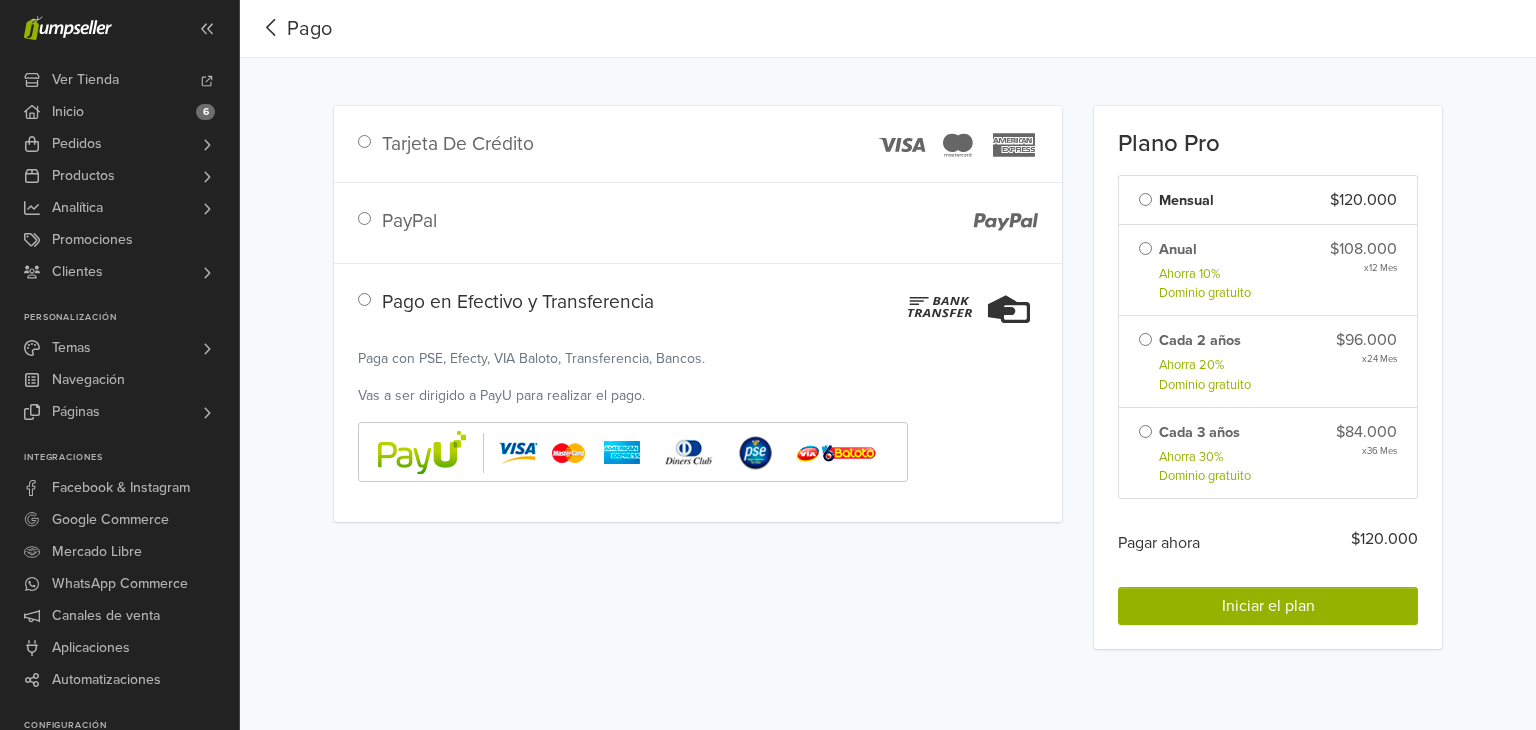 click on "Cada 3 años   Ahorra 30% Dominio gratuito" at bounding box center [1195, 453] 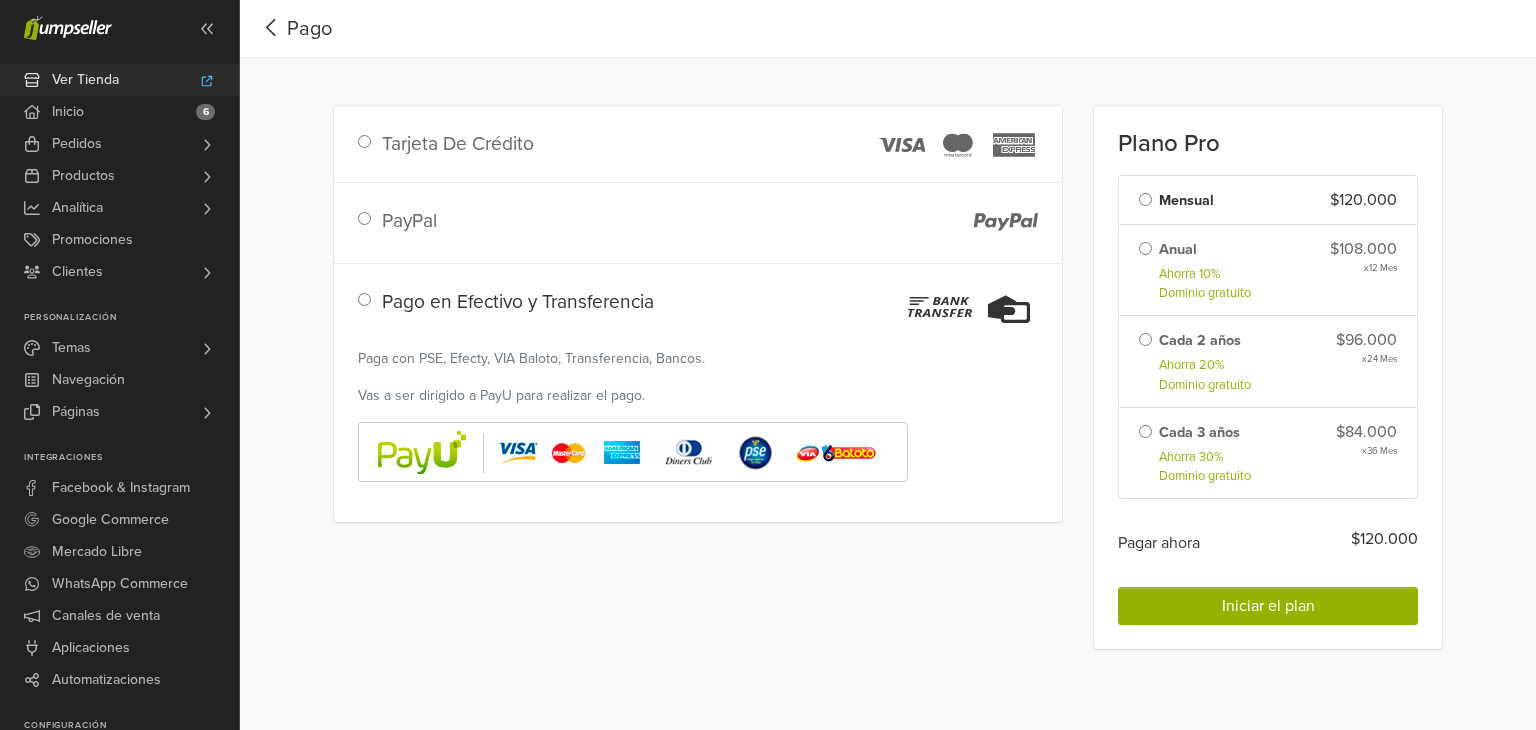 click on "Ver Tienda" at bounding box center [85, 80] 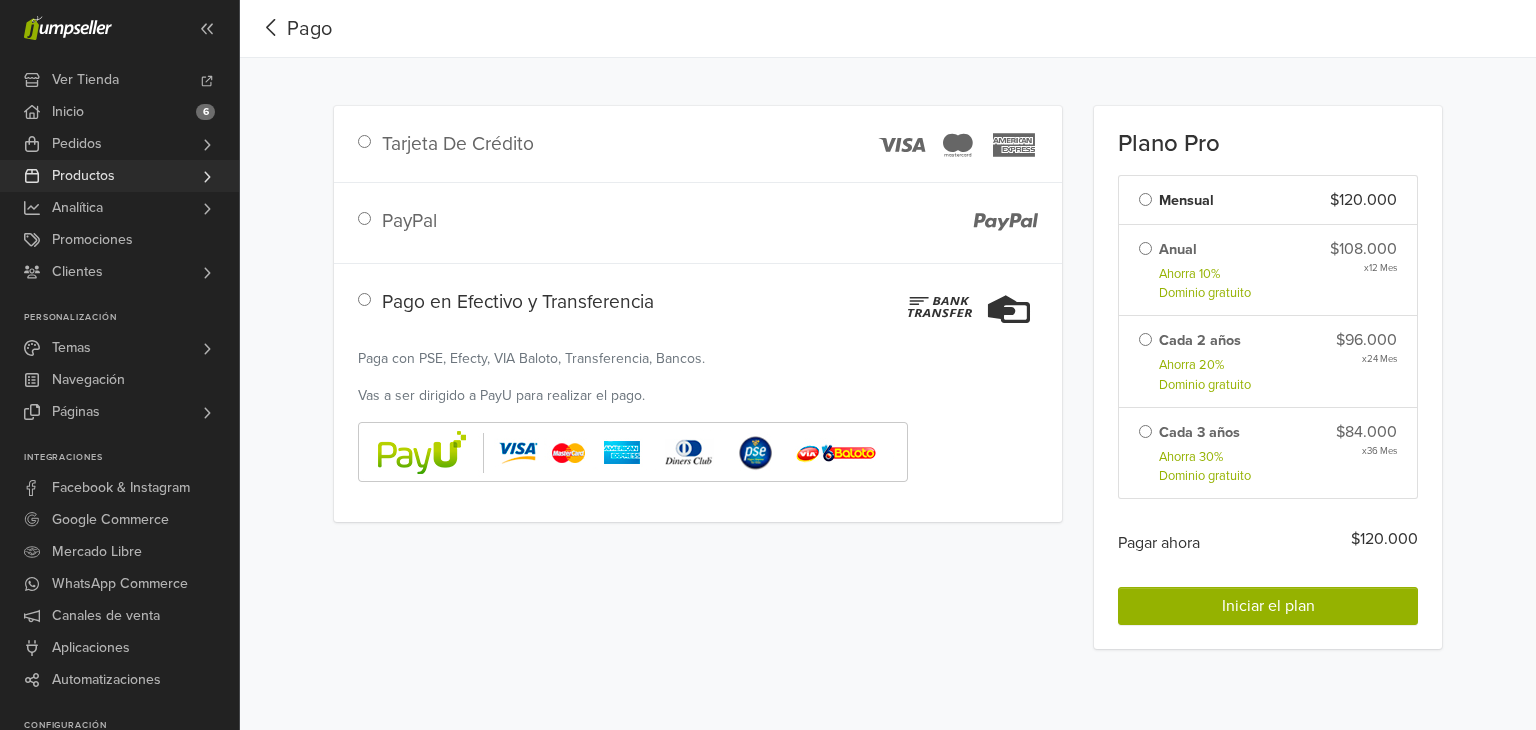 click on "Productos" at bounding box center [119, 176] 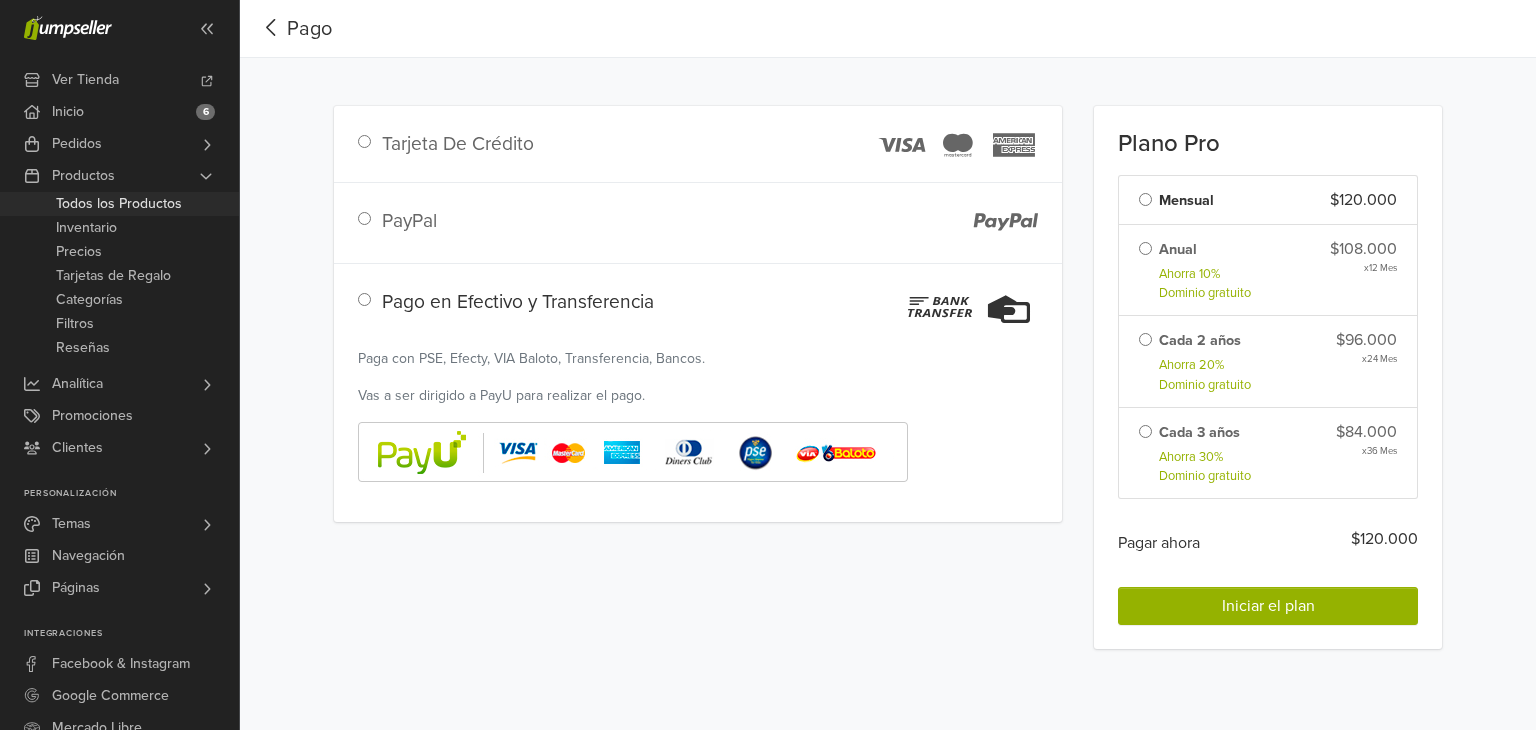 click on "Todos los Productos" at bounding box center (119, 204) 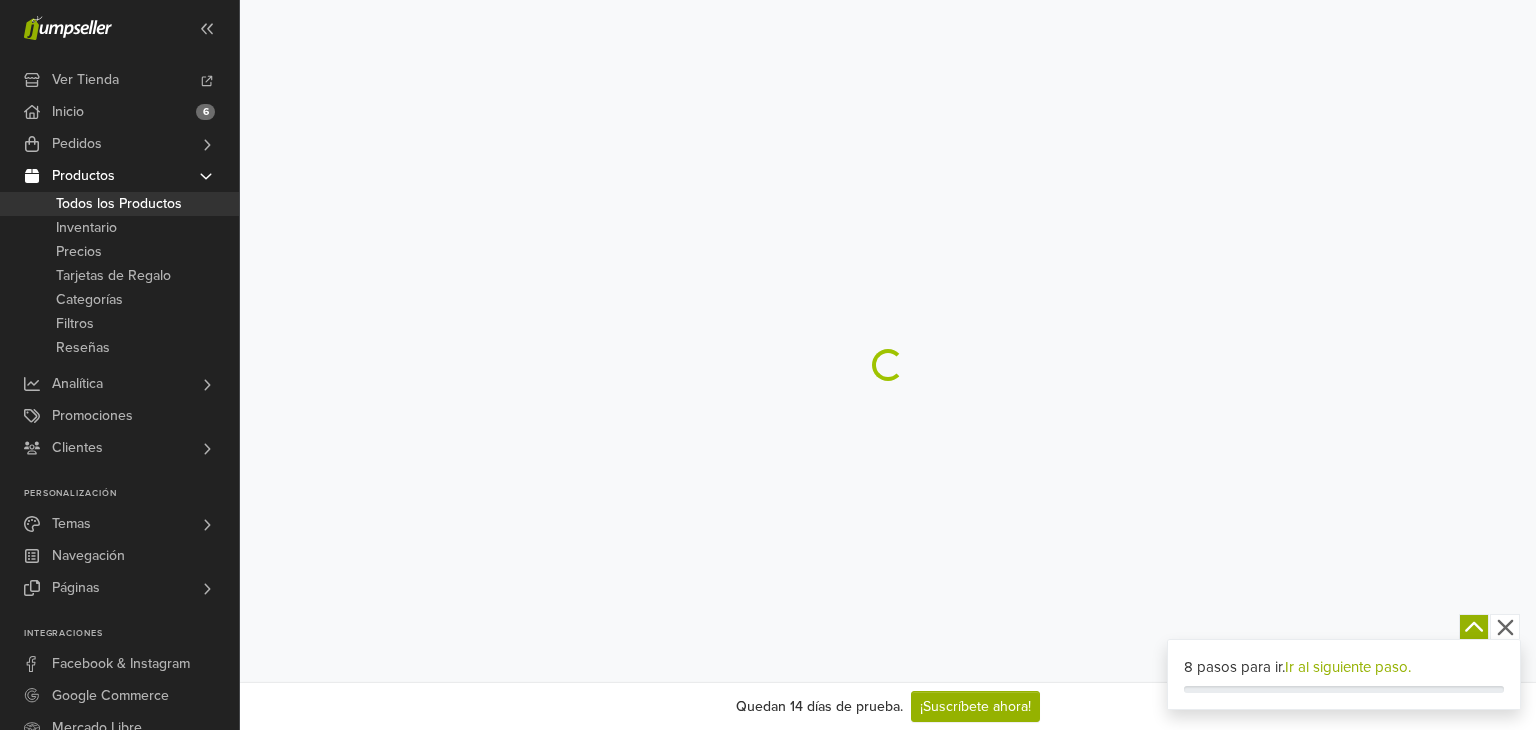 scroll, scrollTop: 0, scrollLeft: 0, axis: both 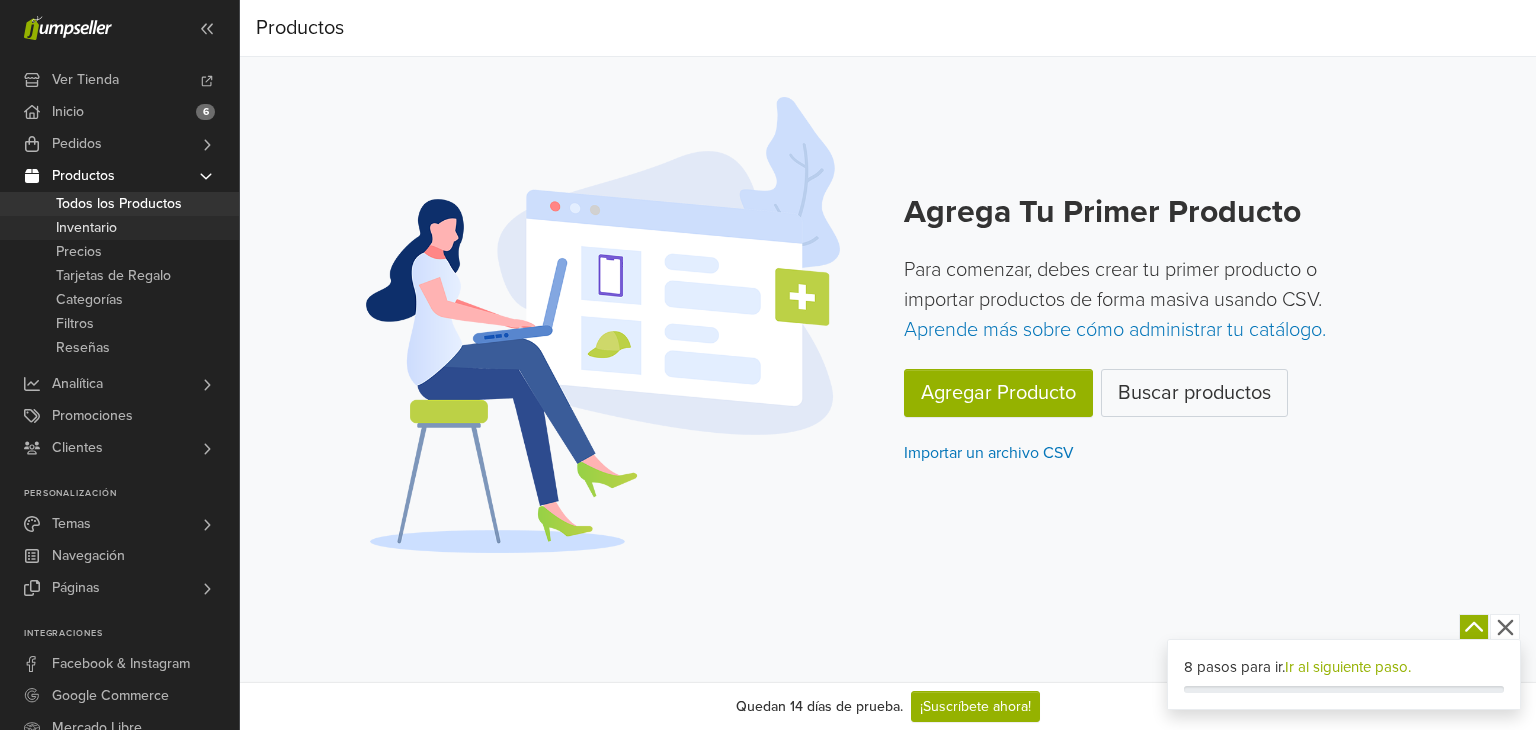 click on "Inventario" at bounding box center [86, 228] 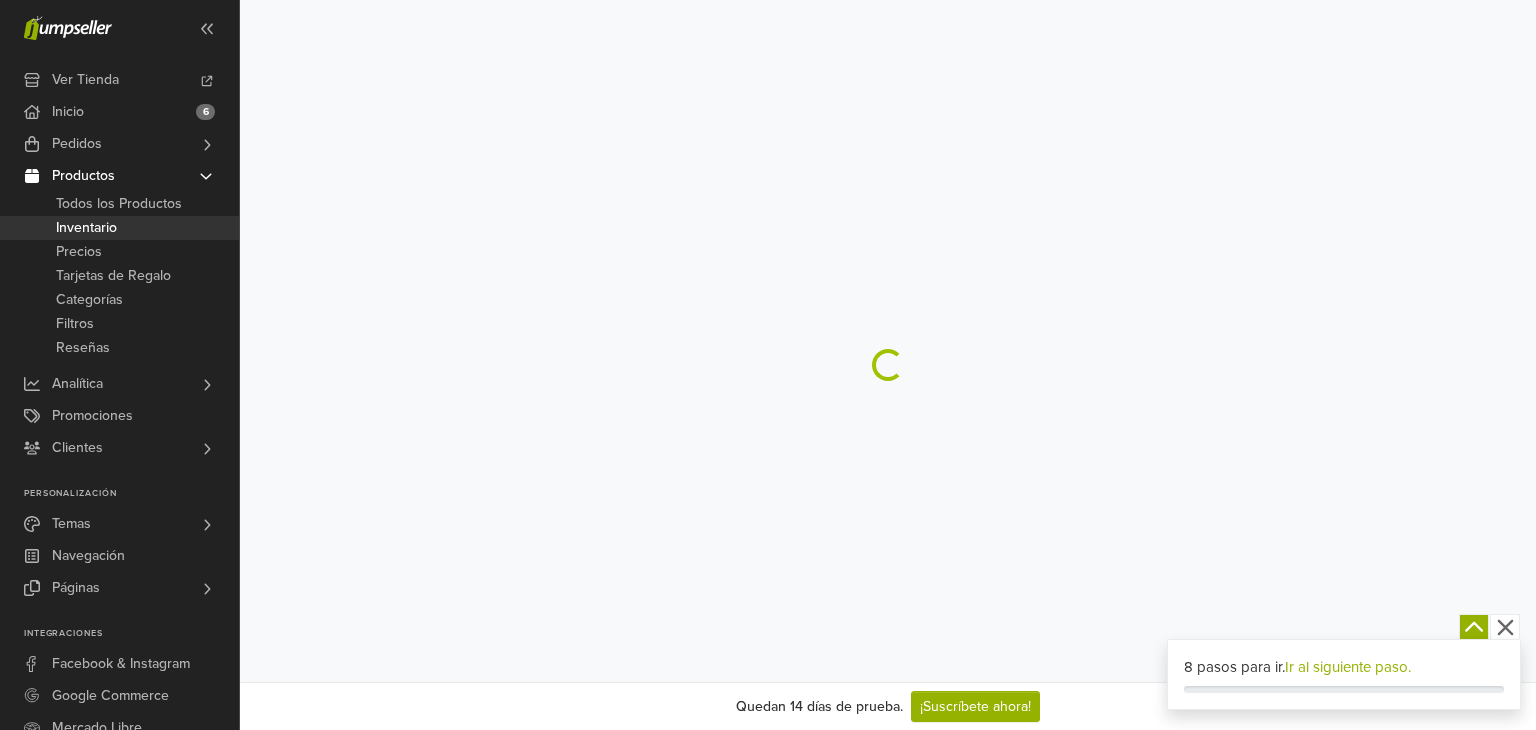 scroll, scrollTop: 0, scrollLeft: 0, axis: both 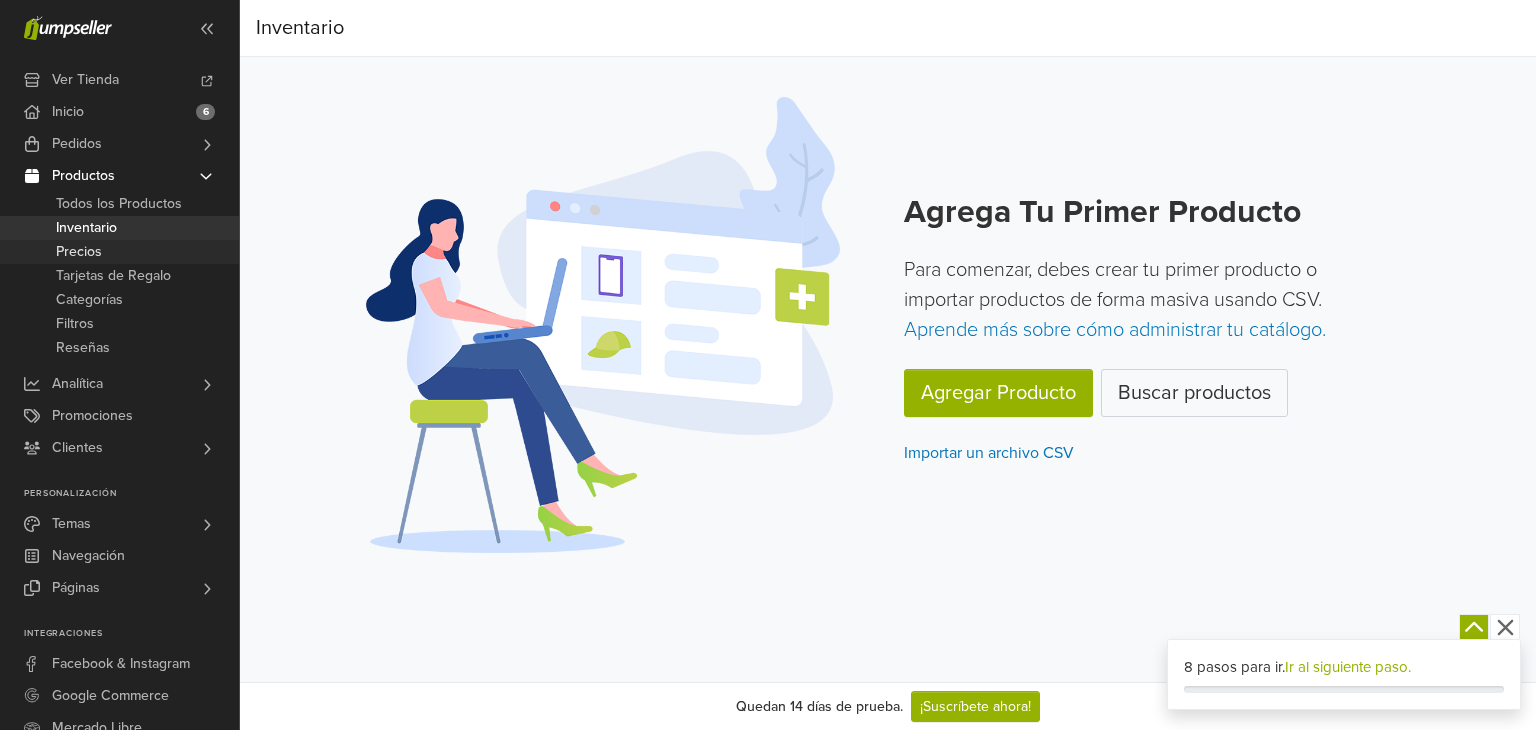 click on "Precios" at bounding box center (79, 252) 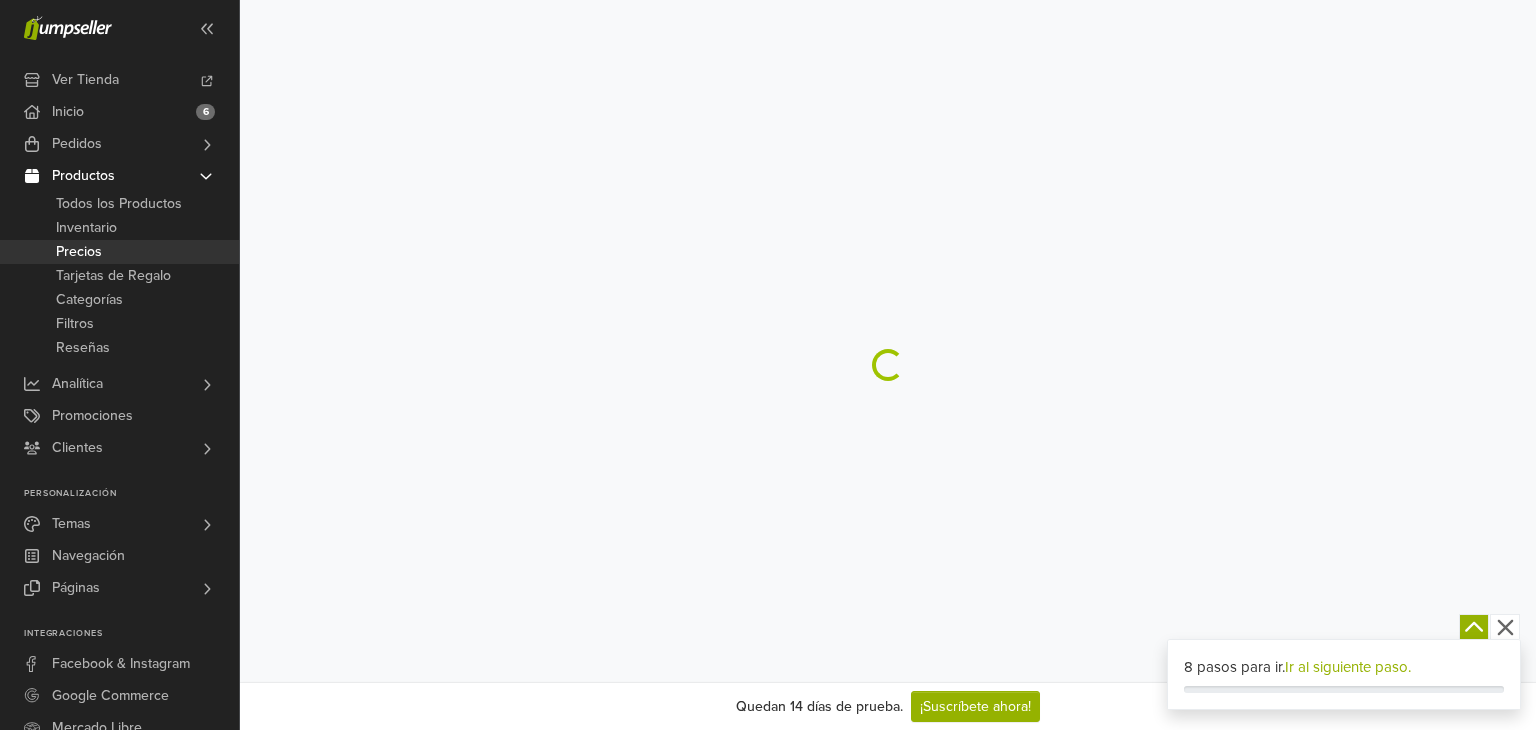scroll, scrollTop: 0, scrollLeft: 0, axis: both 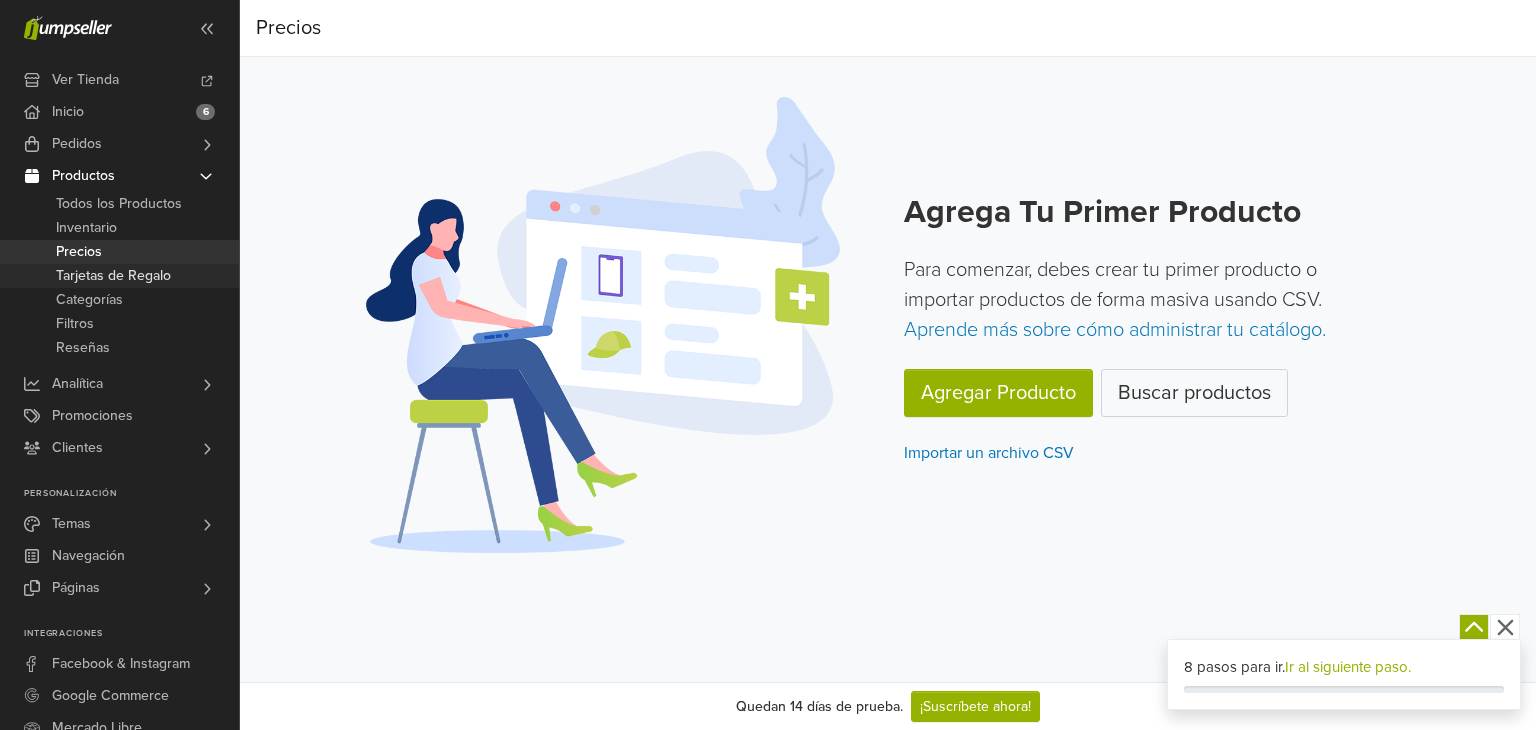click on "Tarjetas de Regalo" at bounding box center [113, 276] 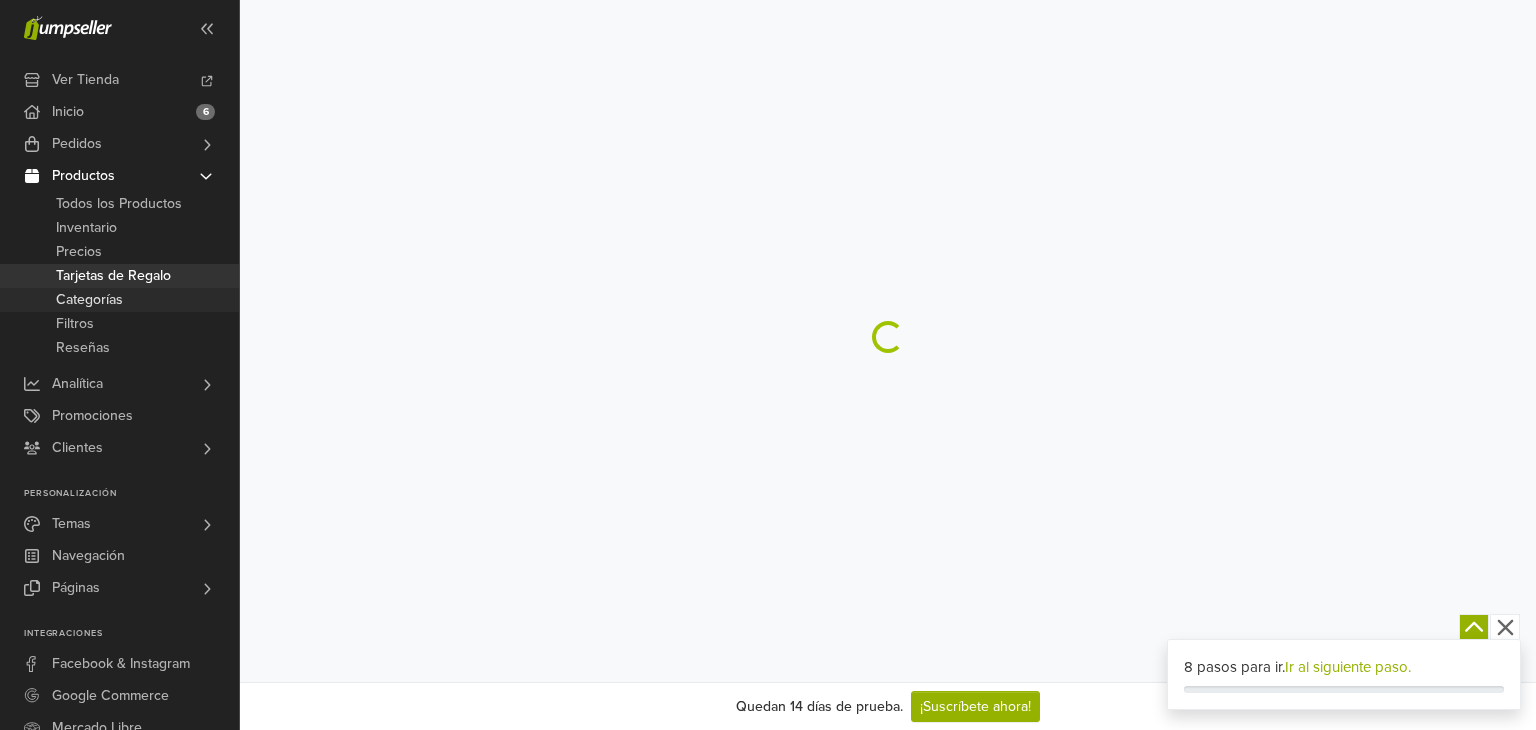 scroll, scrollTop: 0, scrollLeft: 0, axis: both 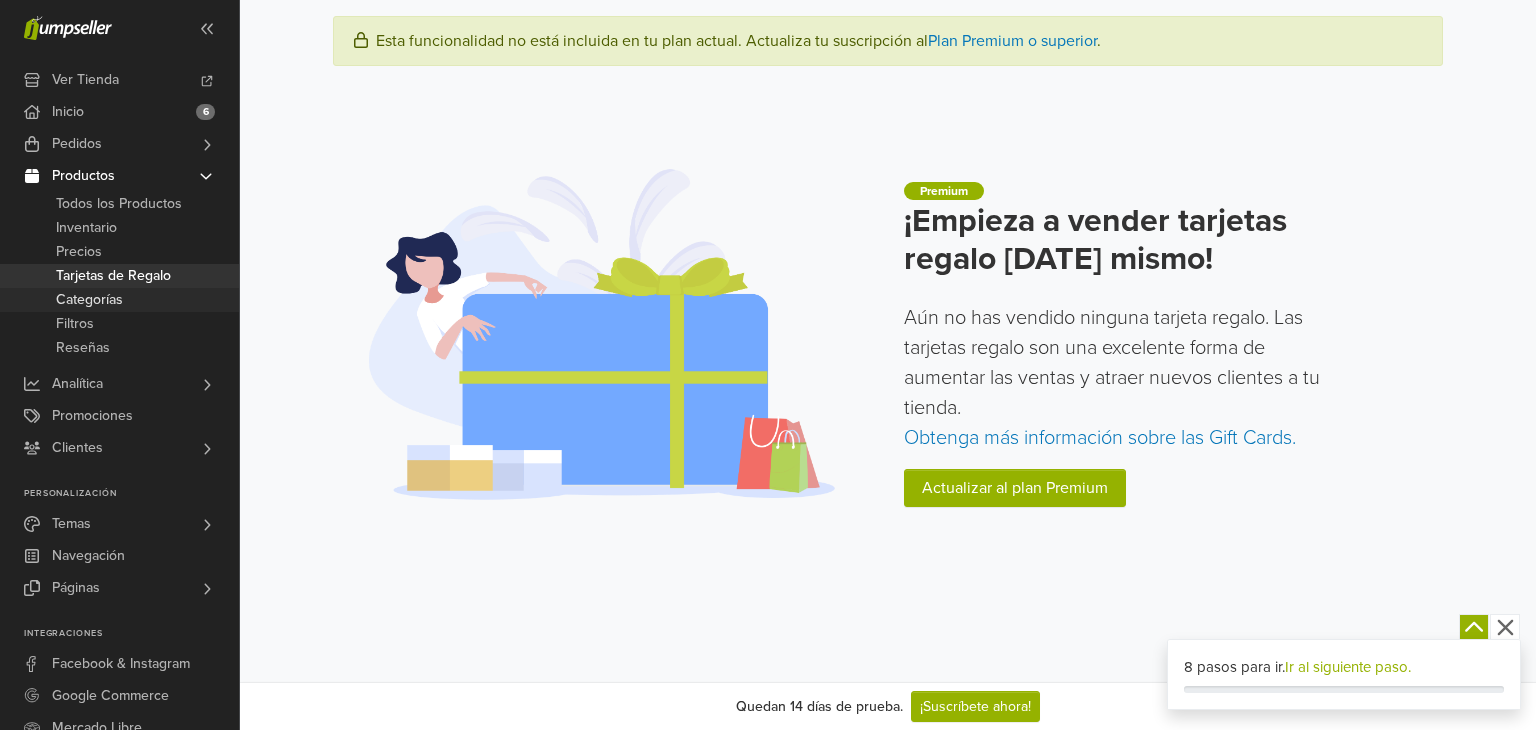 click on "Categorías" at bounding box center (89, 300) 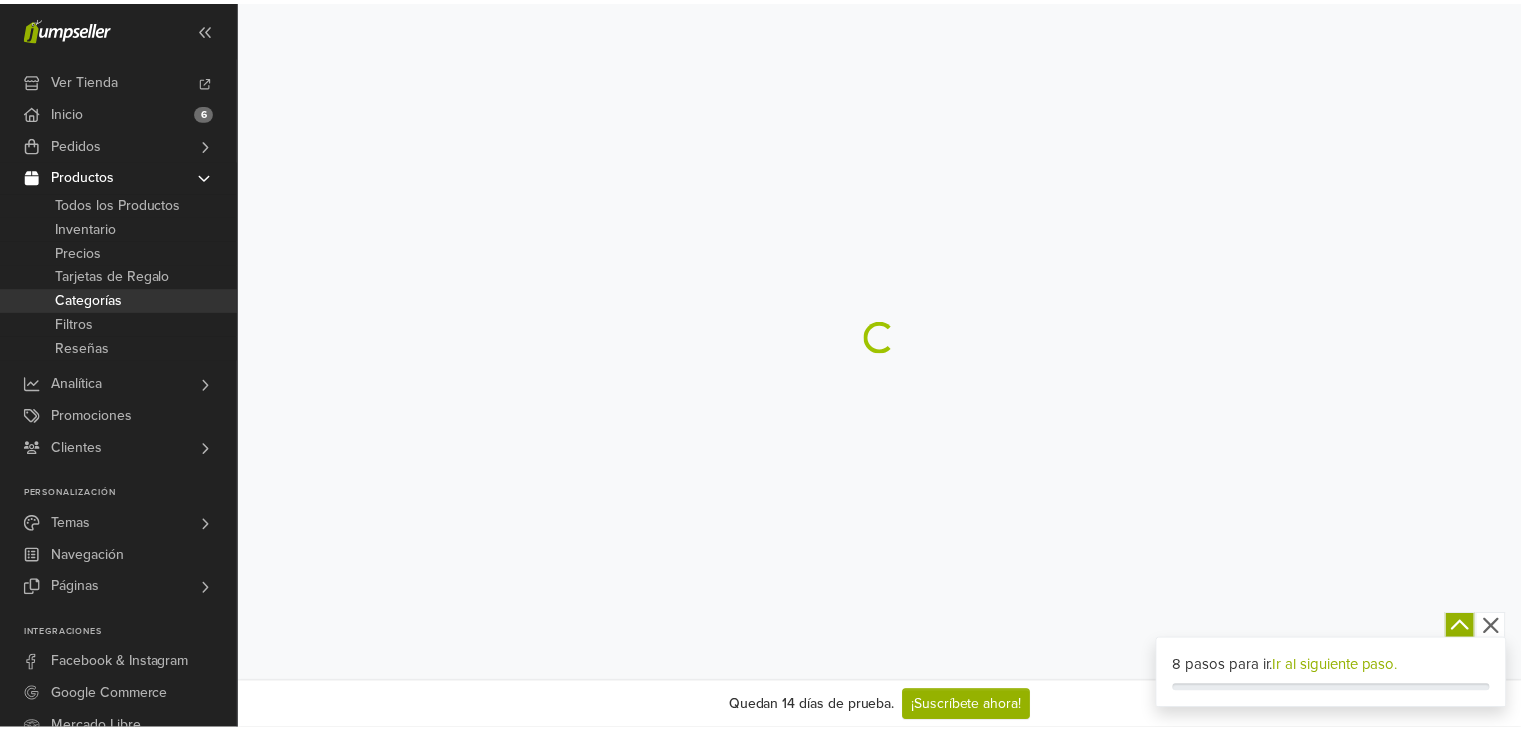 scroll, scrollTop: 0, scrollLeft: 0, axis: both 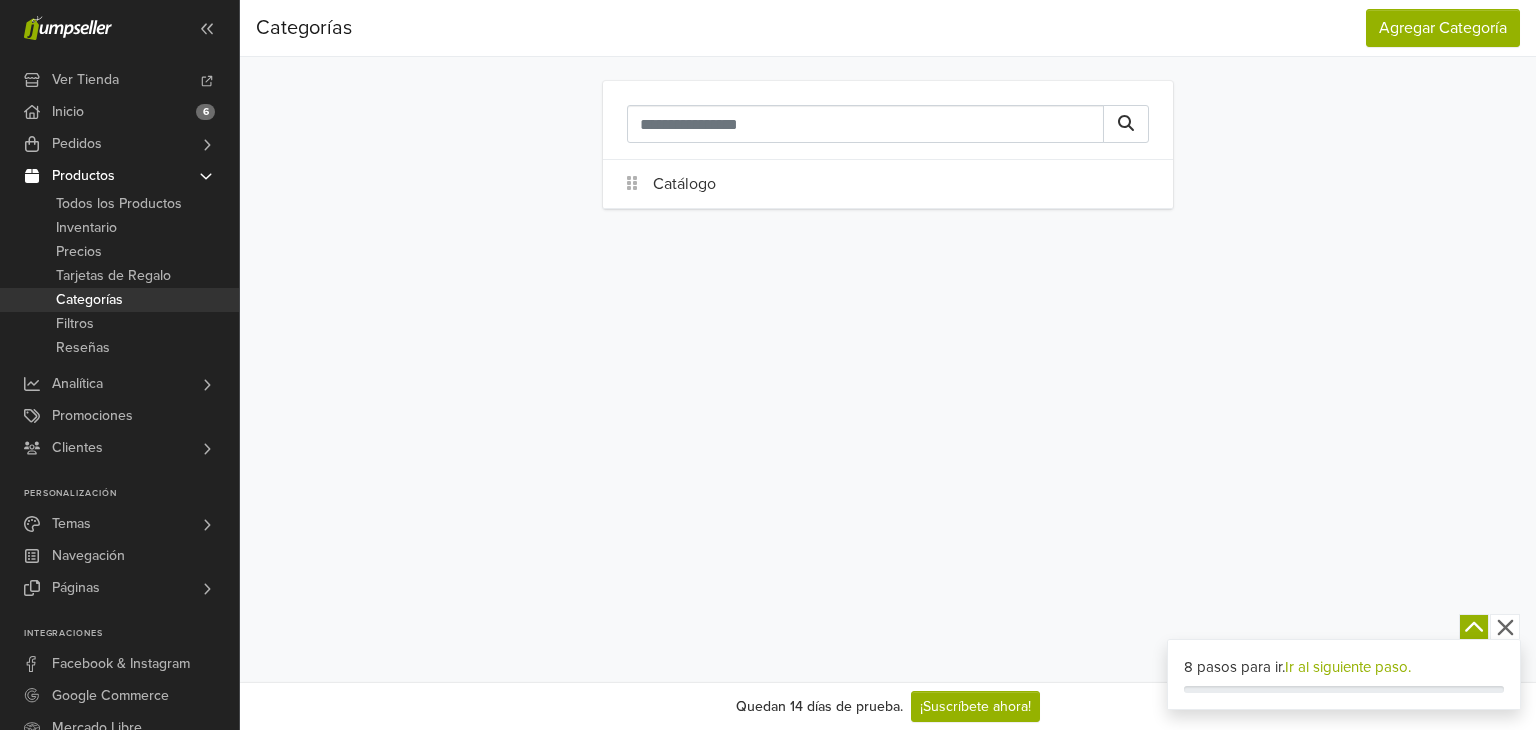 click 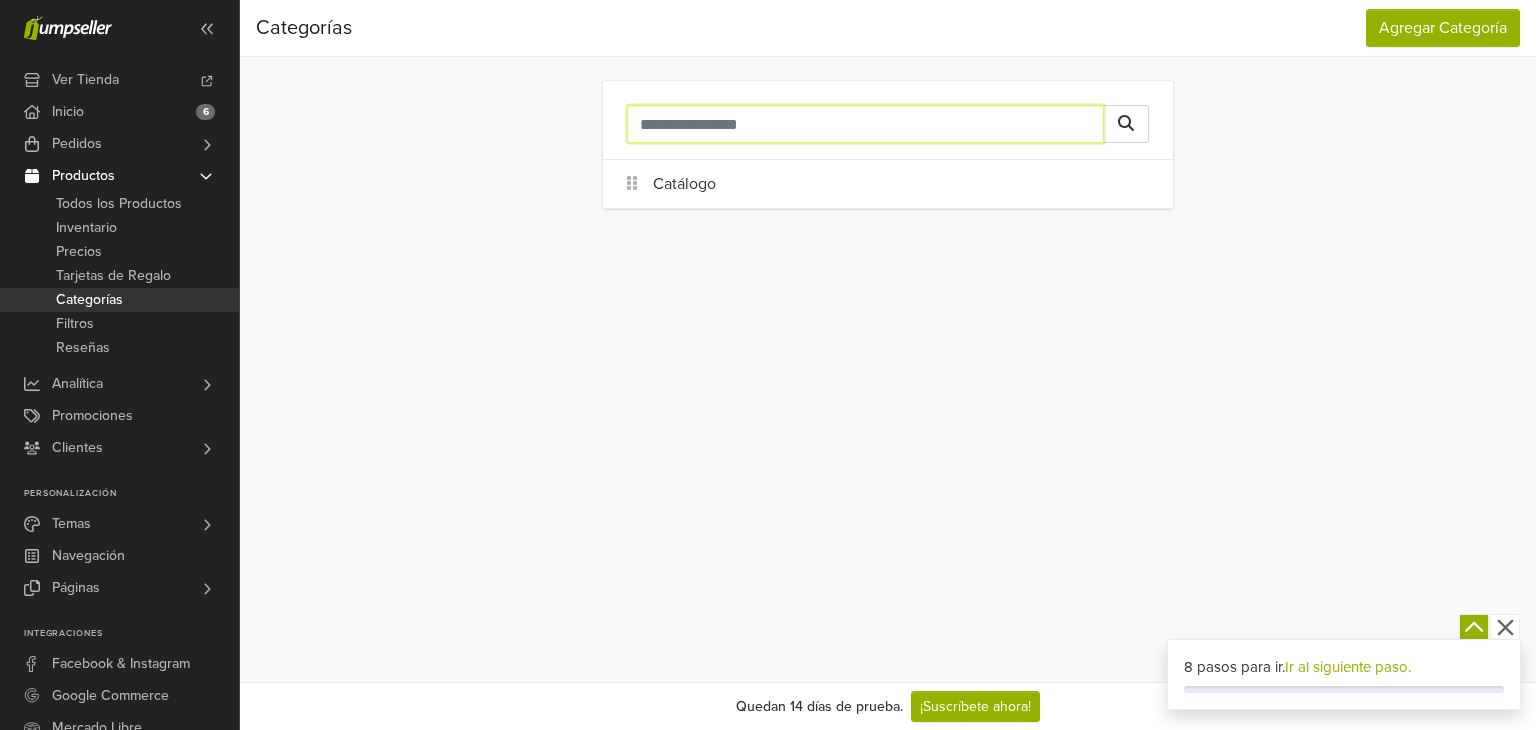 click at bounding box center (865, 124) 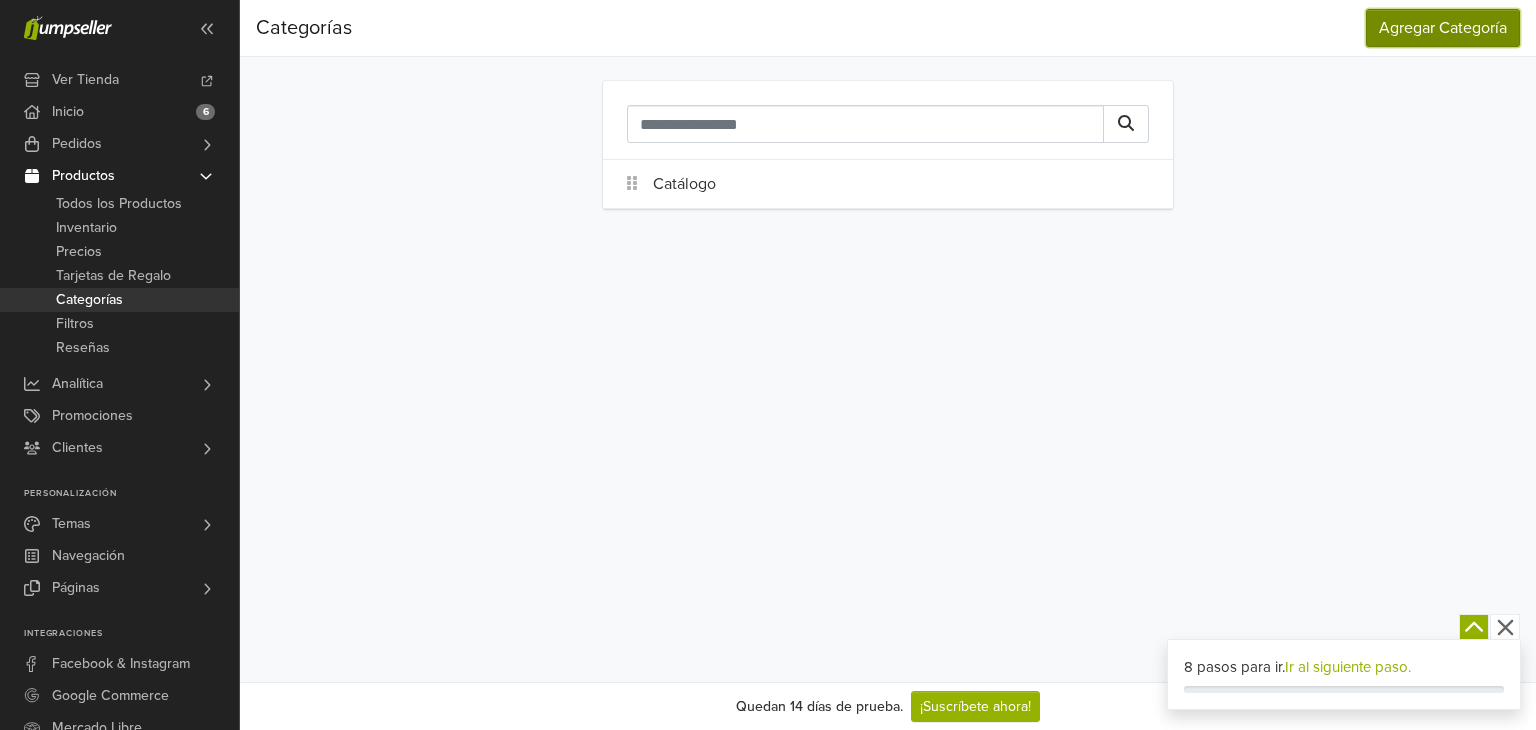 click on "Agregar Categoría" at bounding box center [1443, 28] 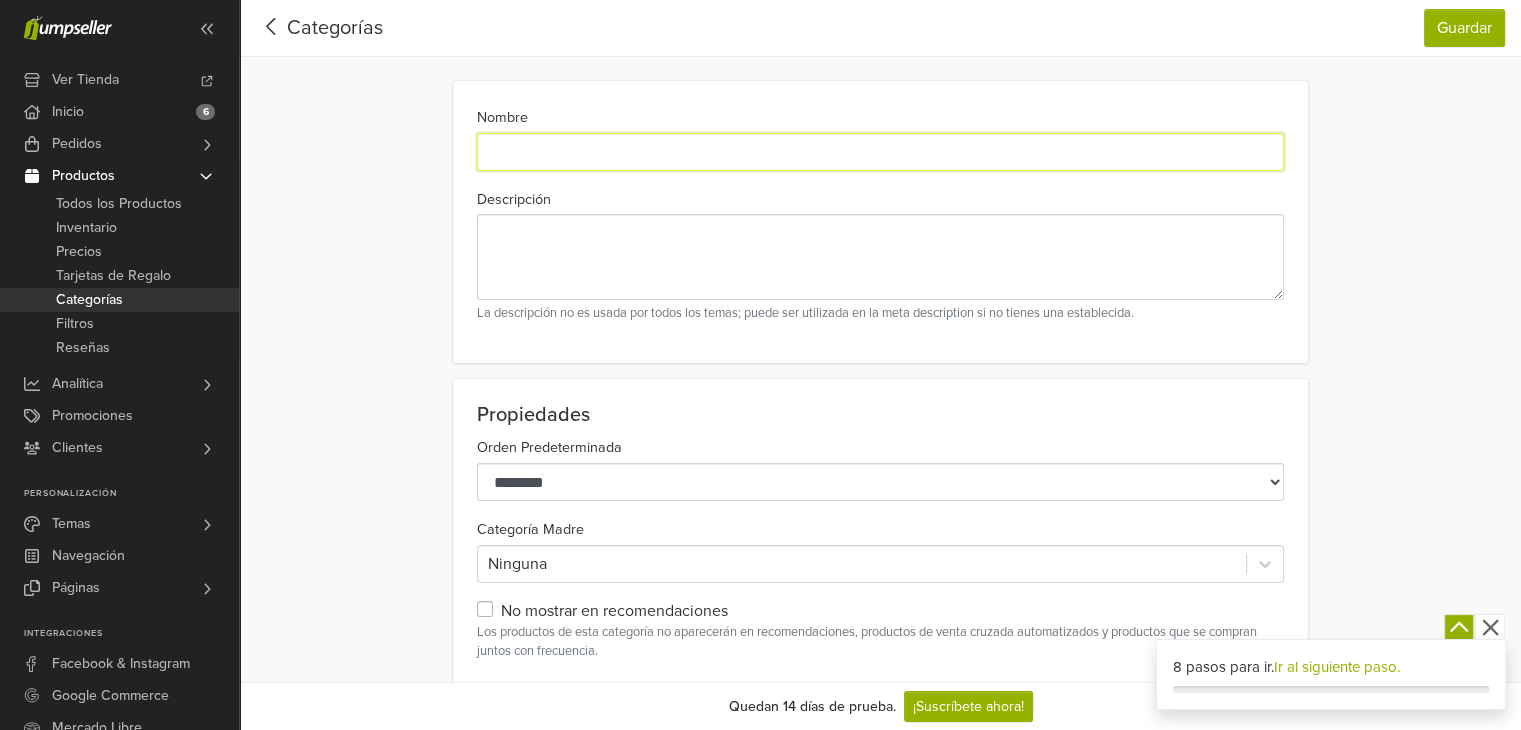 click on "Nombre" at bounding box center (880, 152) 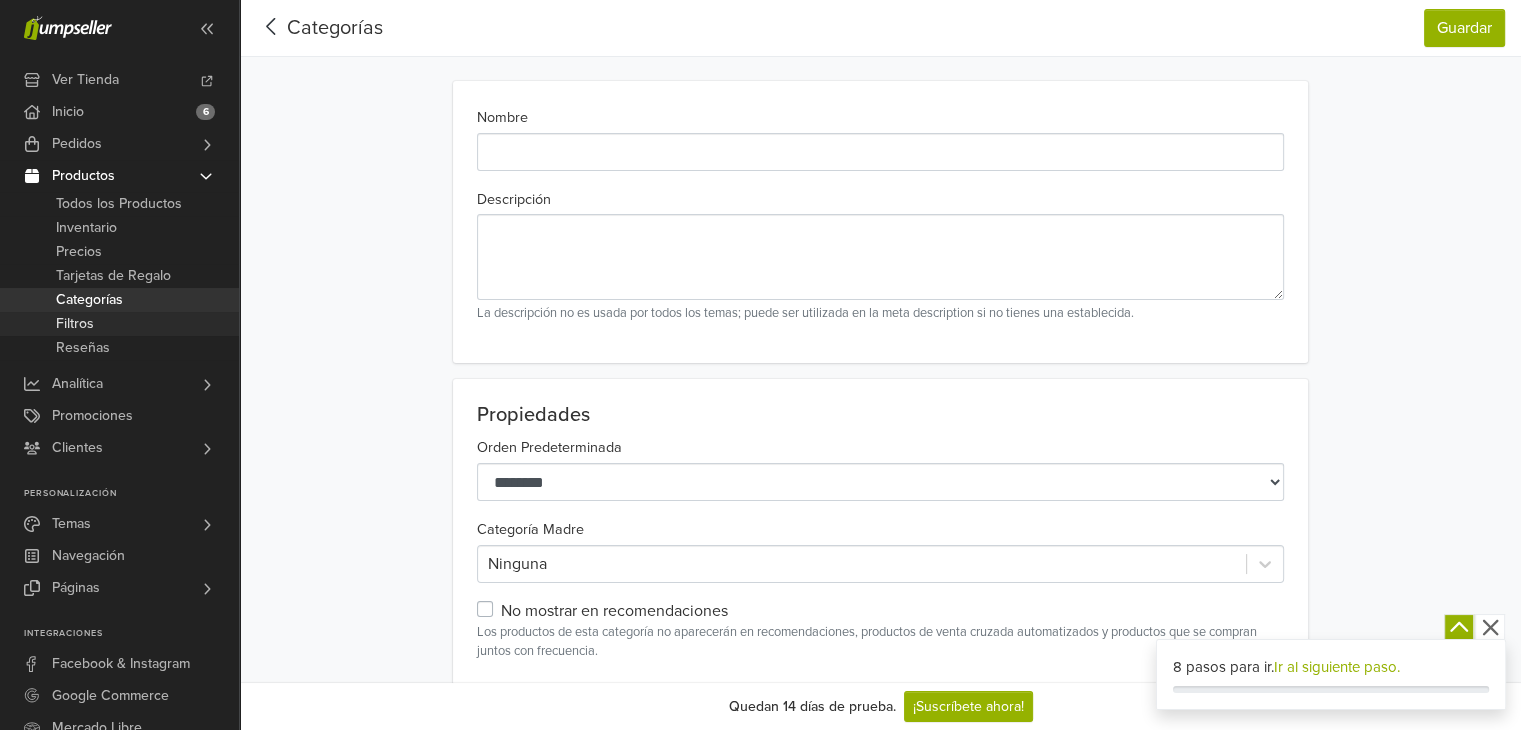 click on "Filtros" at bounding box center [75, 324] 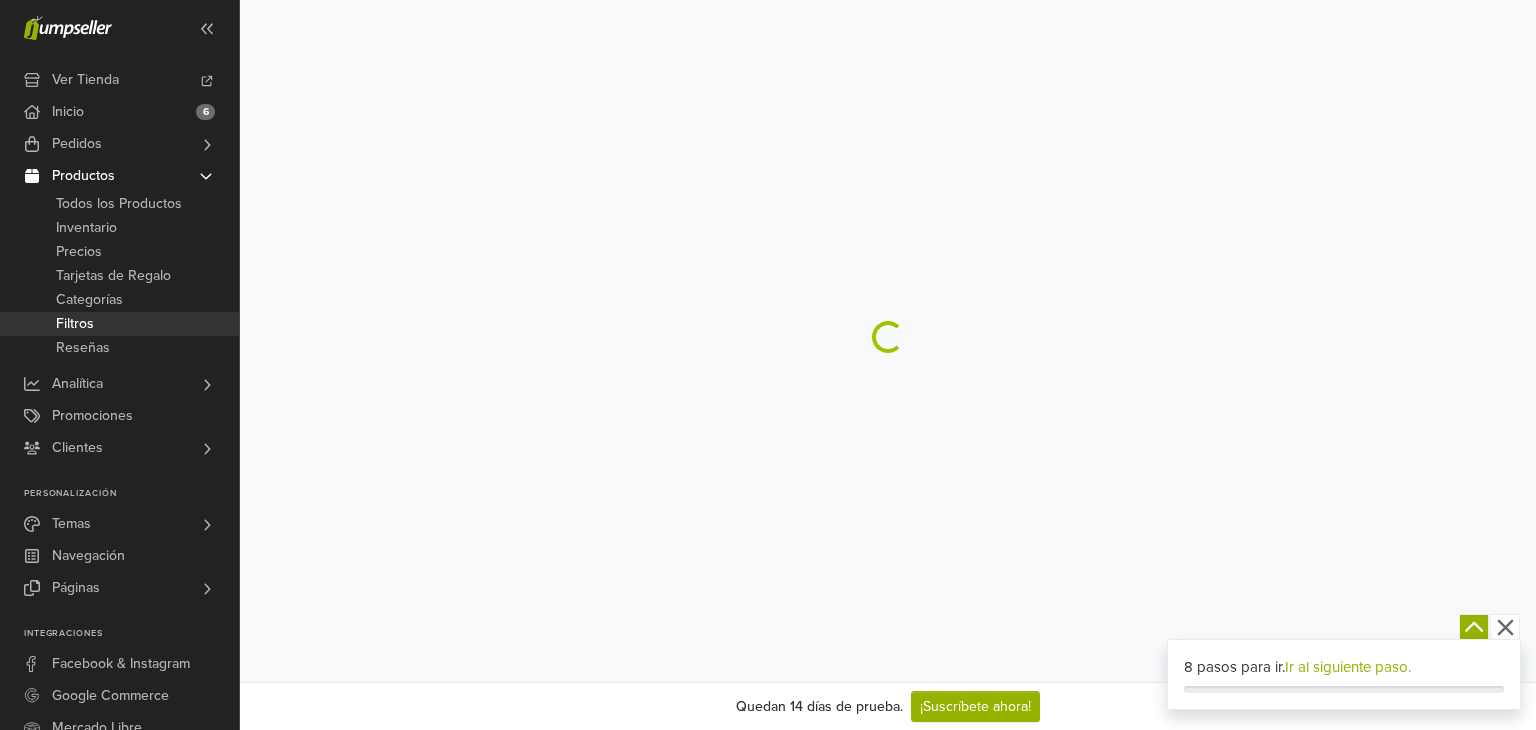 scroll, scrollTop: 0, scrollLeft: 0, axis: both 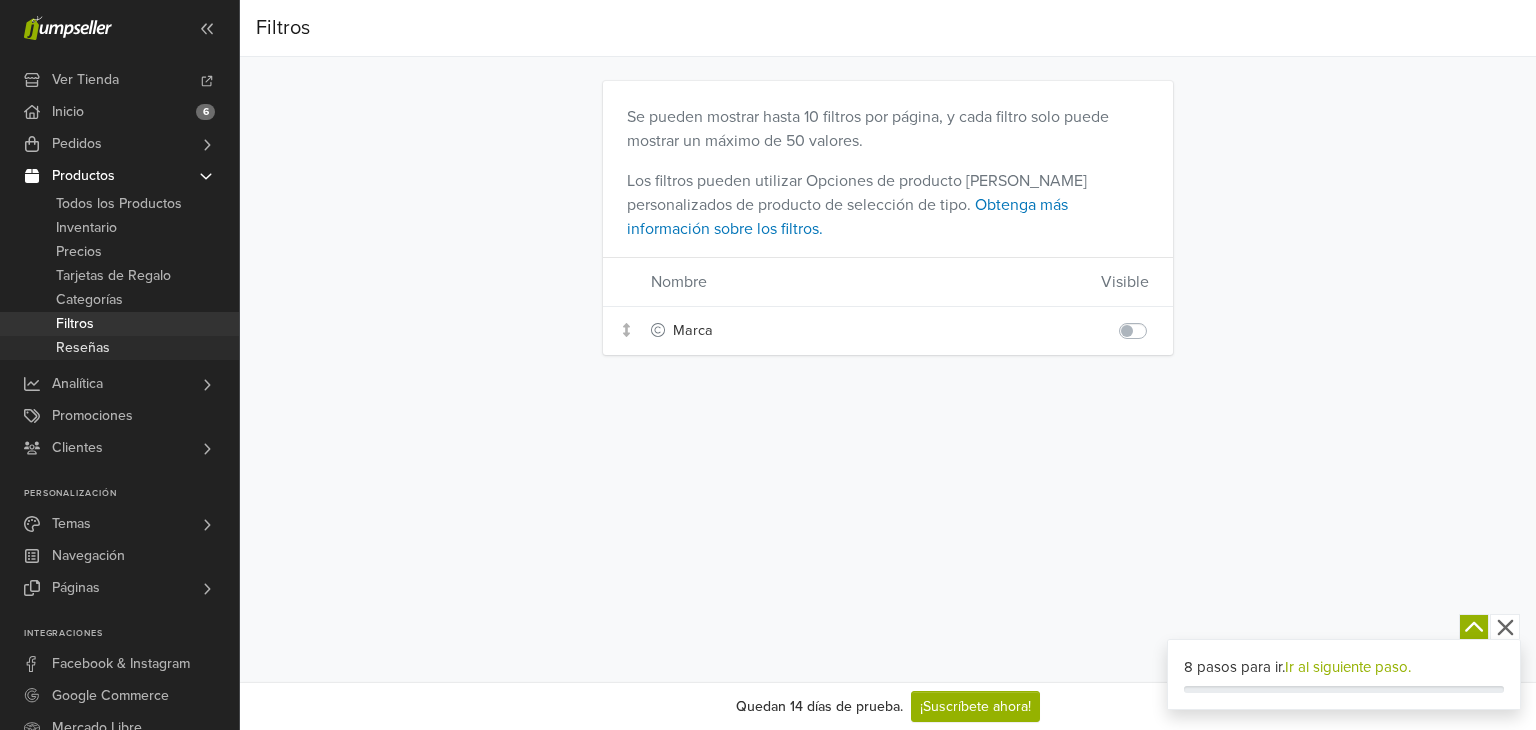 click on "Reseñas" at bounding box center [119, 348] 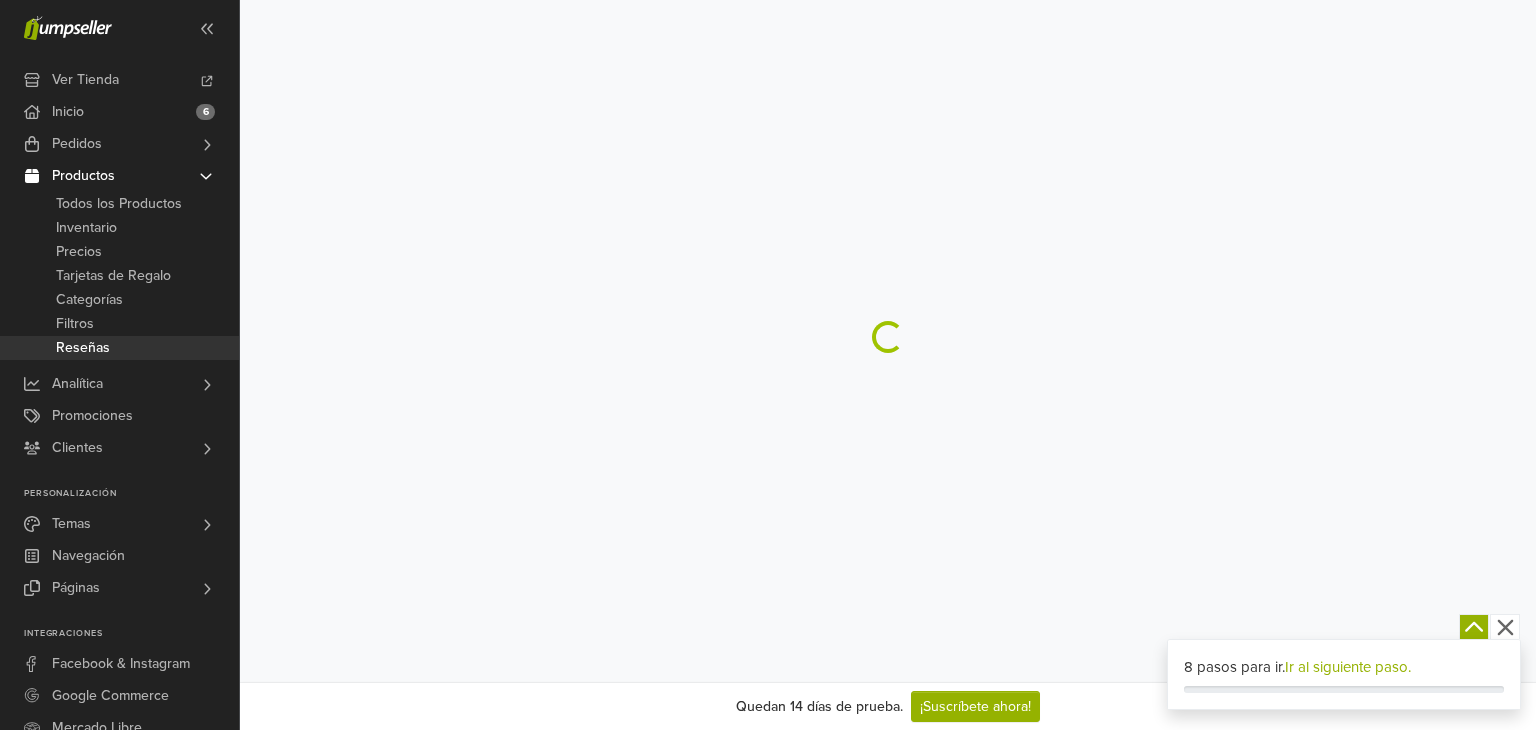 scroll, scrollTop: 0, scrollLeft: 0, axis: both 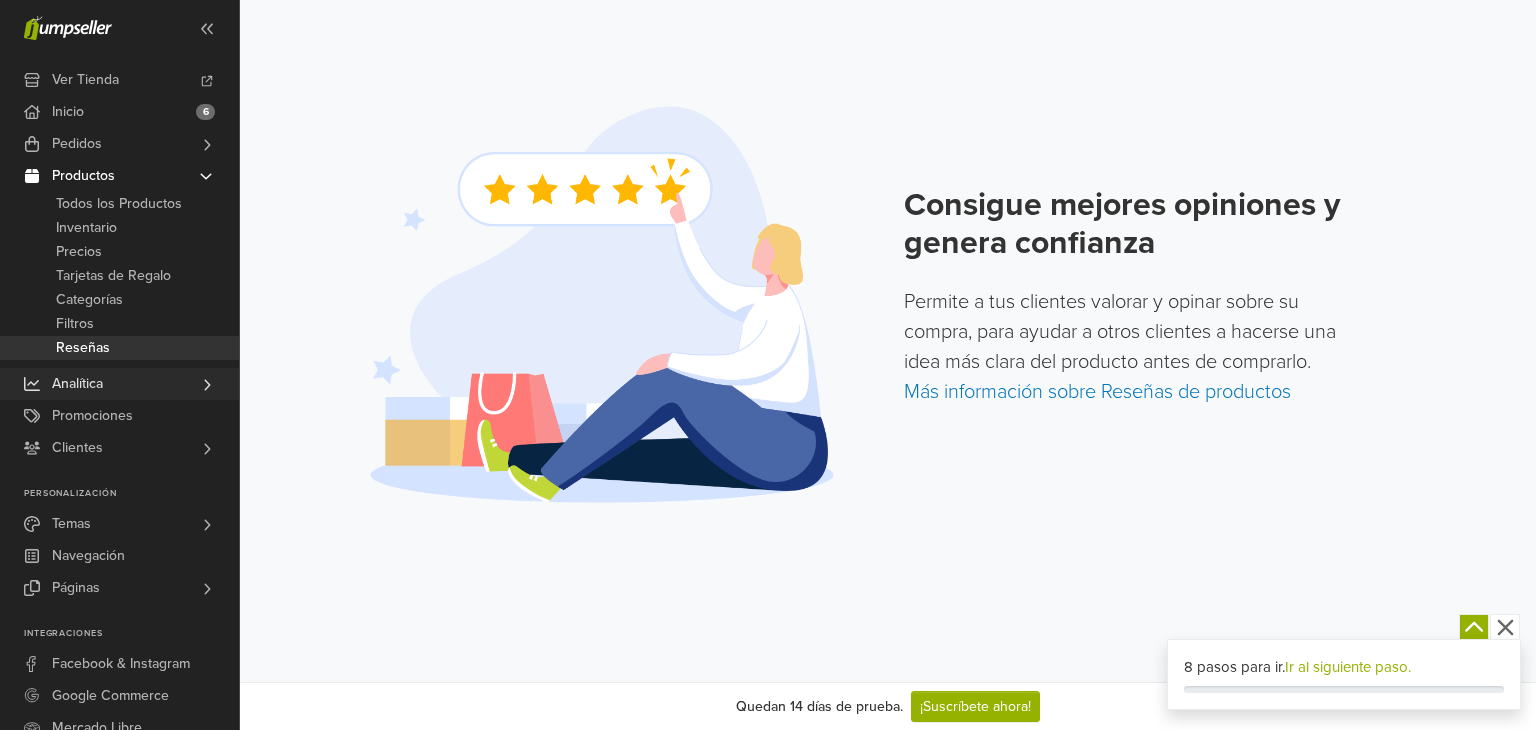 click on "Analítica" at bounding box center (119, 384) 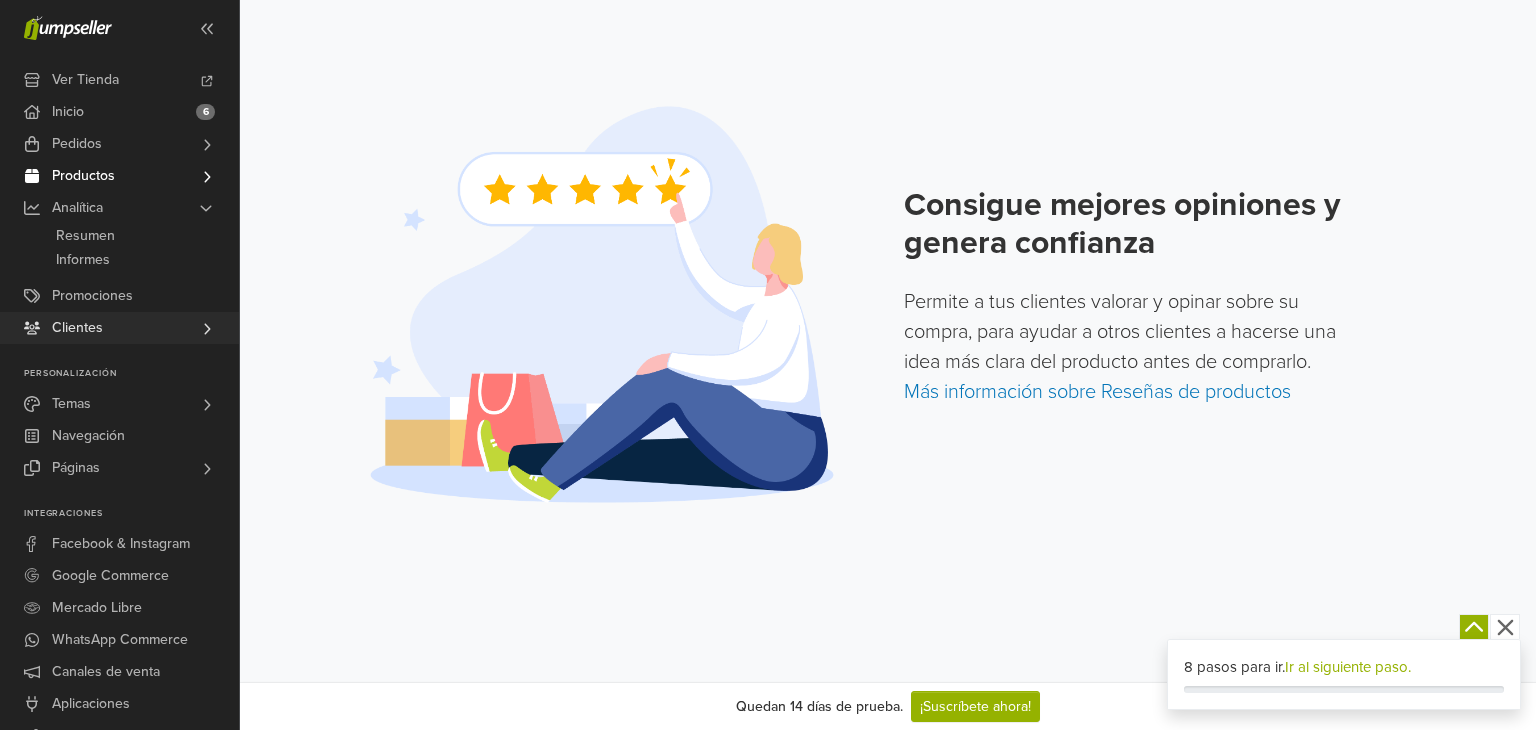click on "Clientes" at bounding box center [119, 328] 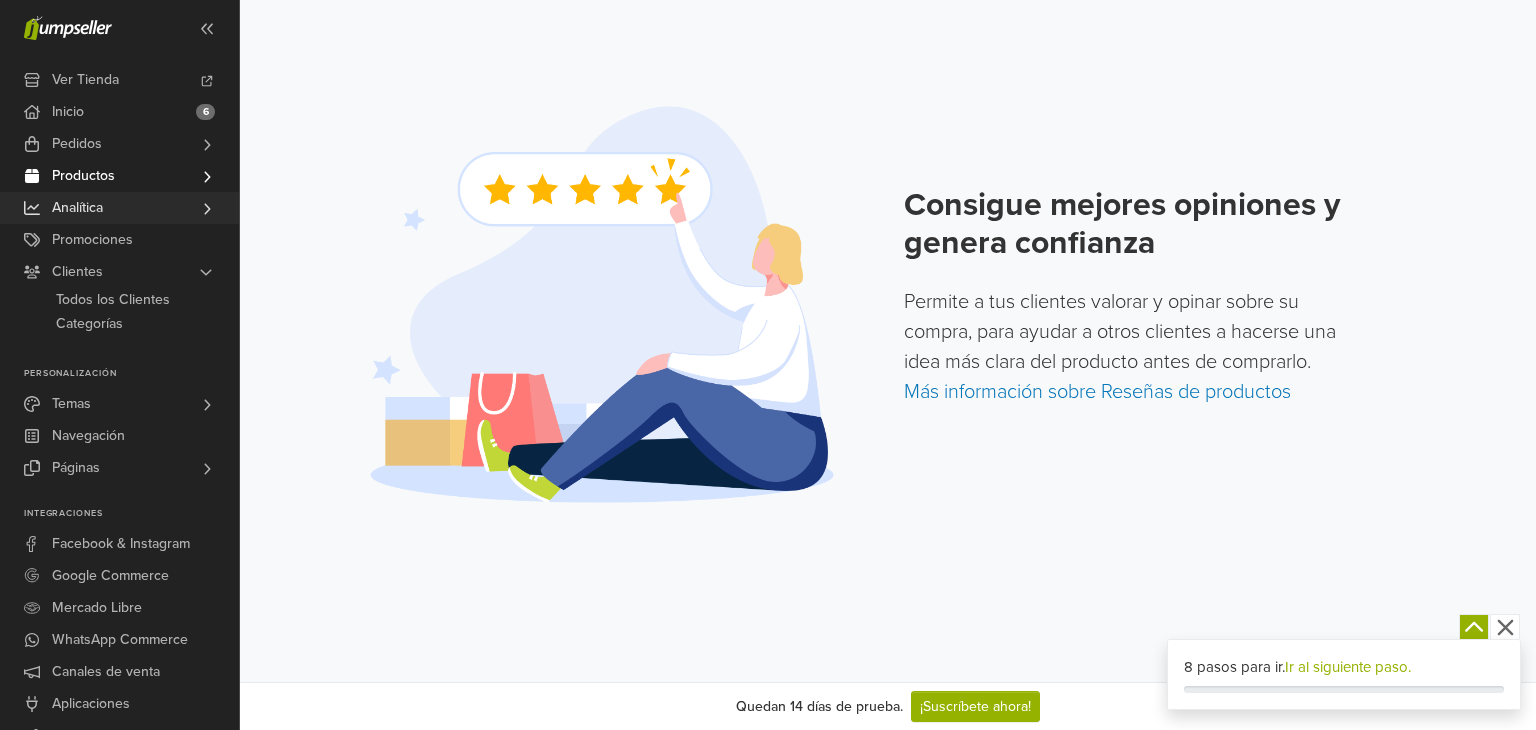 click on "Analítica" at bounding box center [119, 208] 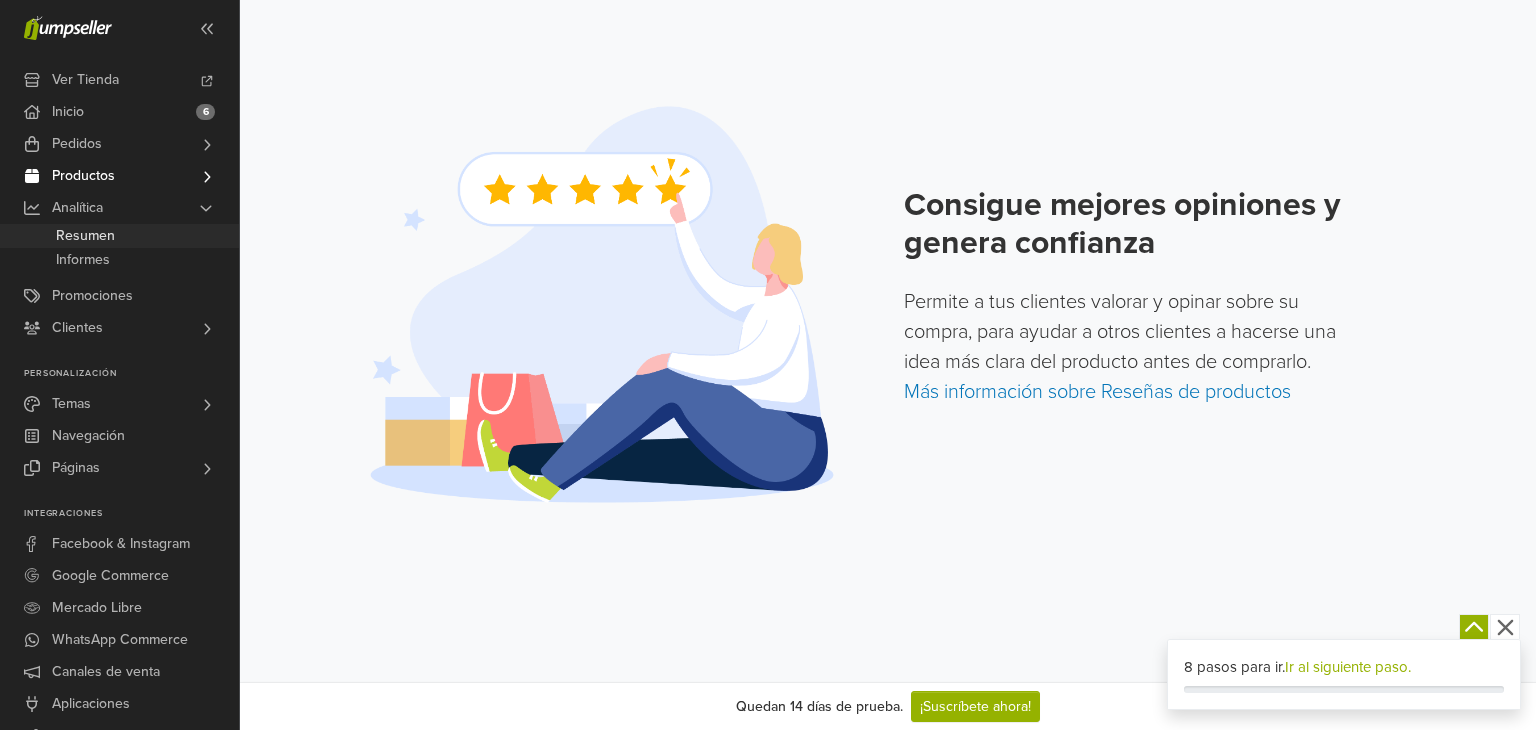 click on "Resumen" at bounding box center (119, 236) 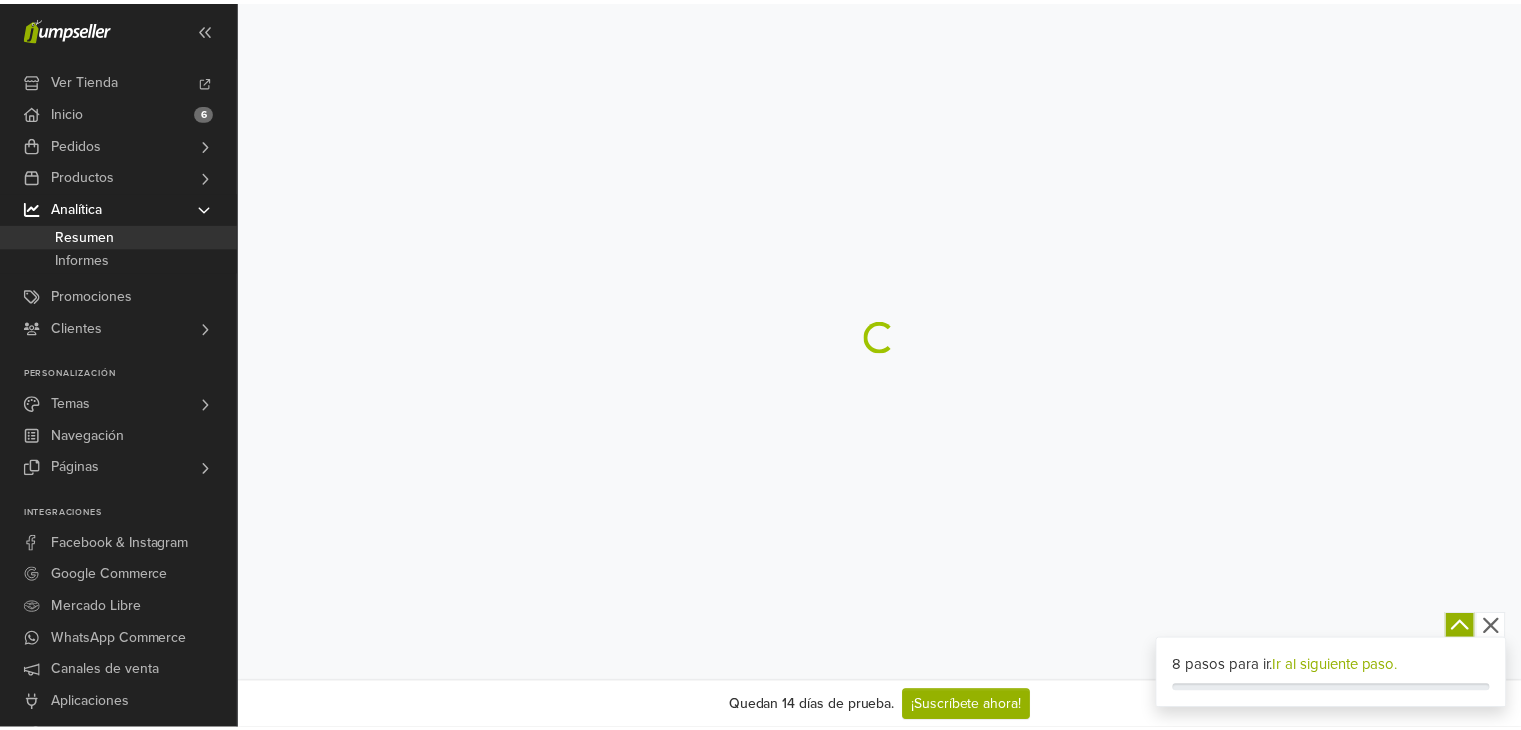 scroll, scrollTop: 0, scrollLeft: 0, axis: both 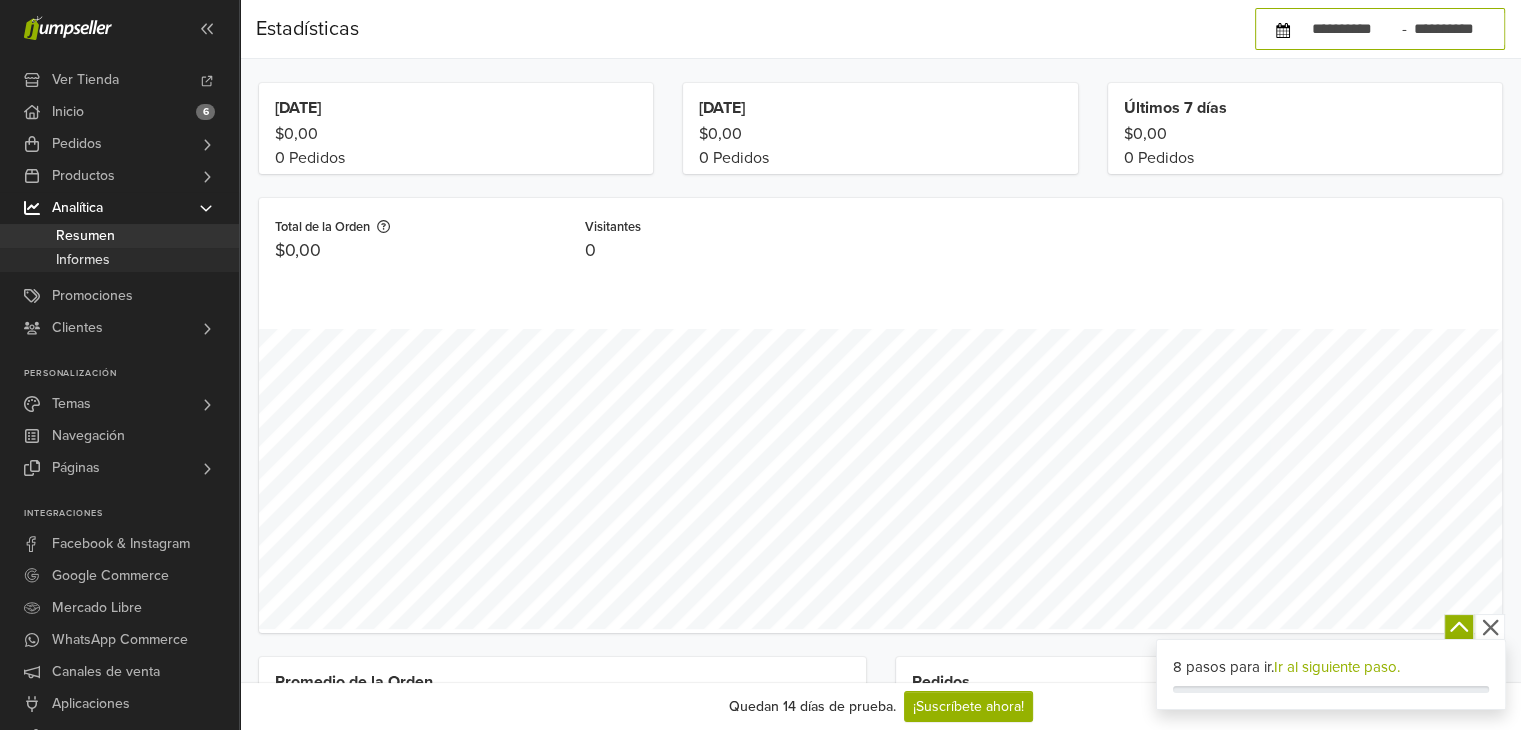 click on "Informes" at bounding box center (83, 260) 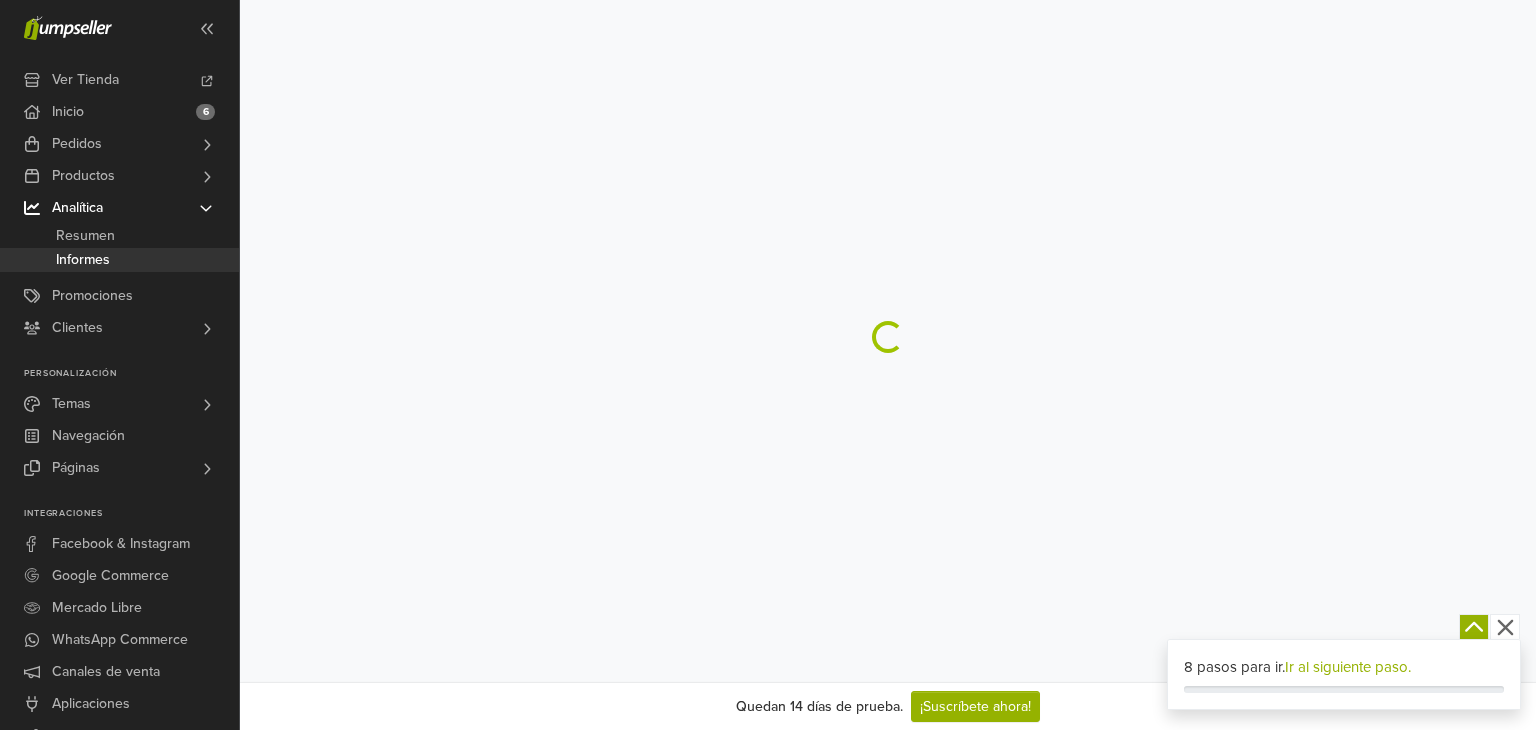 scroll, scrollTop: 0, scrollLeft: 0, axis: both 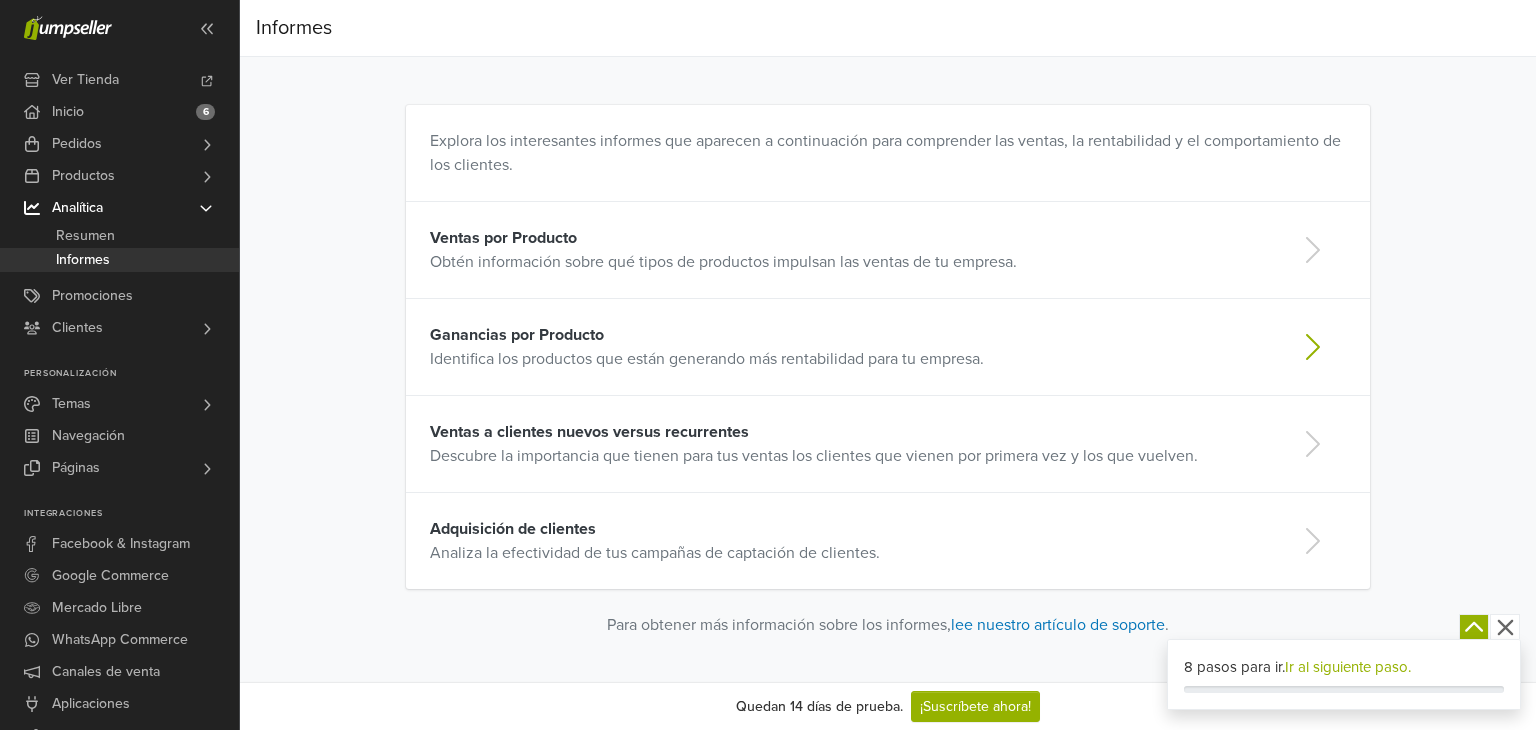 click on "Ganancias por Producto" at bounding box center [517, 335] 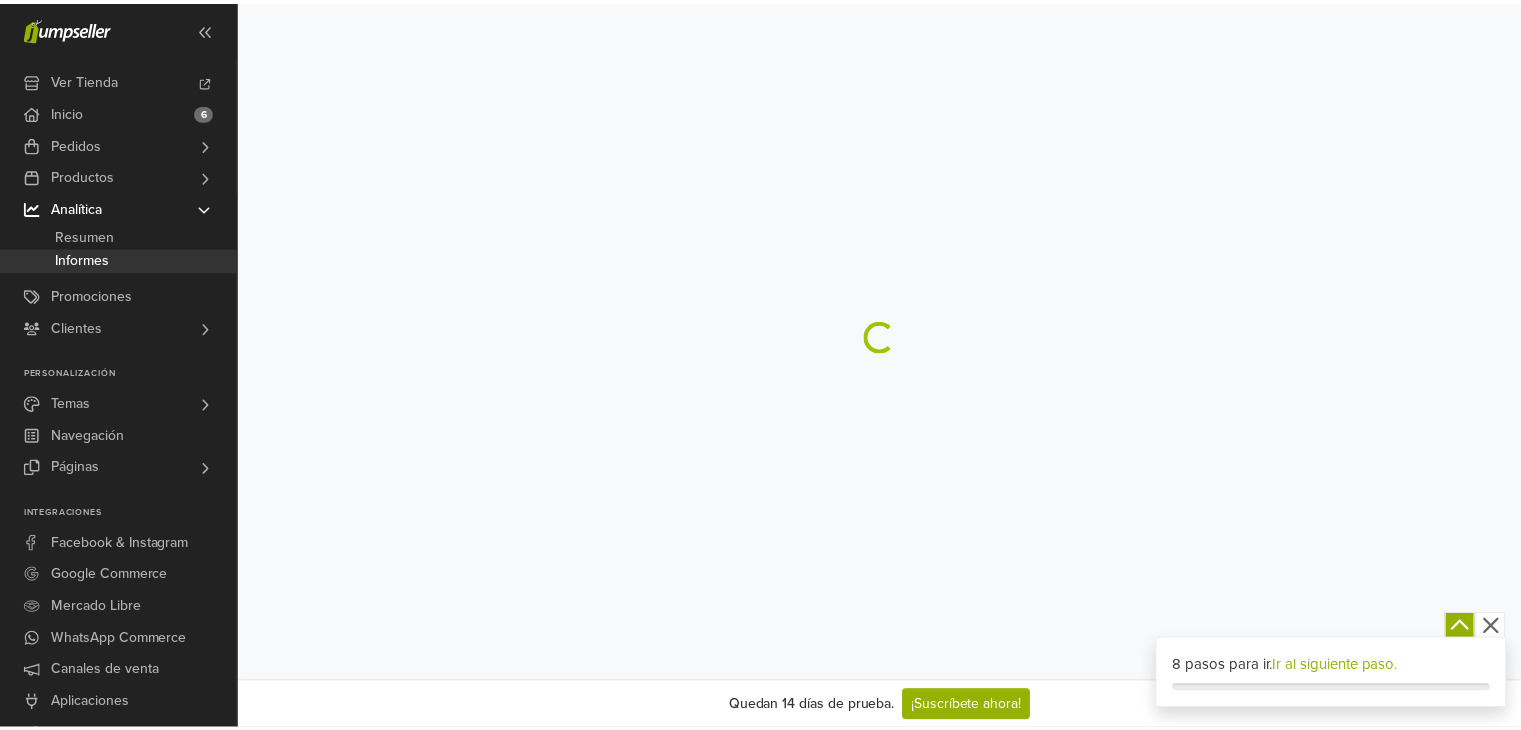 scroll, scrollTop: 0, scrollLeft: 0, axis: both 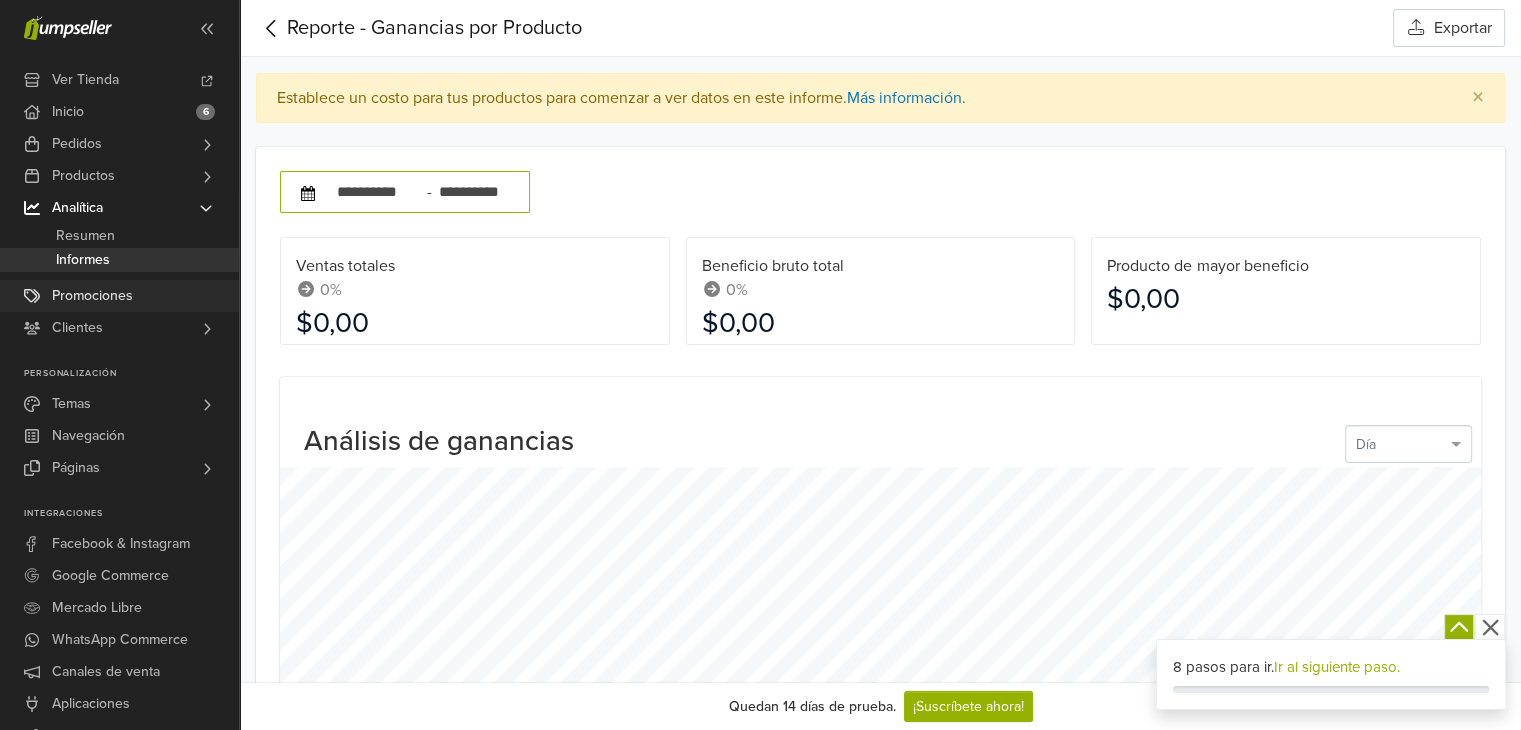 click on "Promociones" at bounding box center (92, 296) 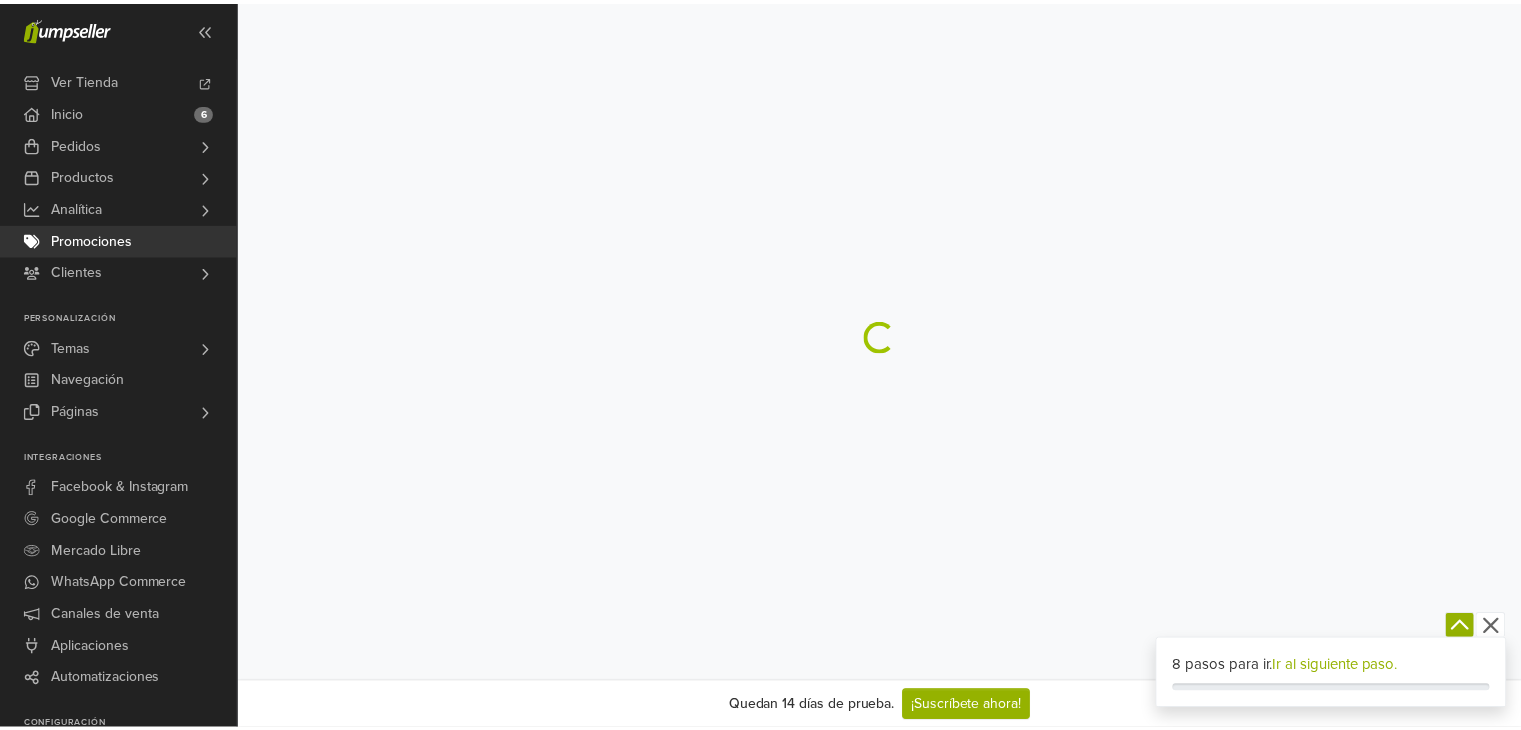 scroll, scrollTop: 0, scrollLeft: 0, axis: both 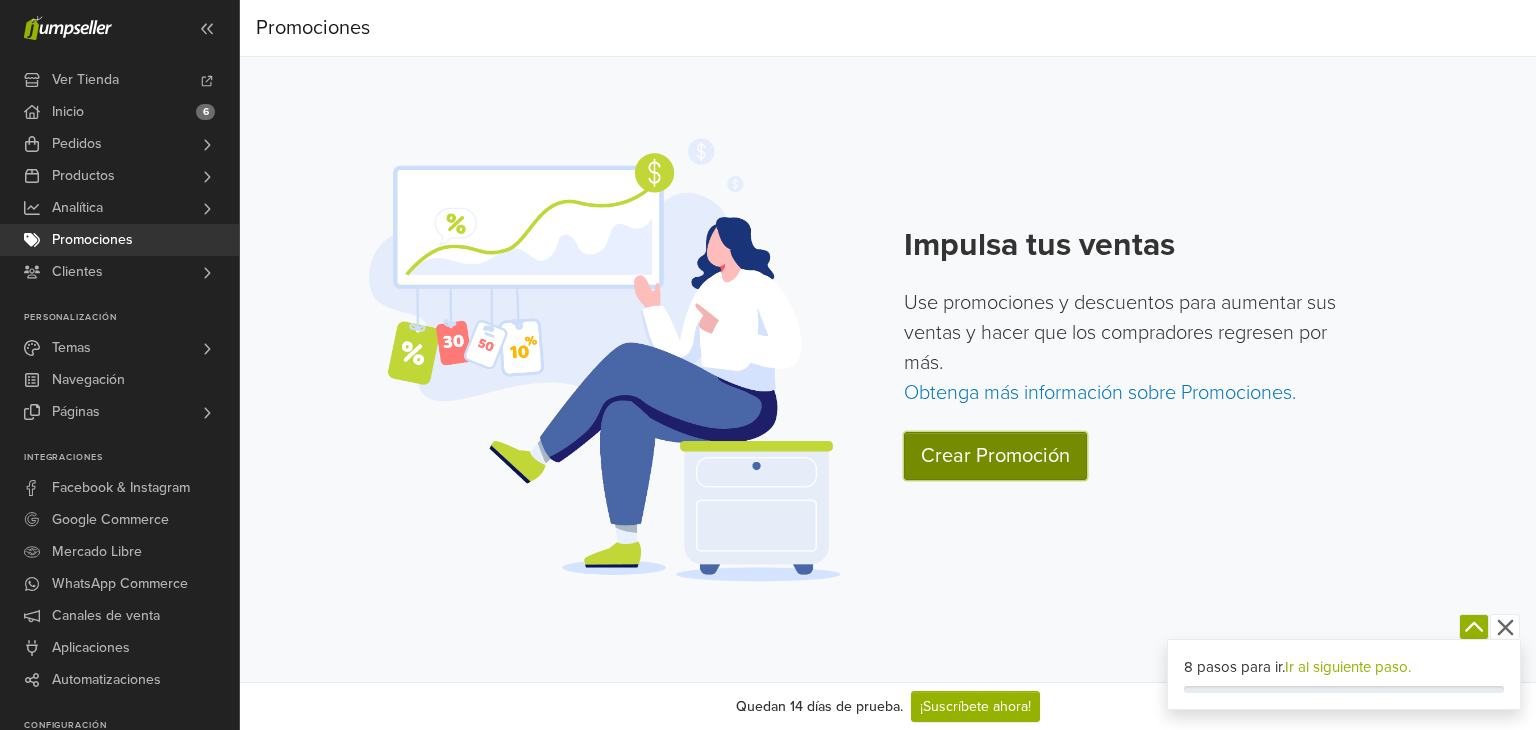 click on "Crear Promoción" at bounding box center [995, 456] 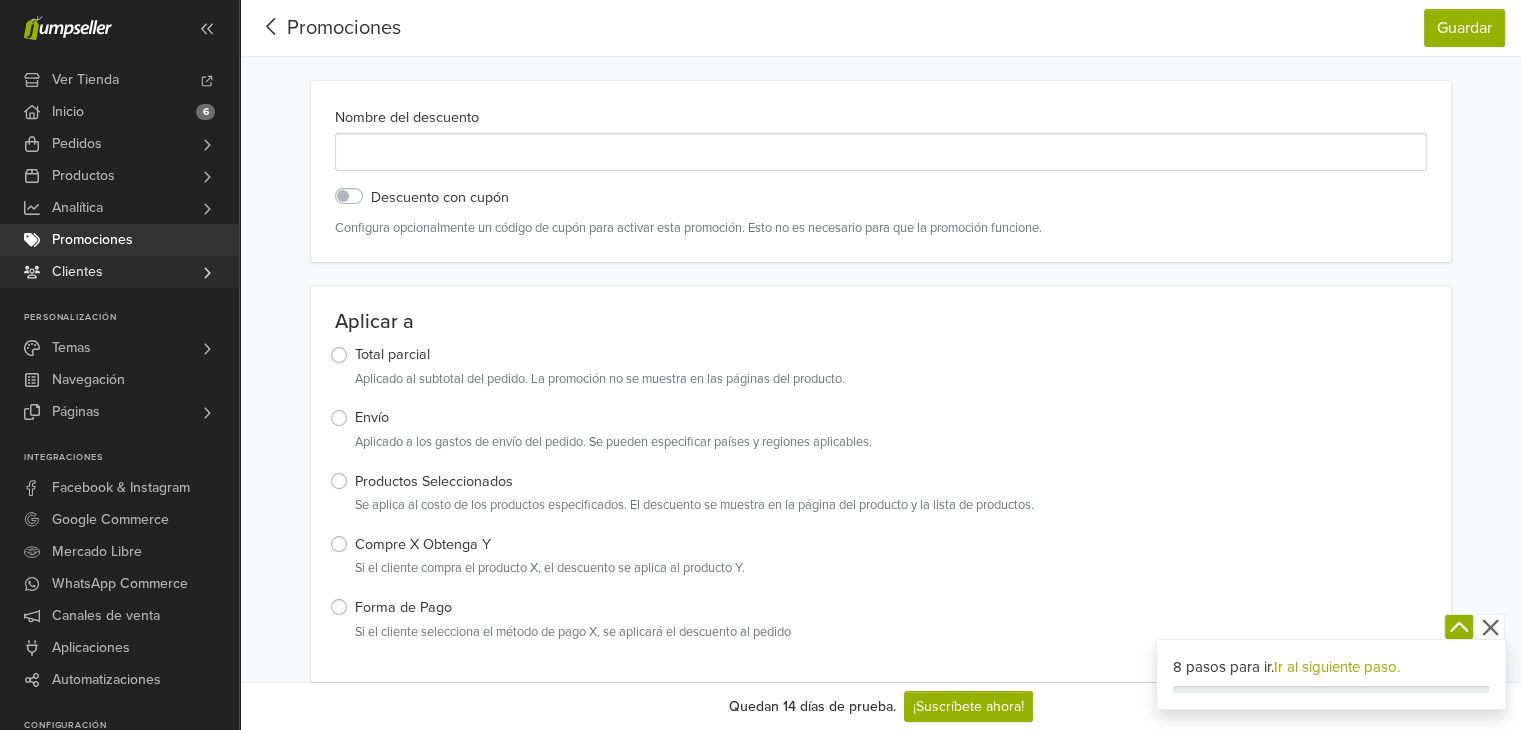 click on "Clientes" at bounding box center (119, 272) 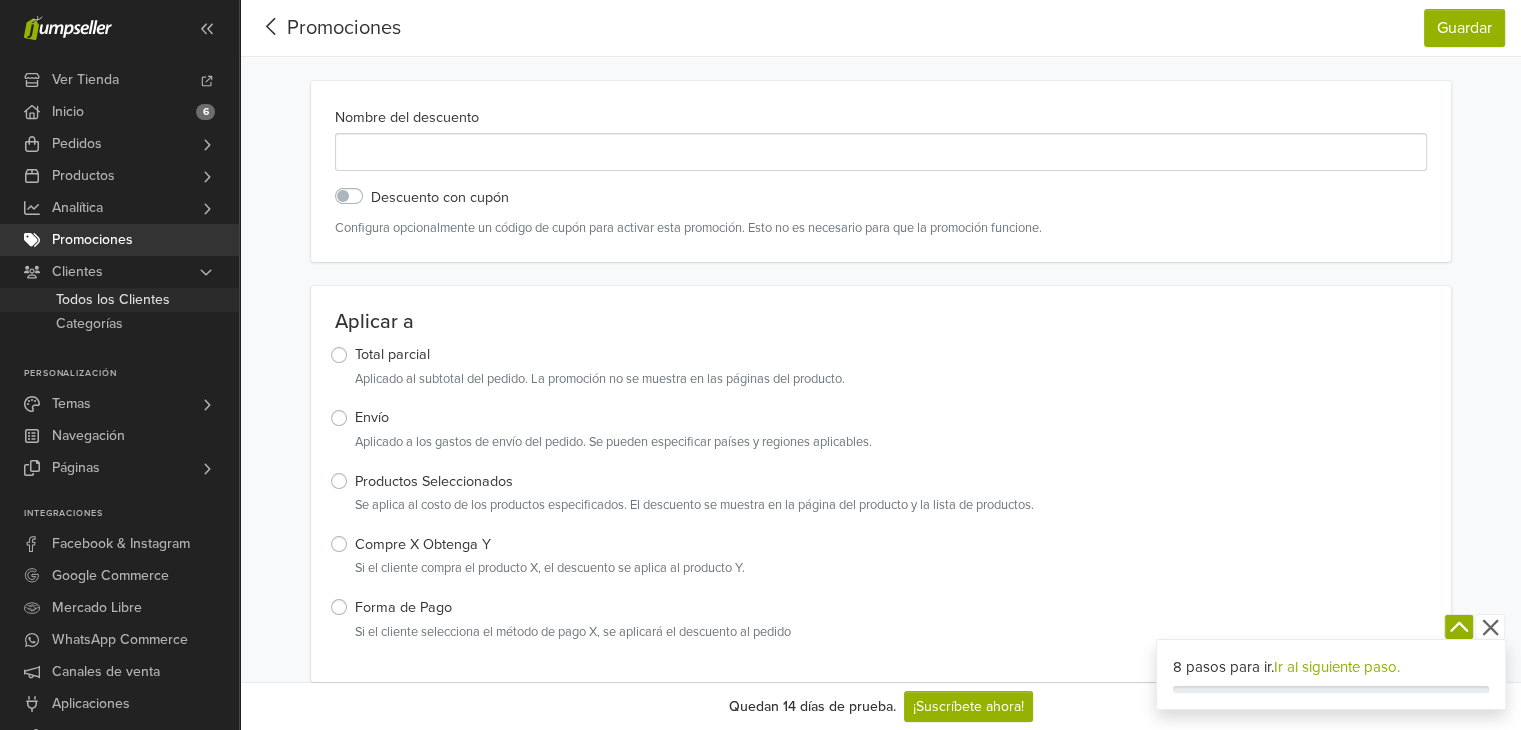 click on "Todos los Clientes" at bounding box center [113, 300] 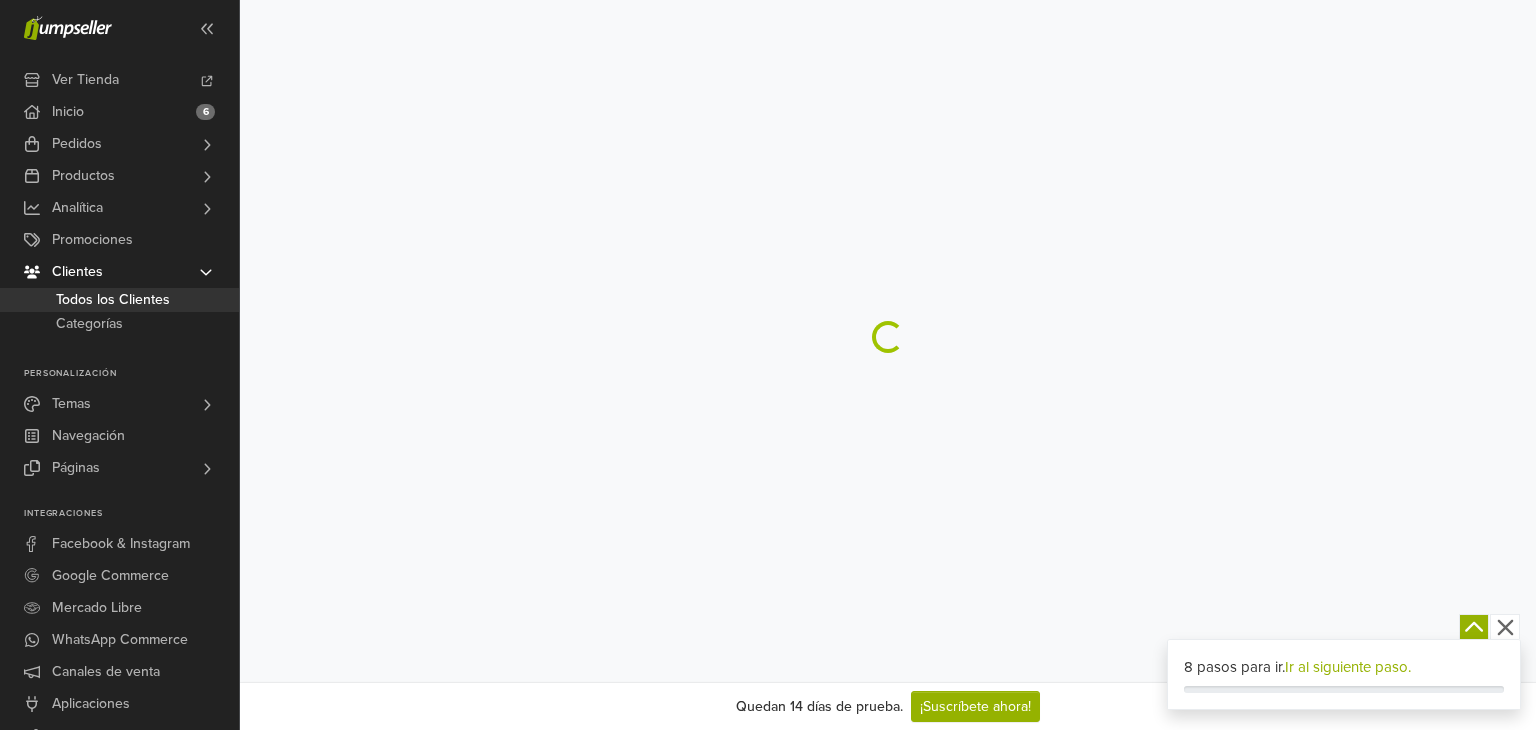 scroll, scrollTop: 0, scrollLeft: 0, axis: both 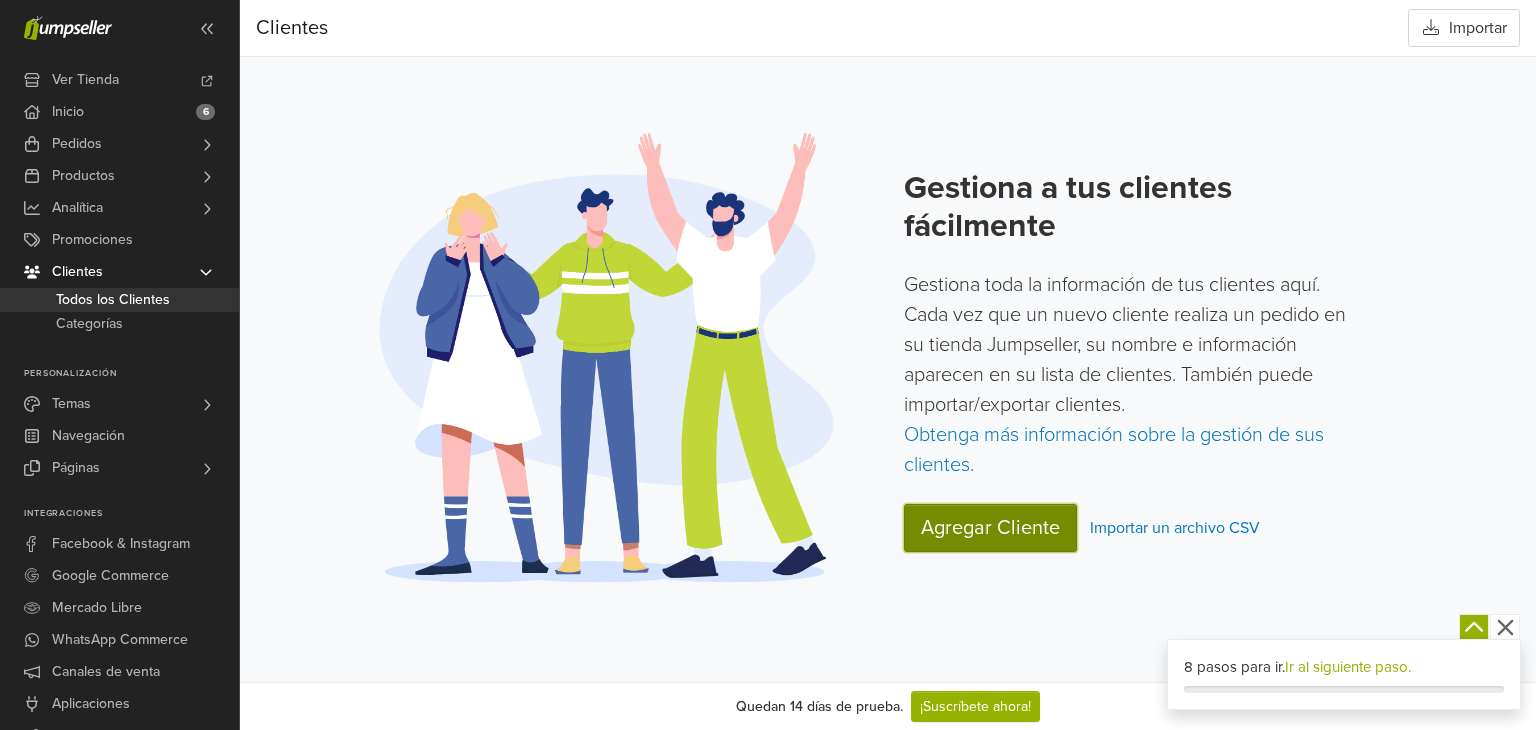 click on "Agregar Cliente" at bounding box center [990, 528] 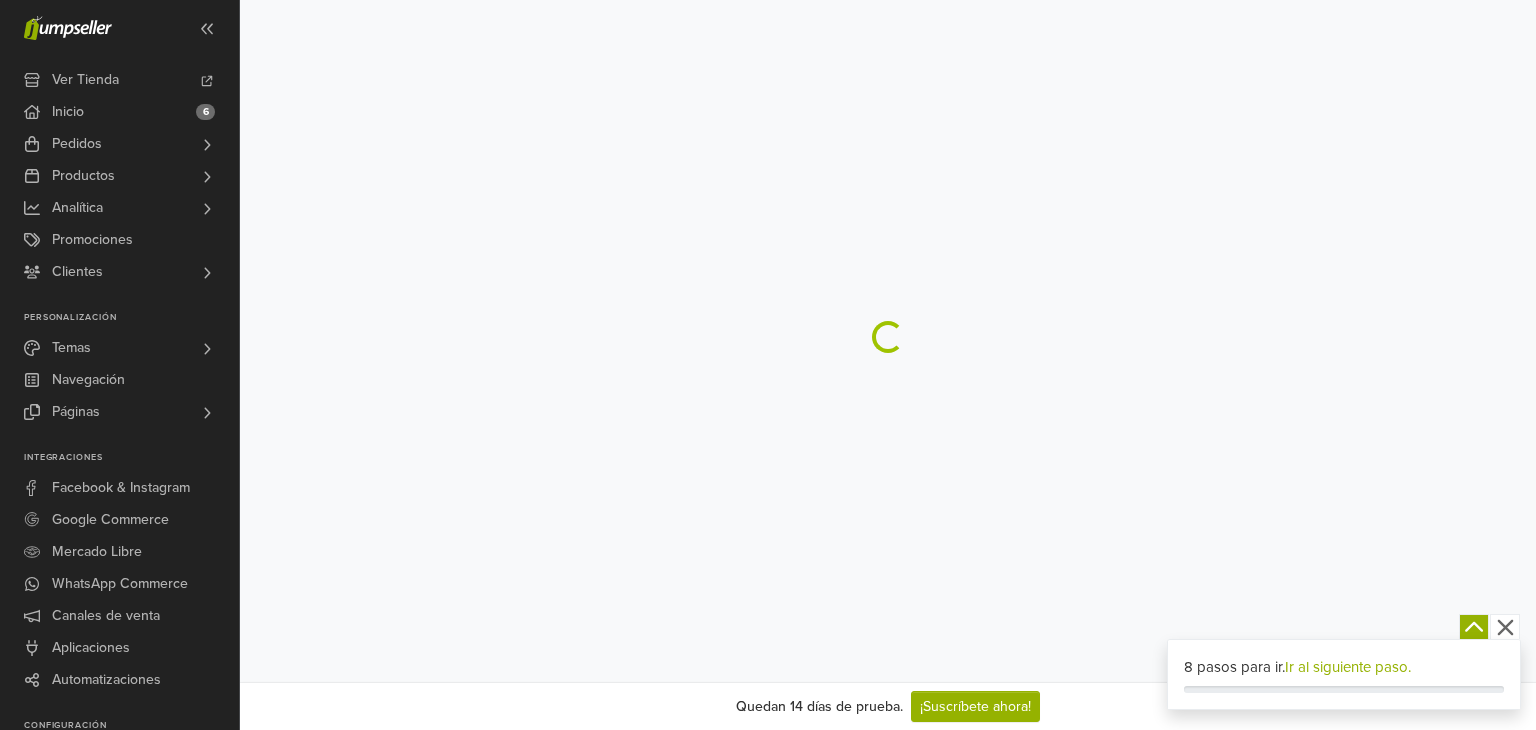 scroll, scrollTop: 0, scrollLeft: 0, axis: both 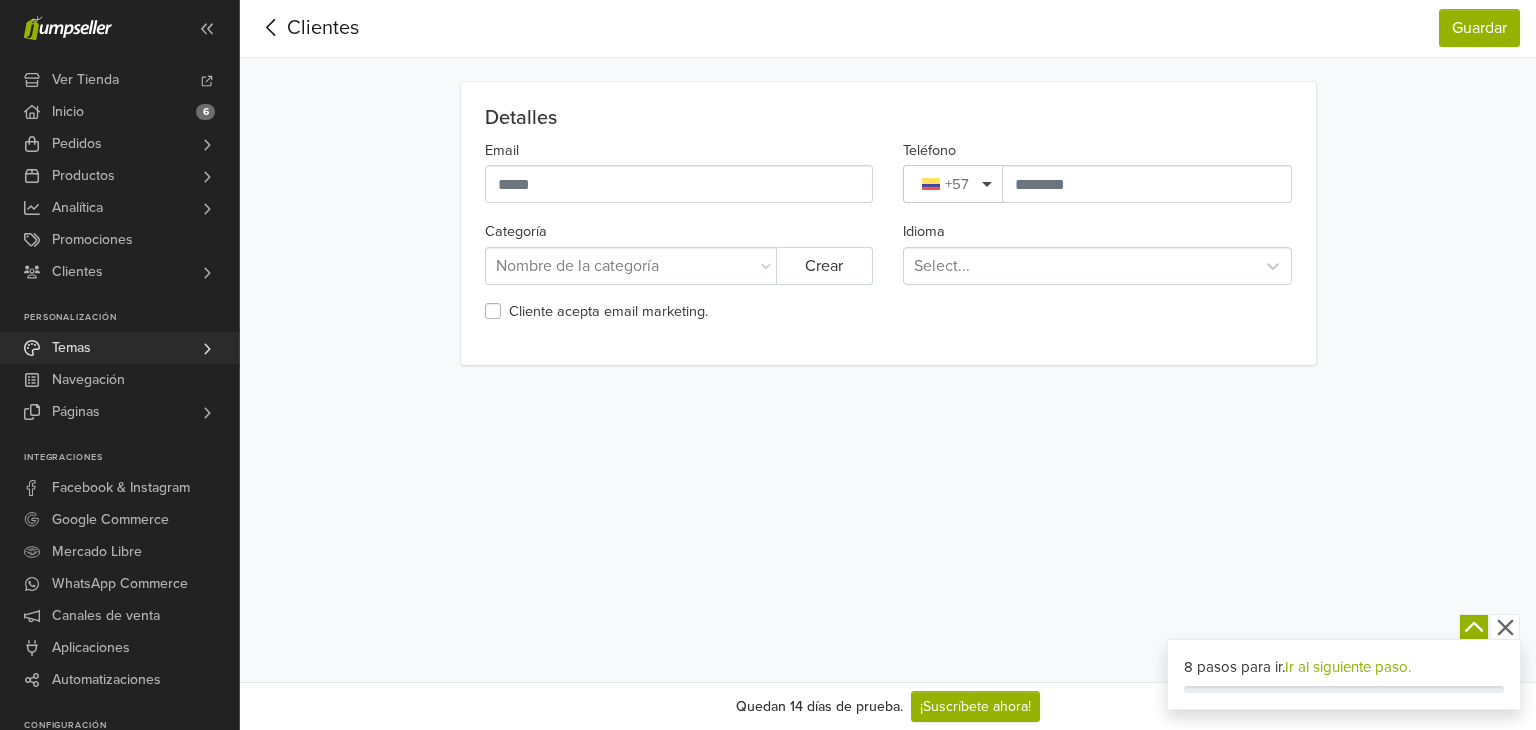 click on "Temas" at bounding box center (119, 348) 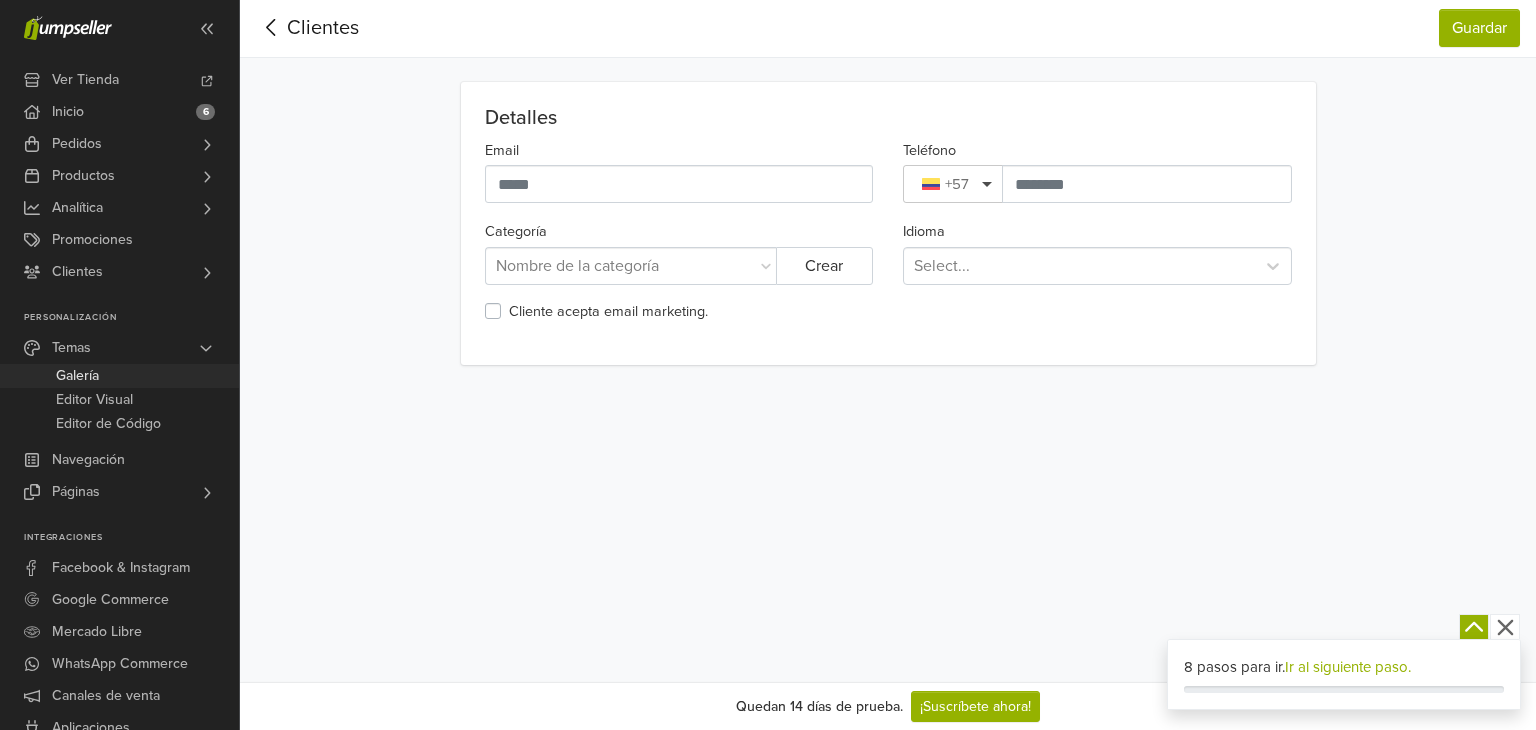 click on "Galería" at bounding box center [119, 376] 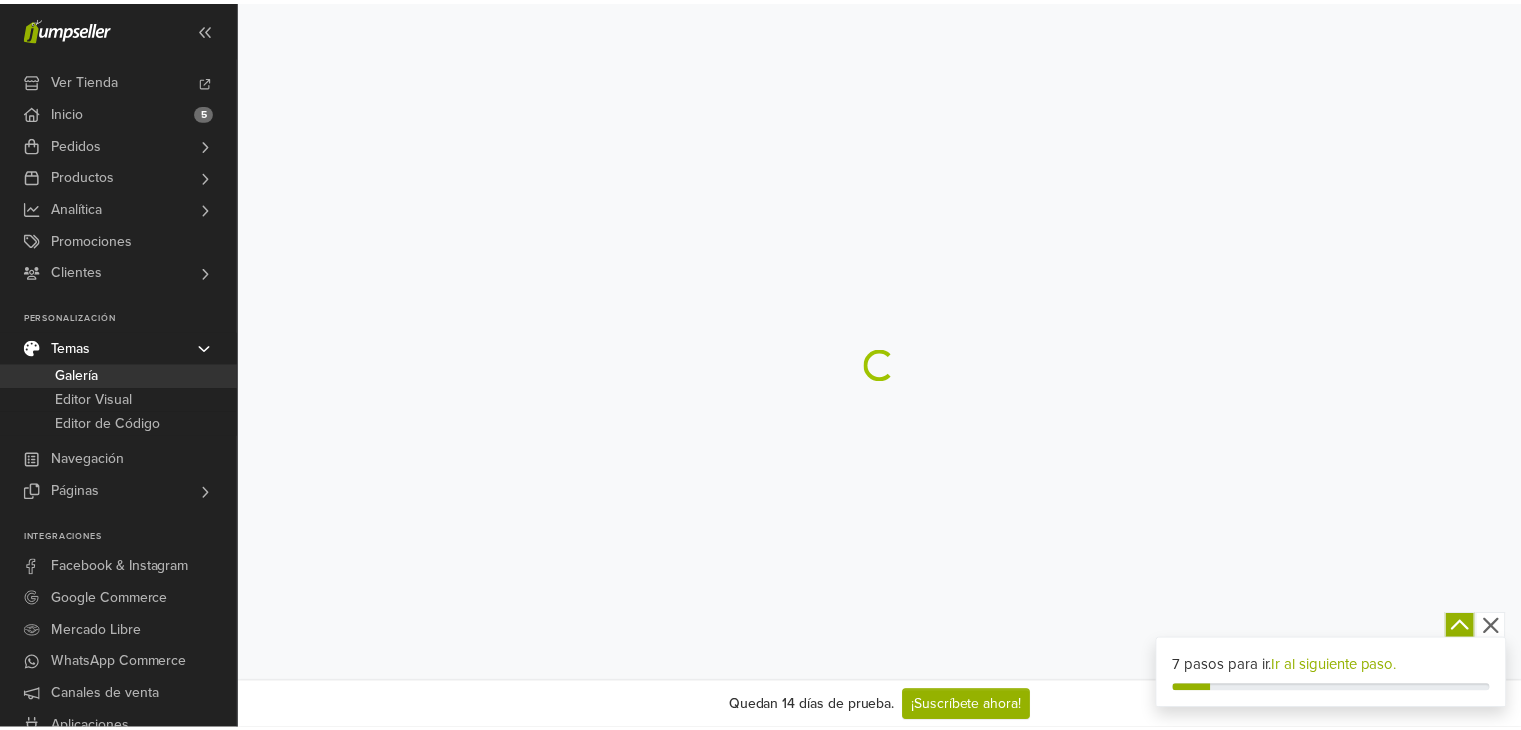 scroll, scrollTop: 0, scrollLeft: 0, axis: both 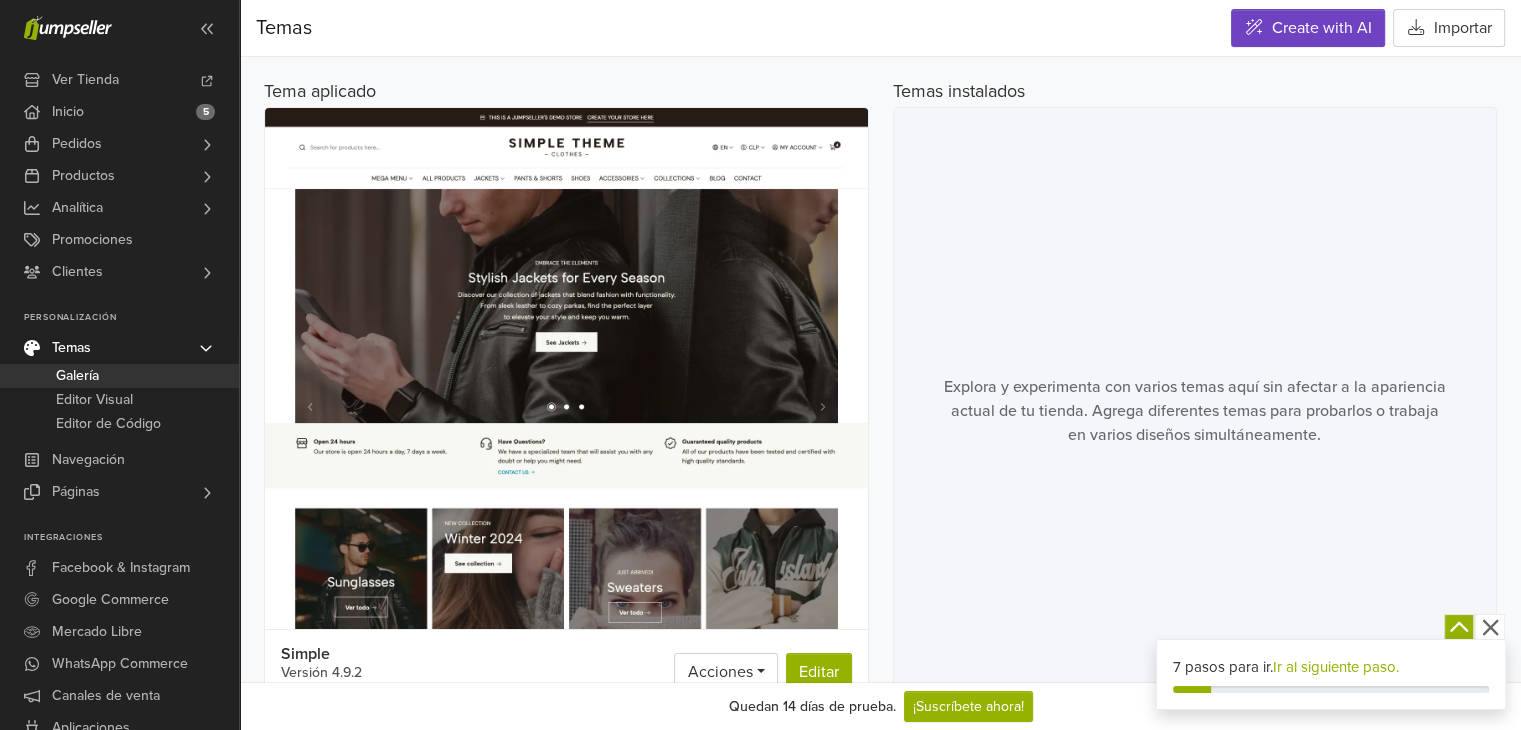 click at bounding box center (566, 493) 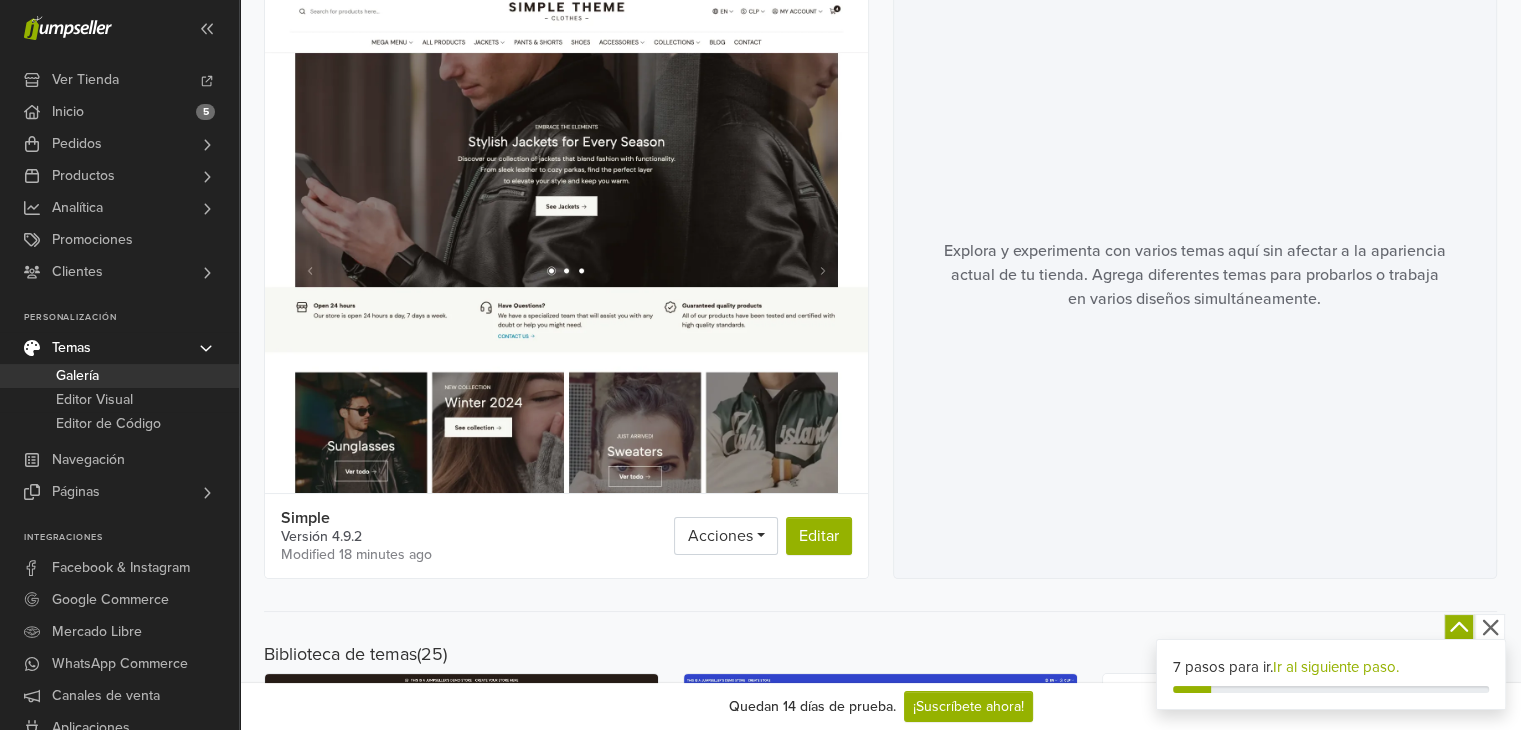 scroll, scrollTop: 0, scrollLeft: 0, axis: both 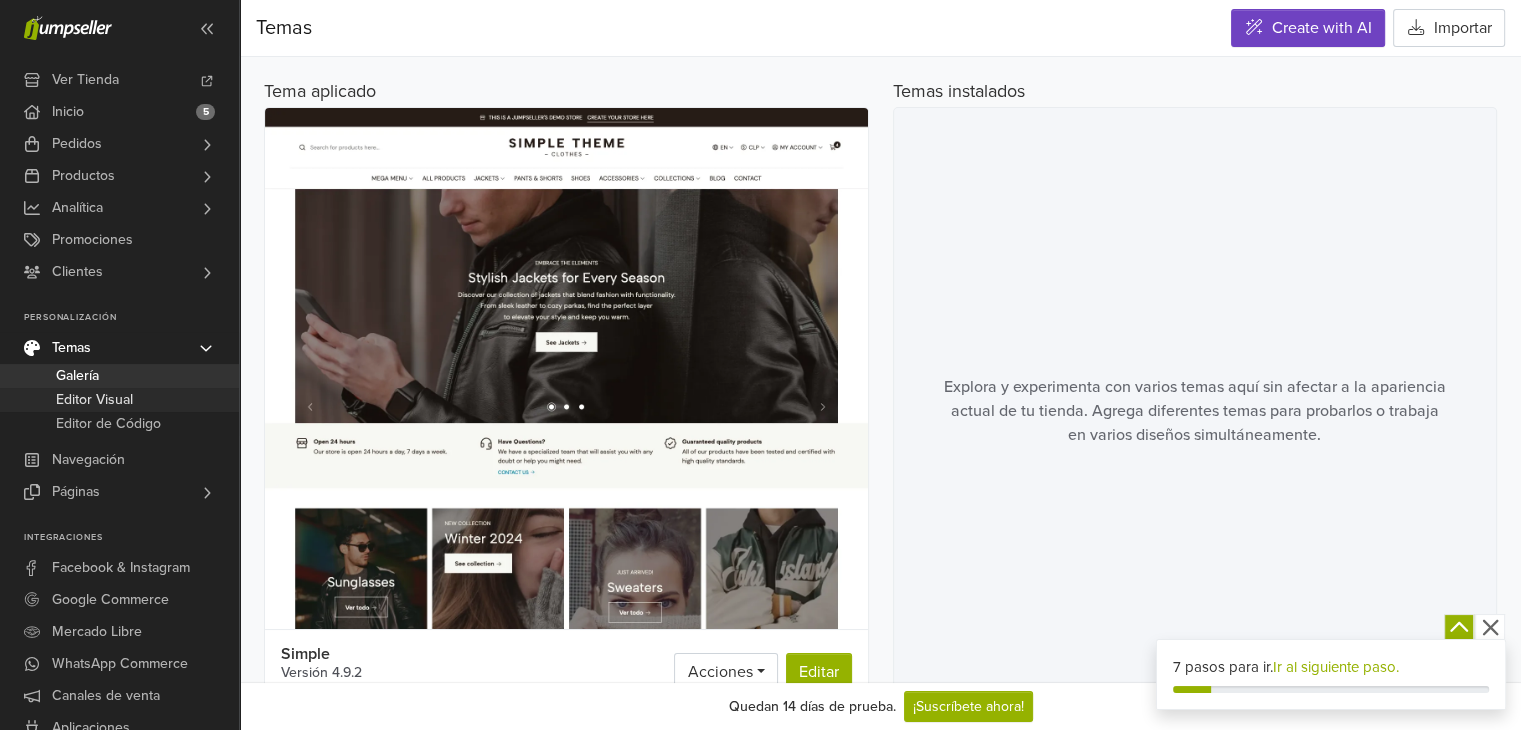 click on "Editor Visual" at bounding box center [119, 400] 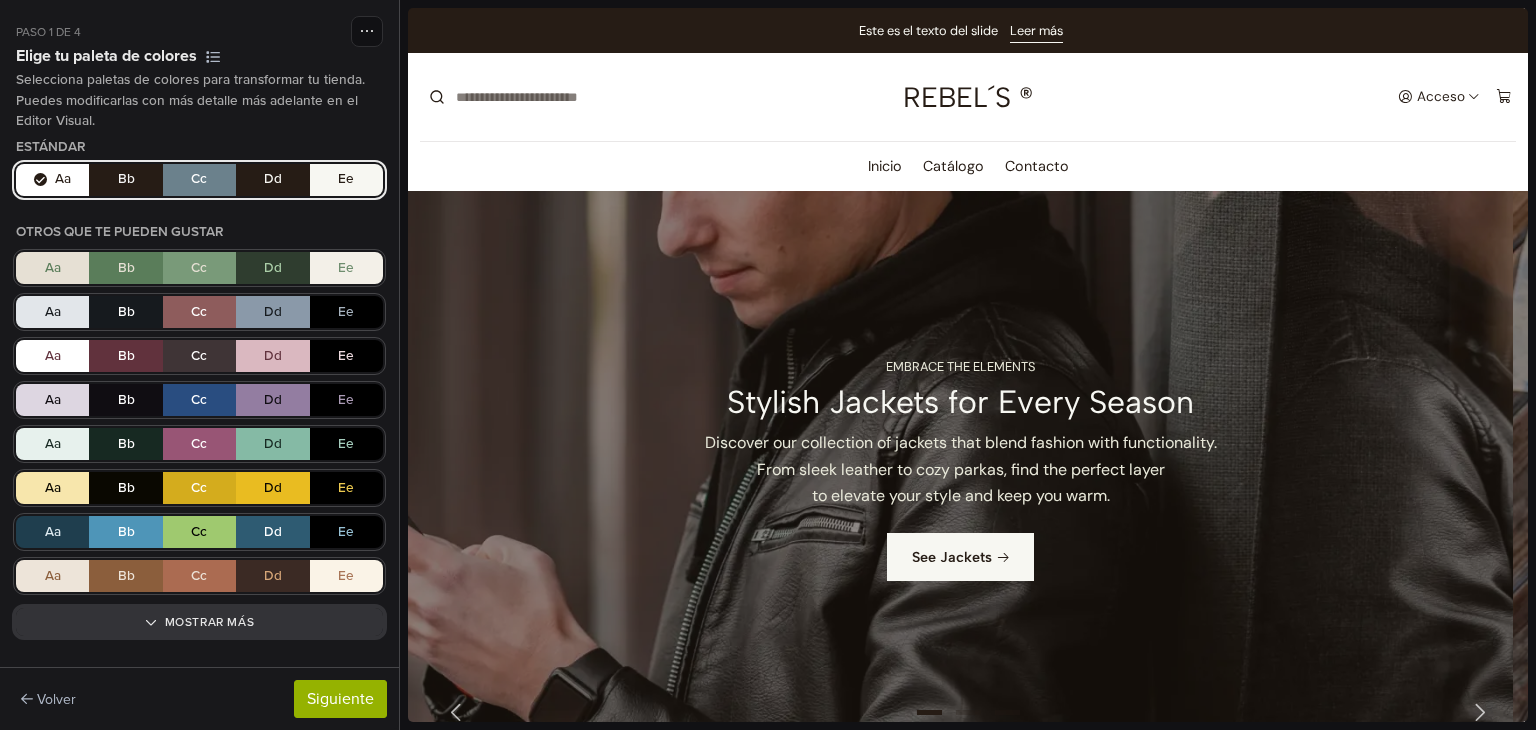 scroll, scrollTop: 0, scrollLeft: 0, axis: both 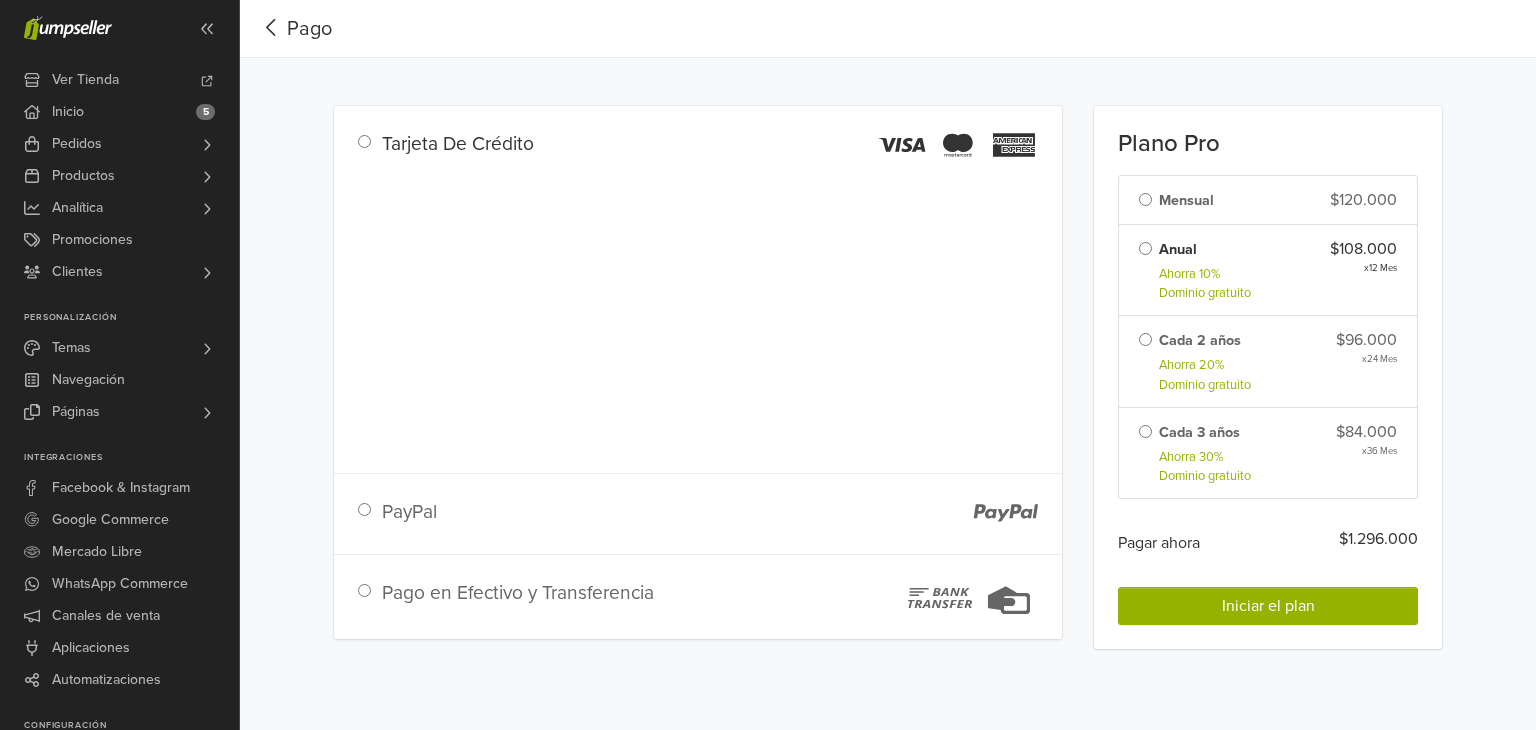 click on "Mensual" at bounding box center [1186, 201] 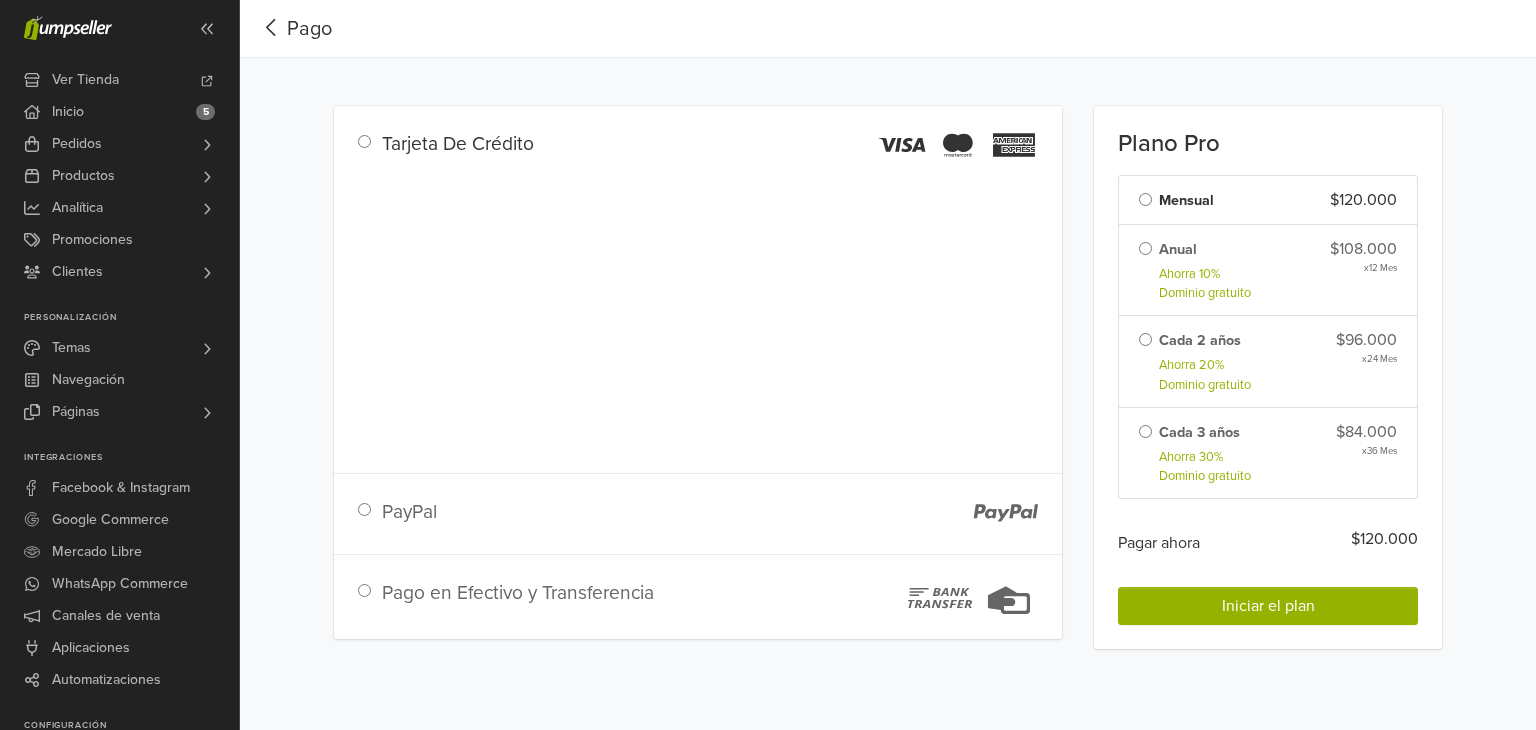 click on "Pago en Efectivo y Transferencia" at bounding box center (518, 592) 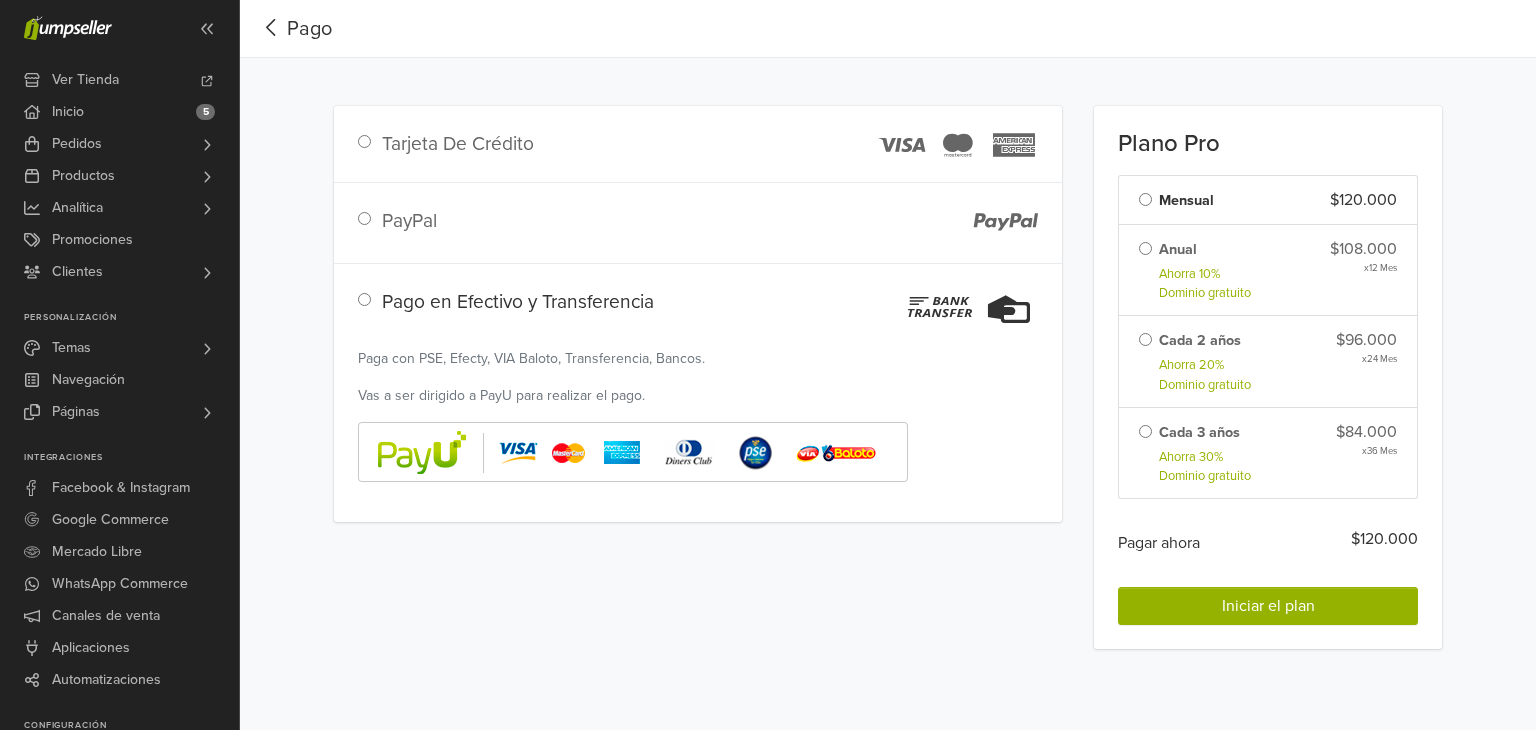 click 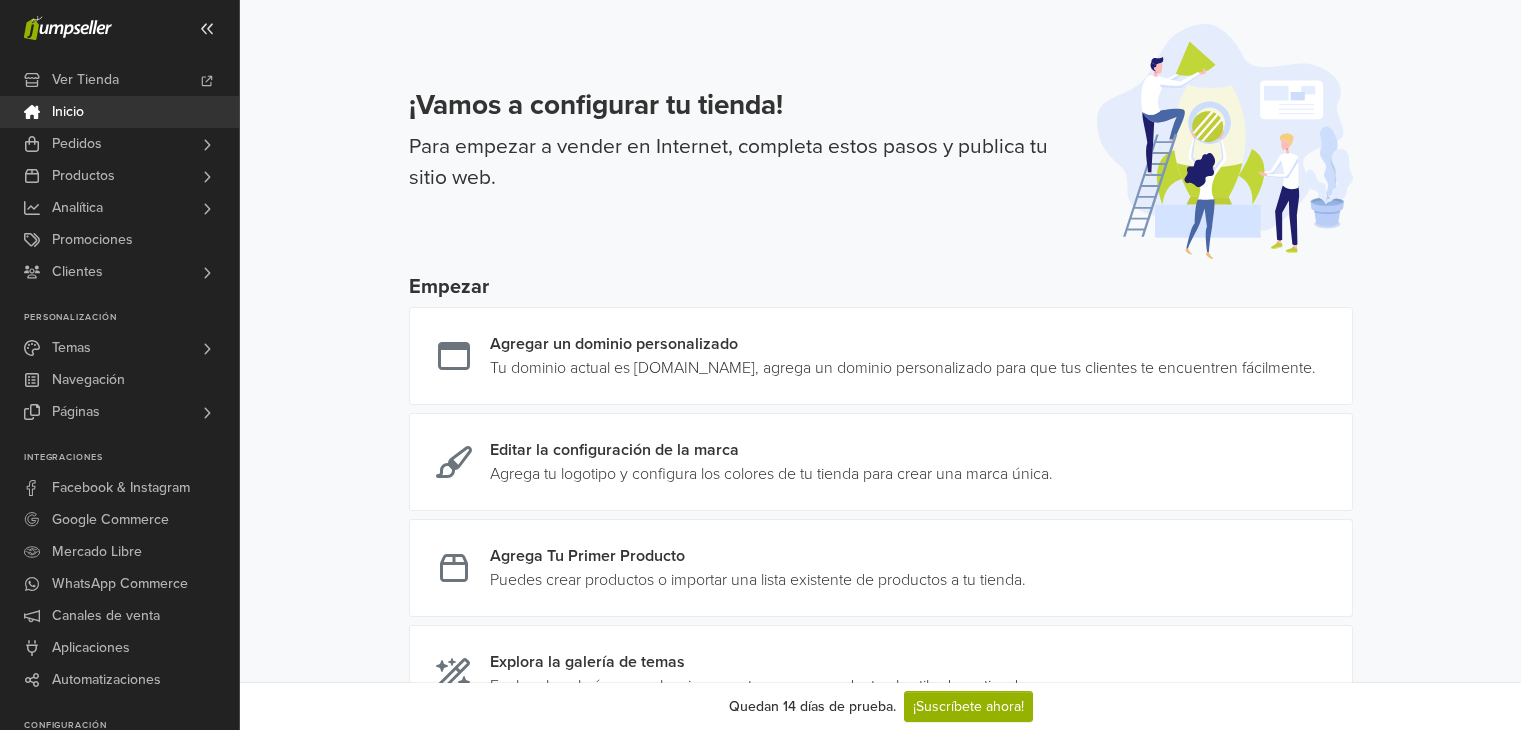 scroll, scrollTop: 0, scrollLeft: 0, axis: both 